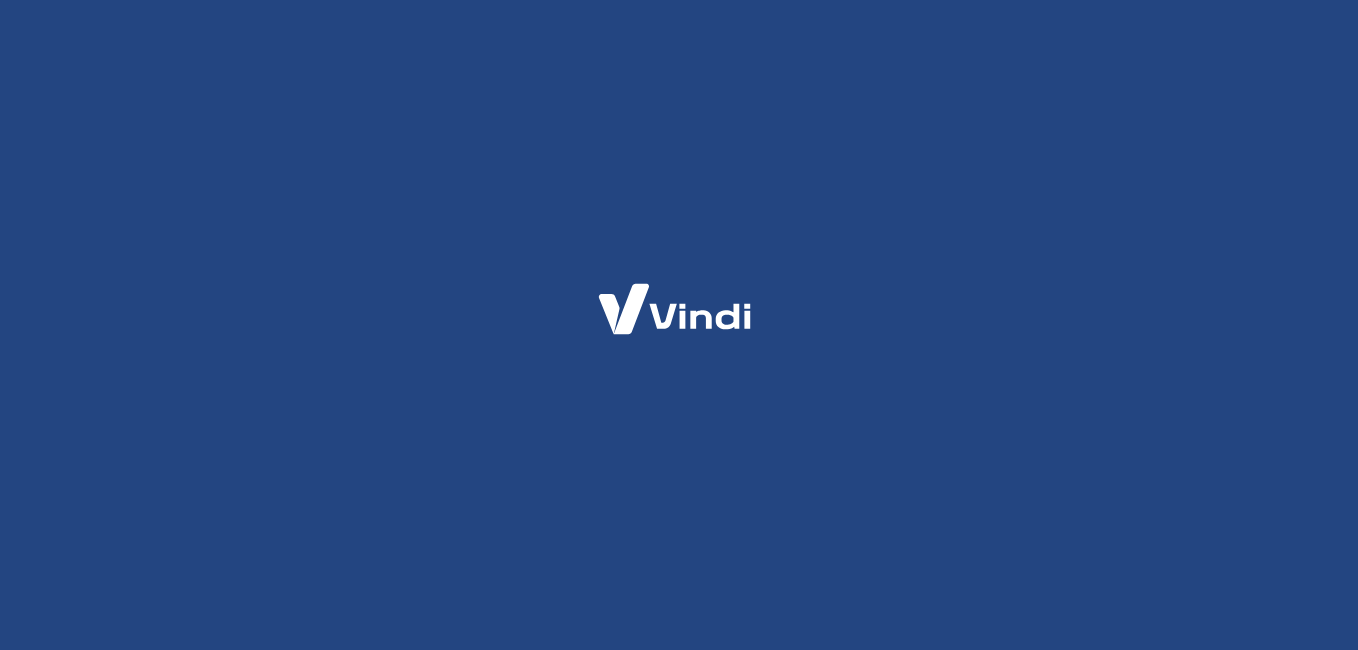 scroll, scrollTop: 0, scrollLeft: 0, axis: both 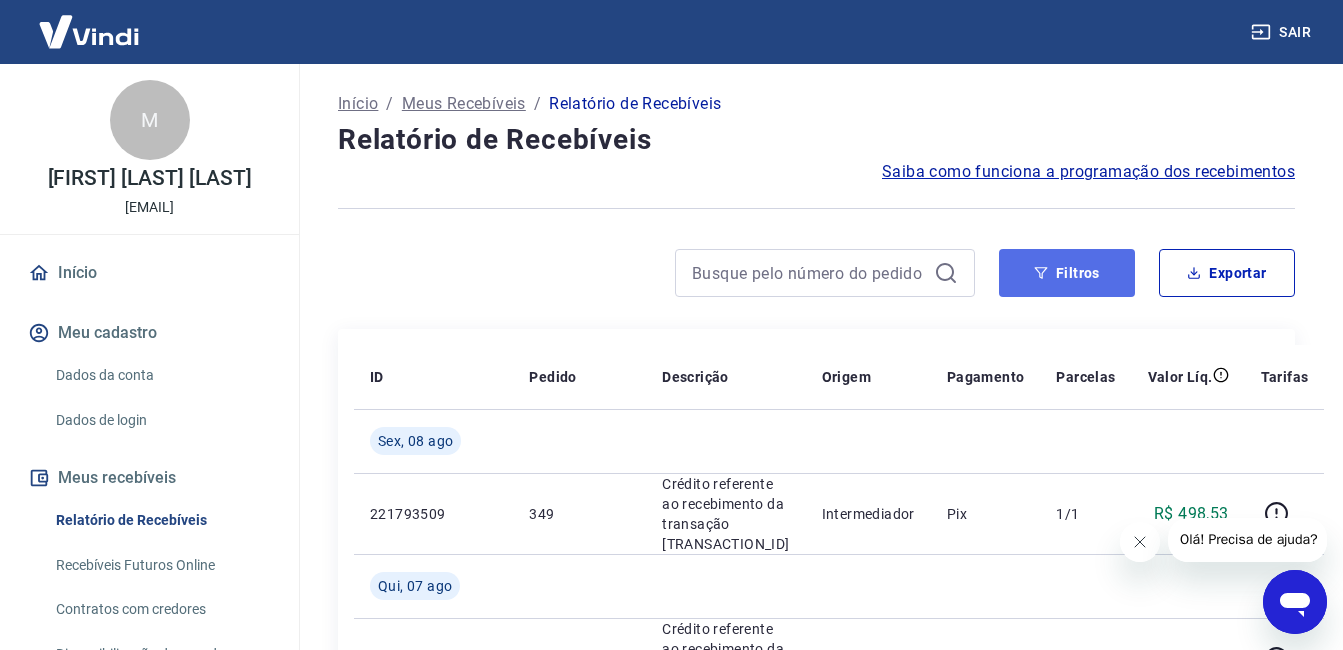 click on "Filtros" at bounding box center (1067, 273) 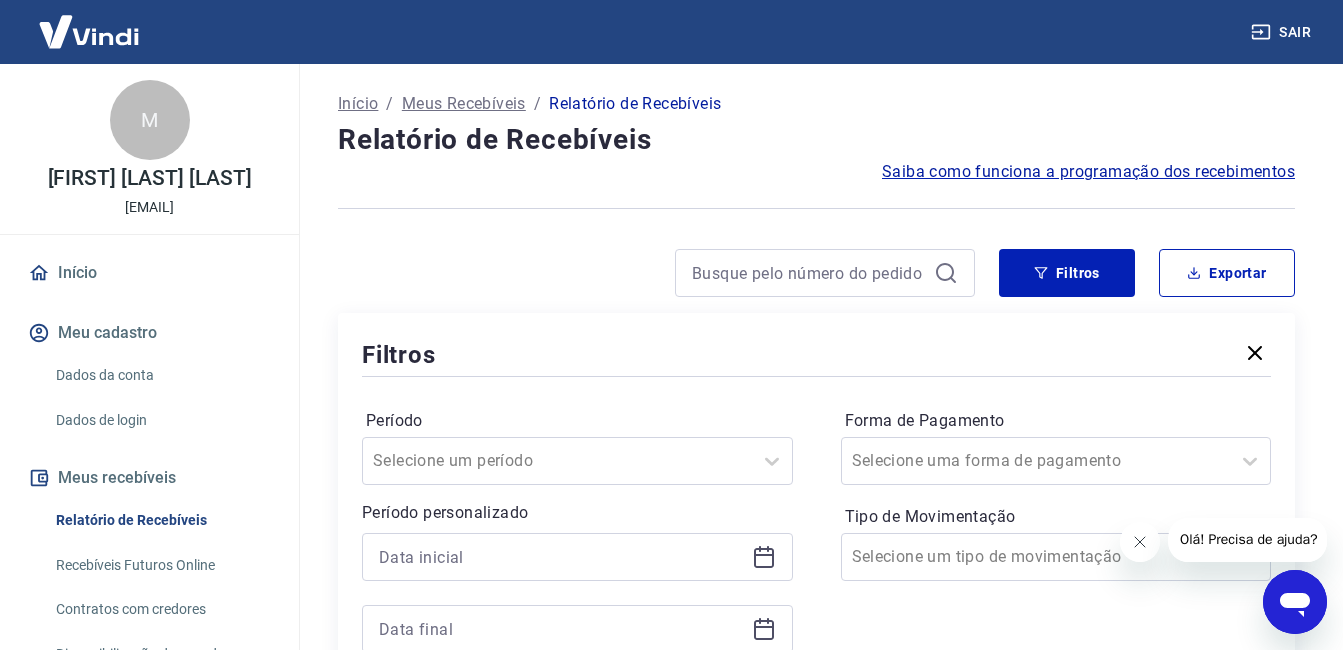 click 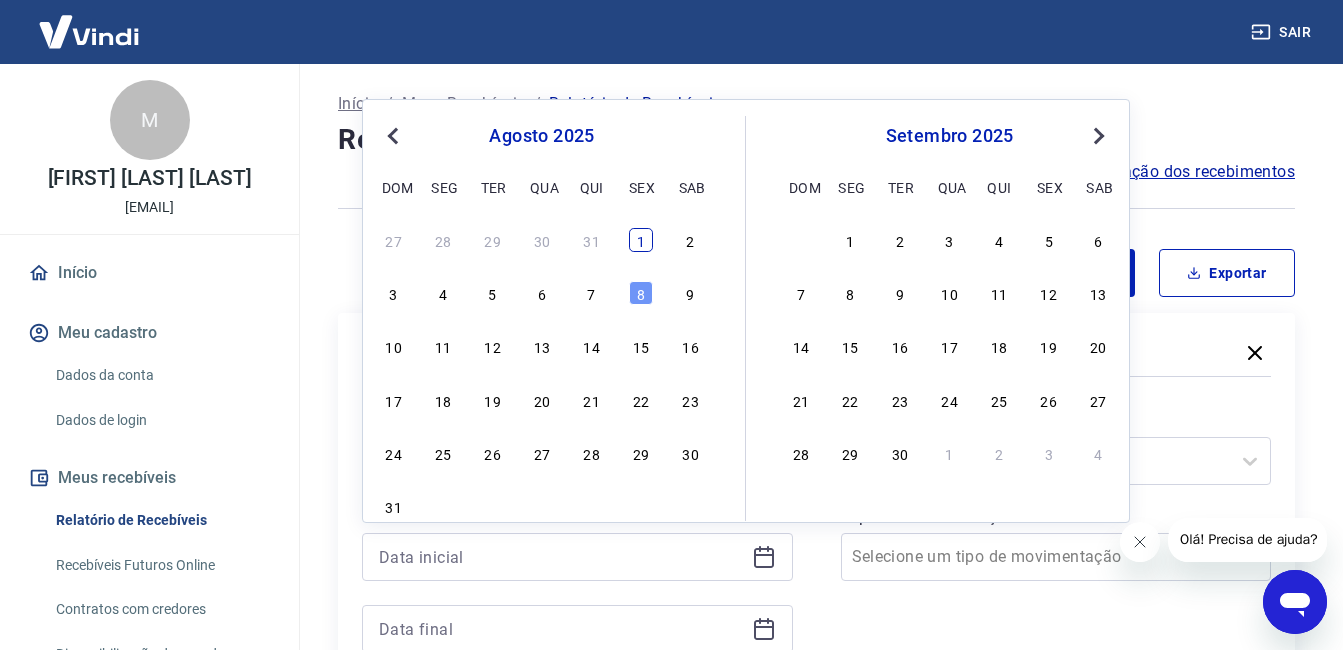 click on "1" at bounding box center [641, 240] 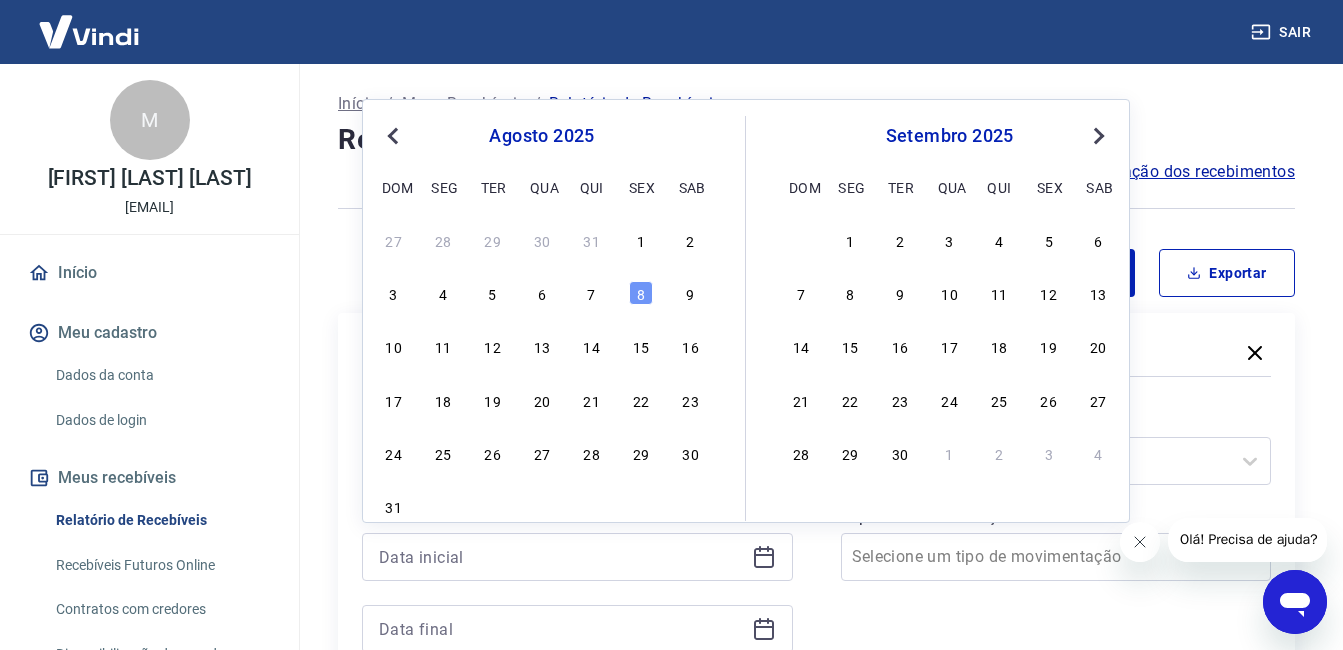 type on "01/08/2025" 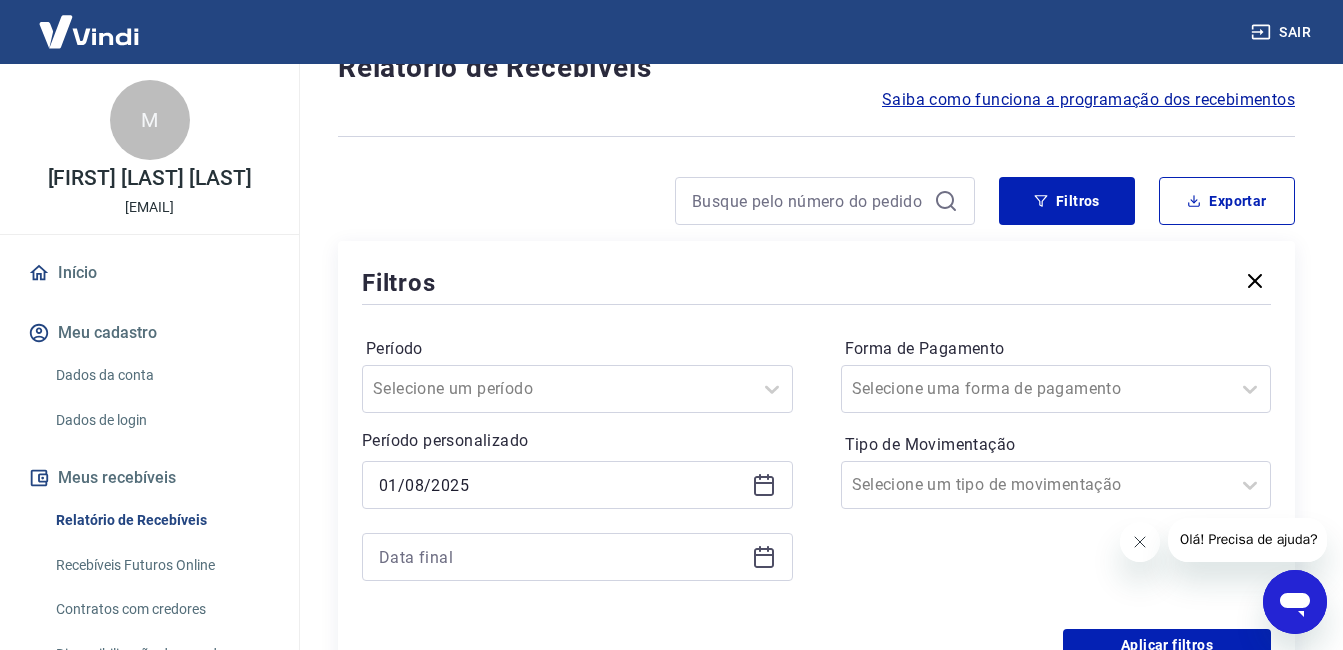 scroll, scrollTop: 300, scrollLeft: 0, axis: vertical 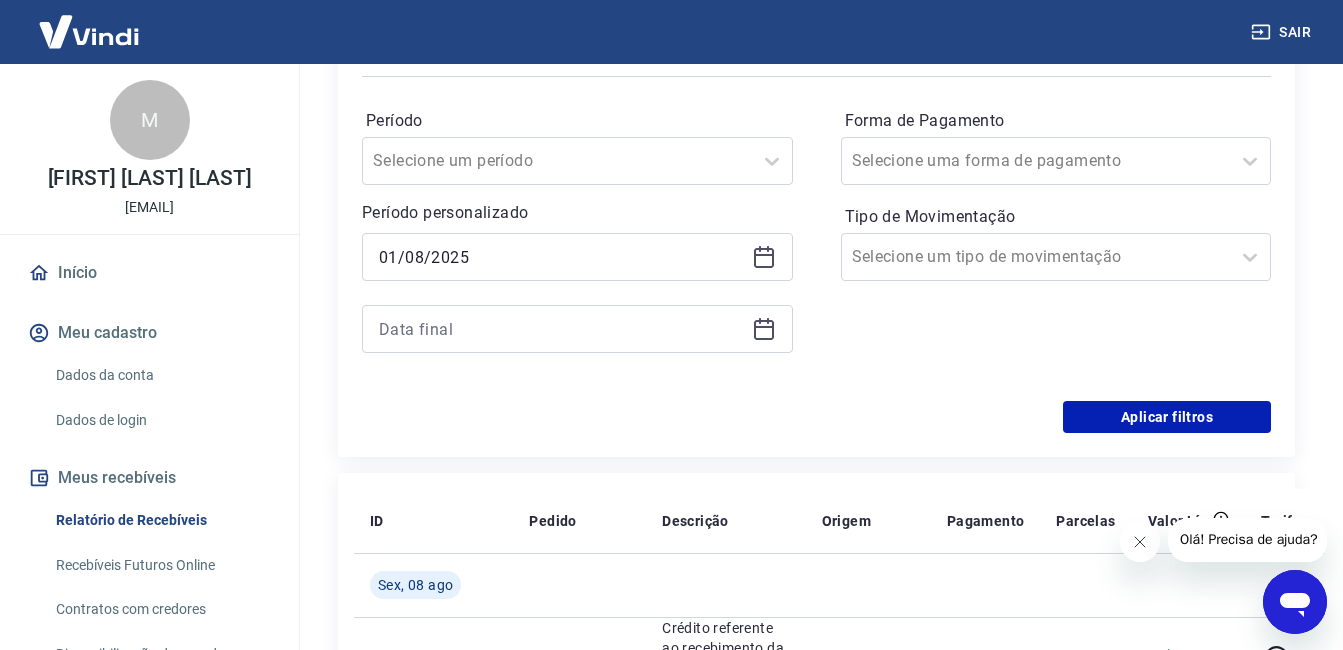click 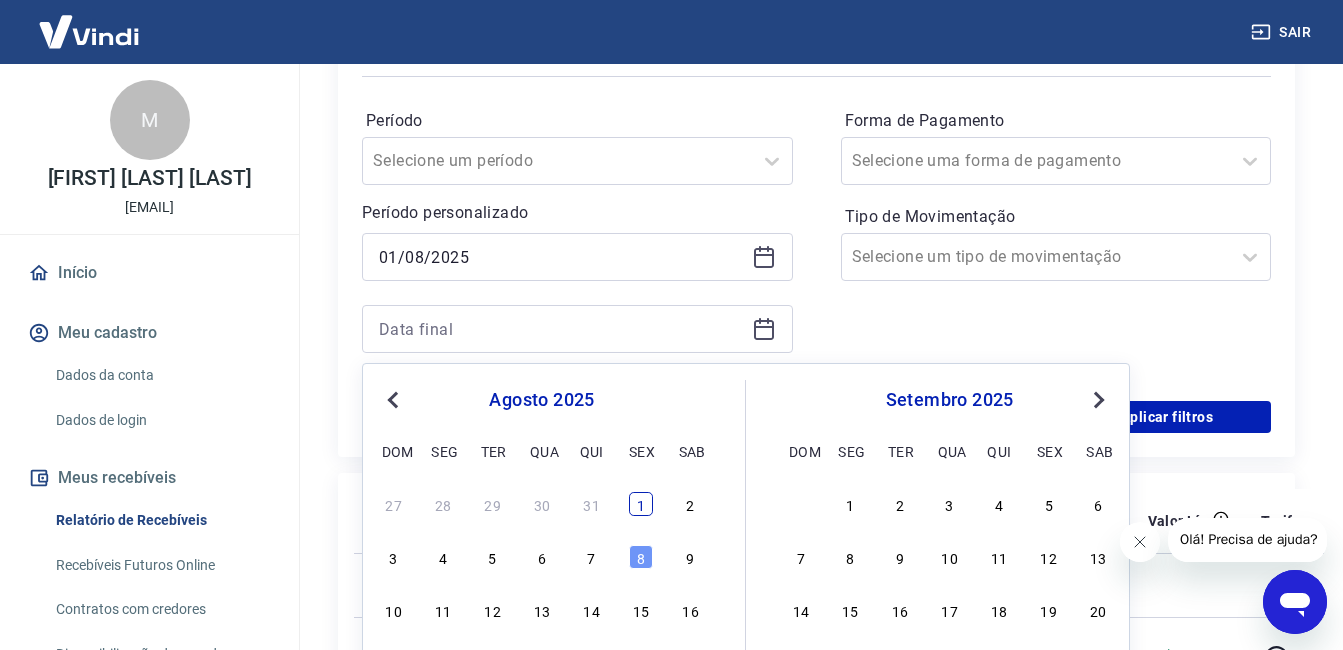 click on "1" at bounding box center [641, 504] 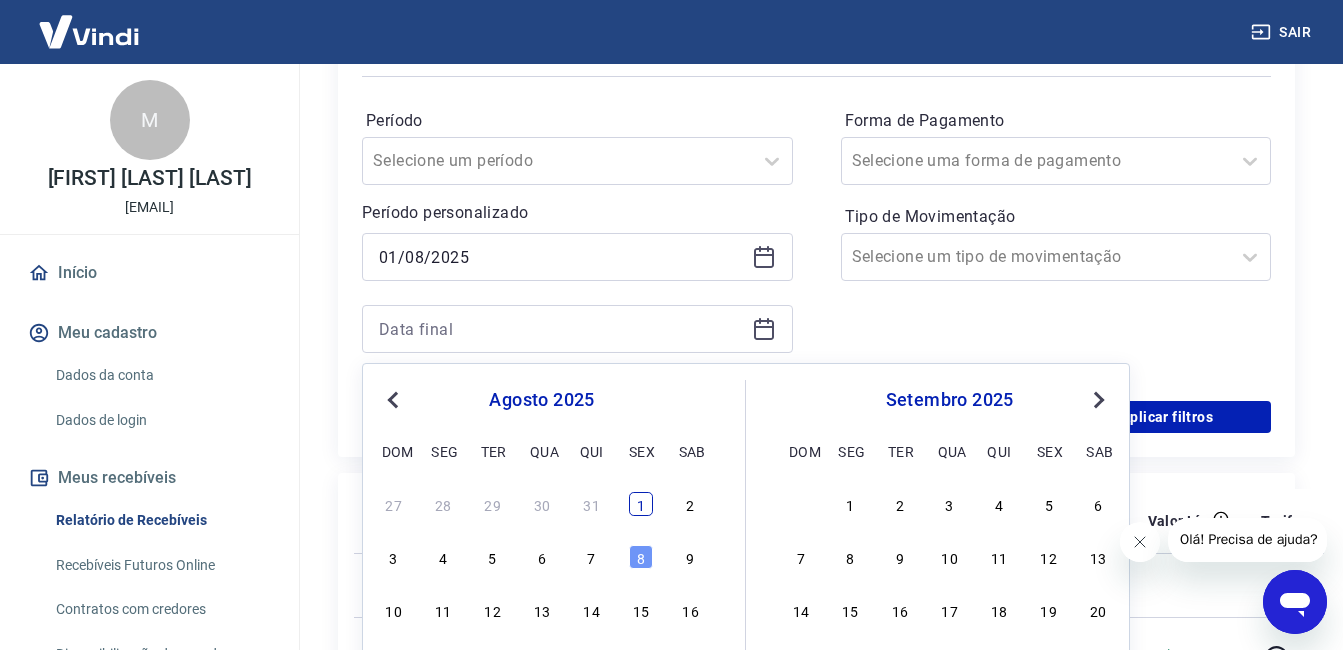 type on "01/08/2025" 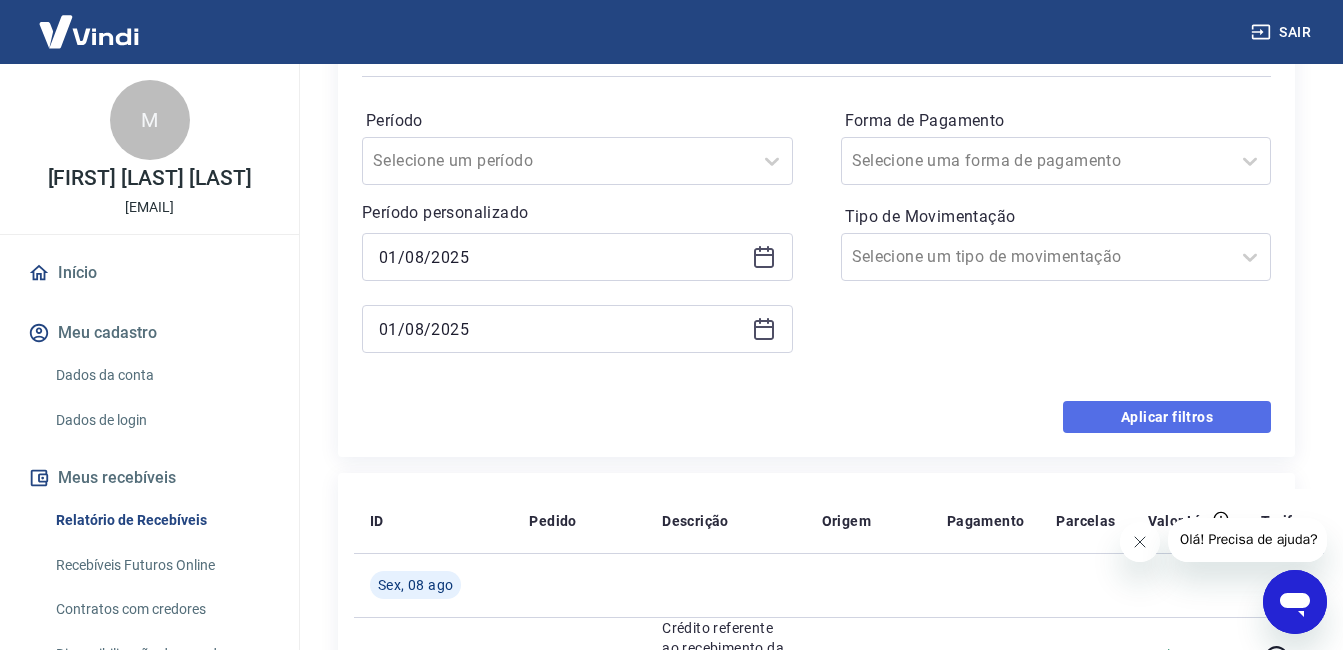 click on "Aplicar filtros" at bounding box center (1167, 417) 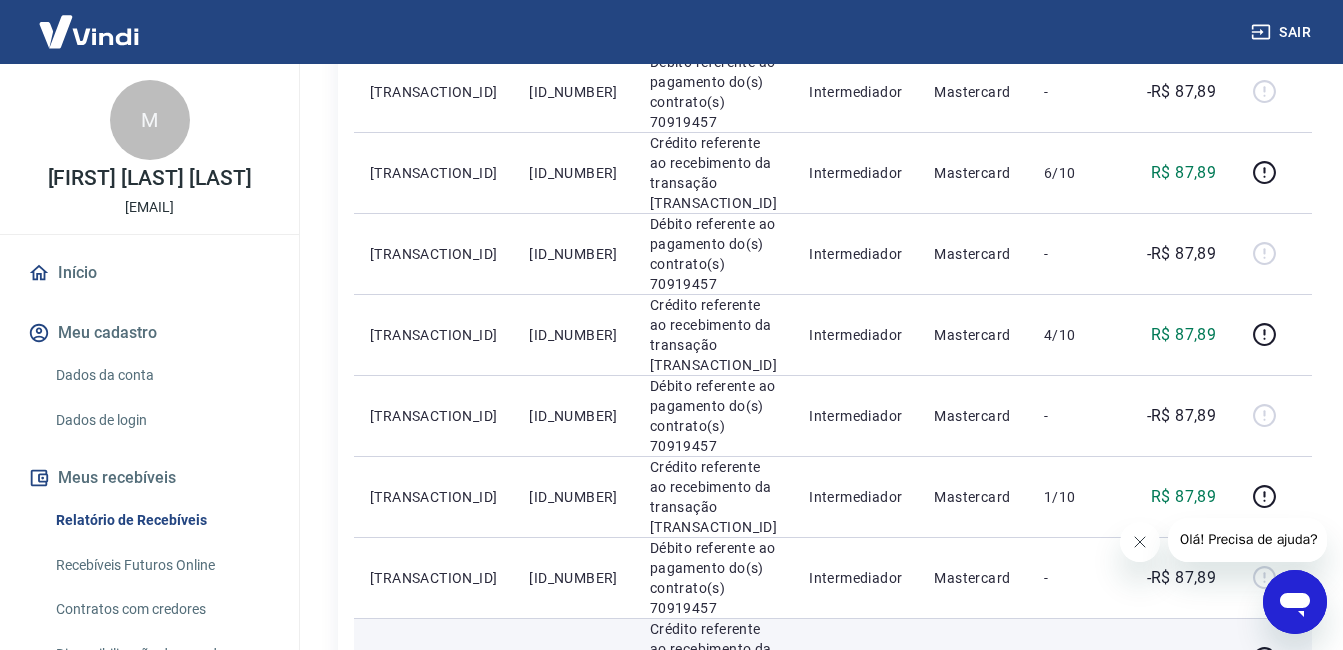 scroll, scrollTop: 872, scrollLeft: 0, axis: vertical 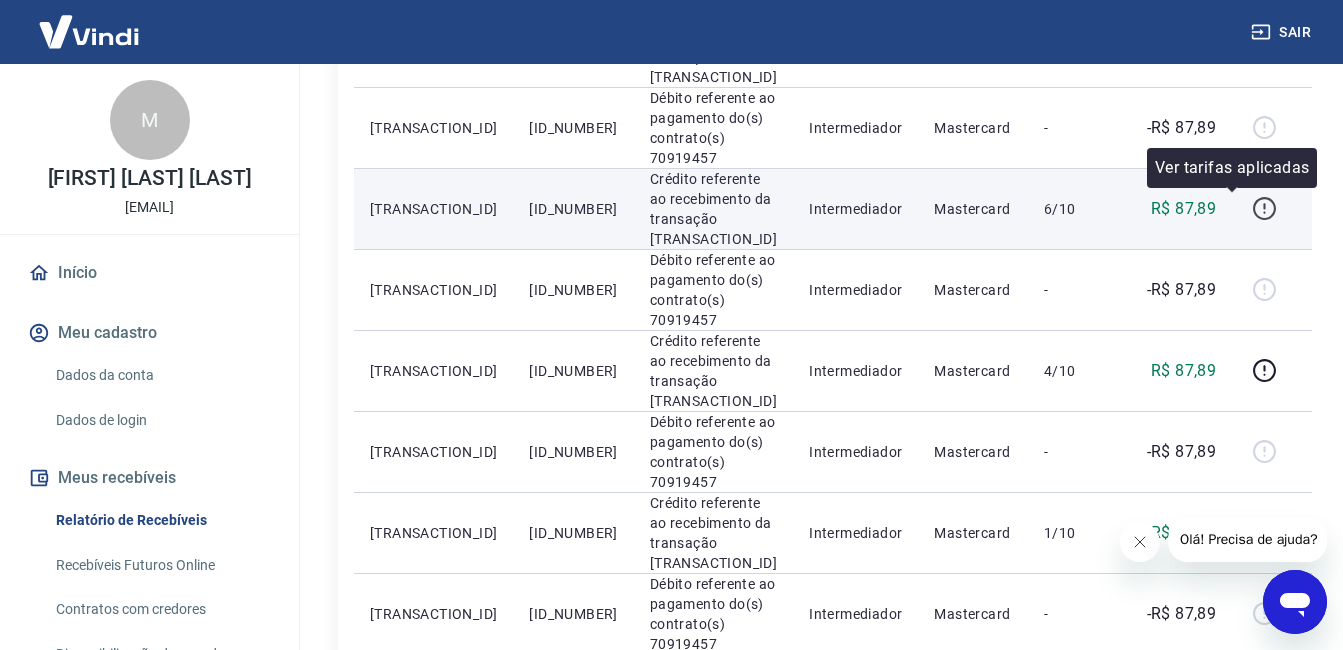 click 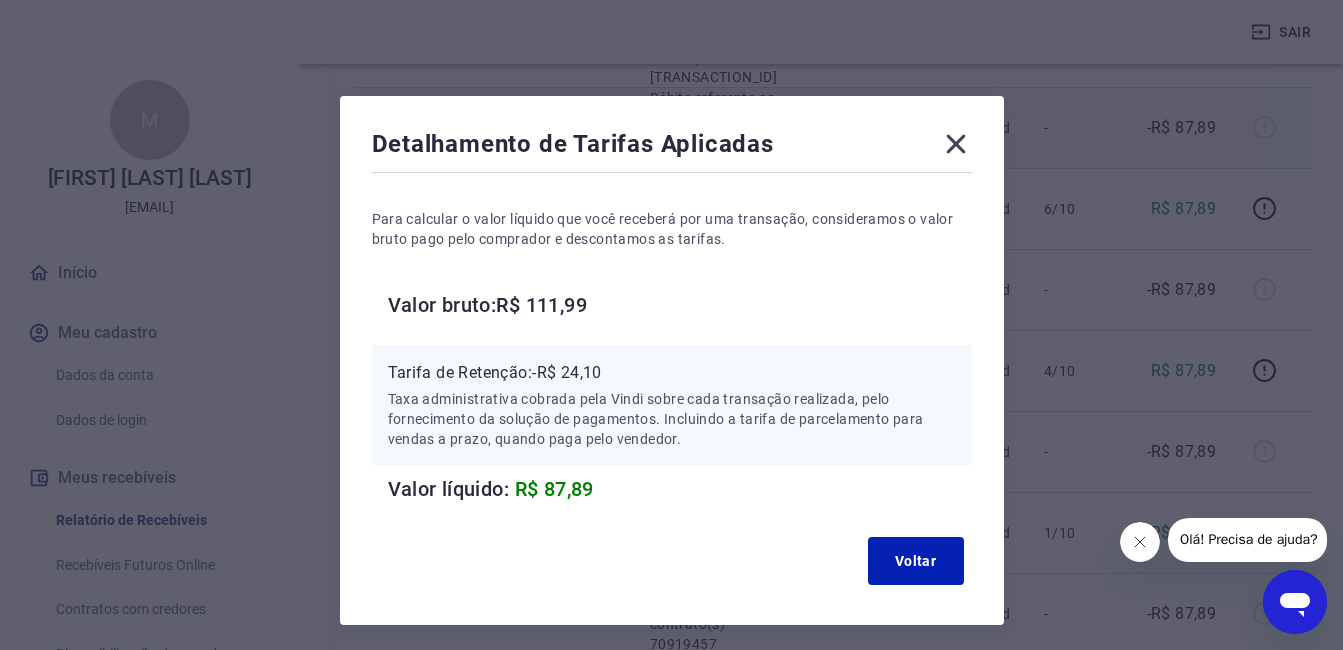 click 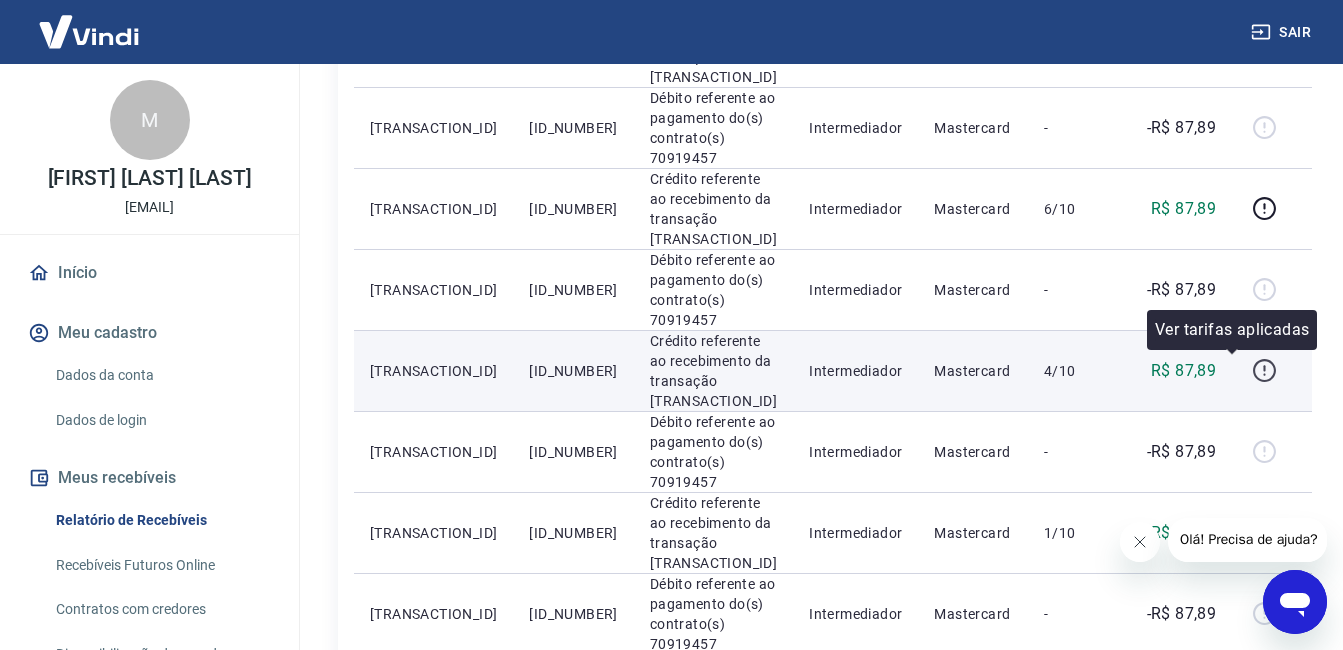 click 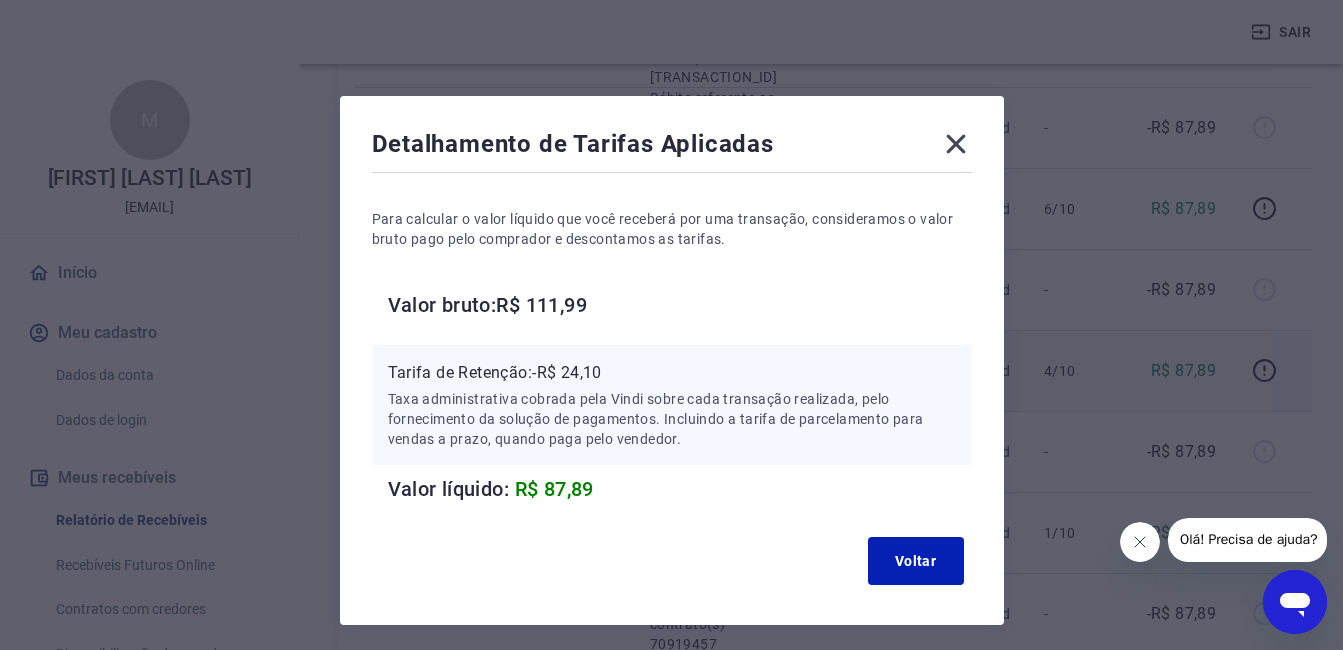 click 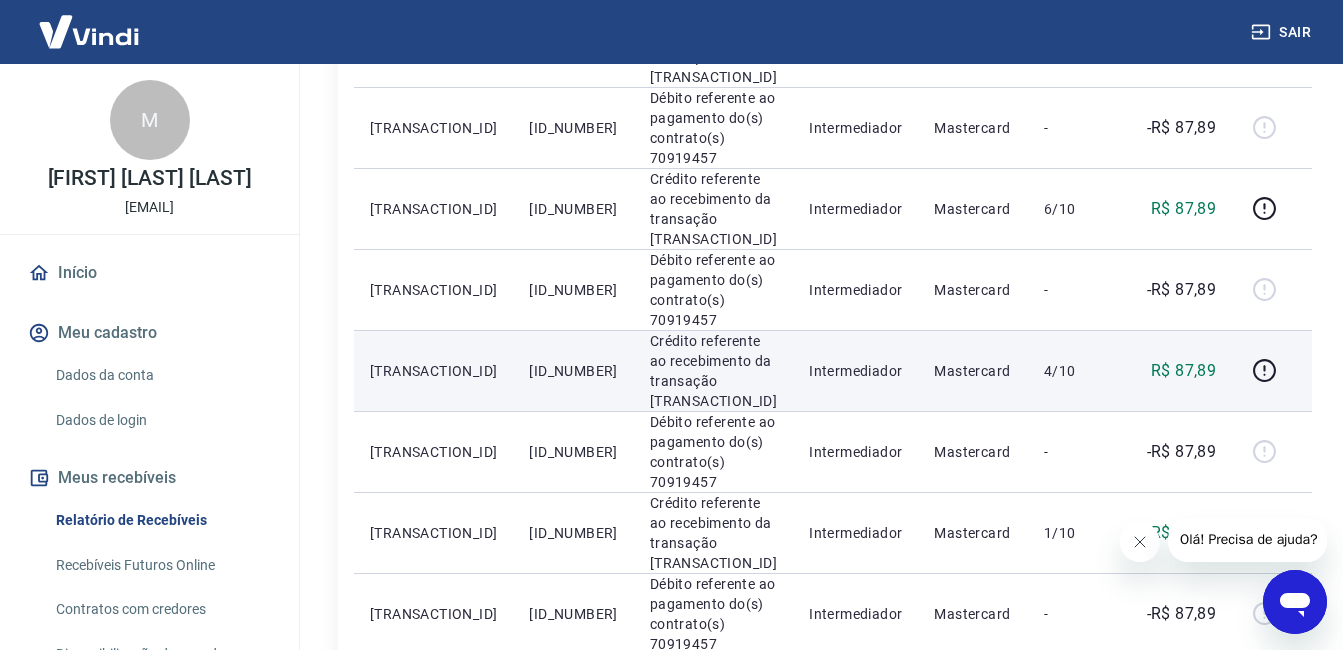 click on "[ID_NUMBER]" at bounding box center (573, 370) 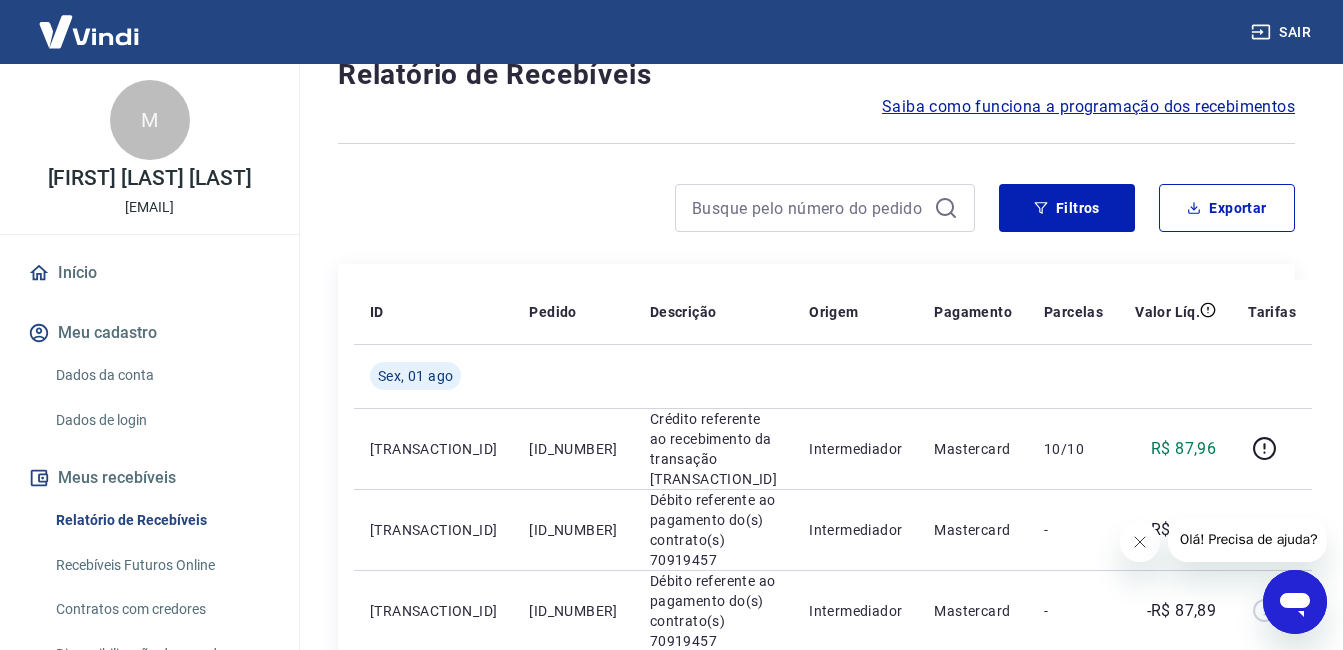 scroll, scrollTop: 0, scrollLeft: 0, axis: both 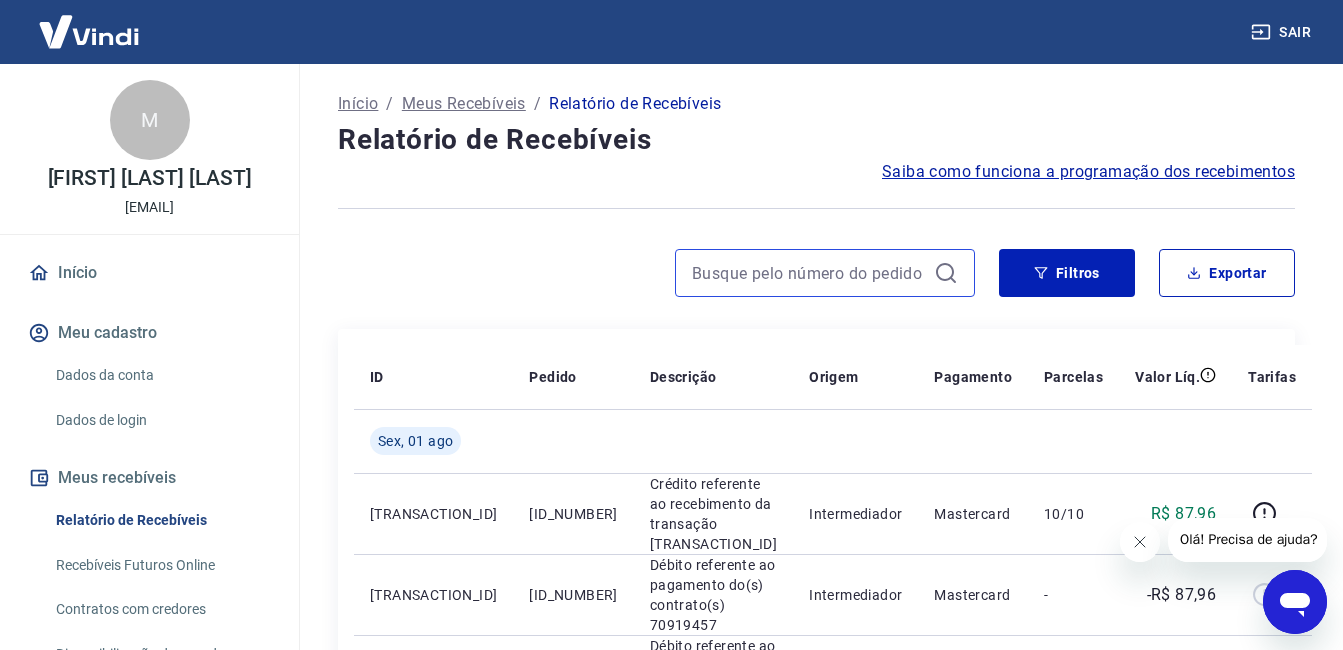 click at bounding box center [809, 273] 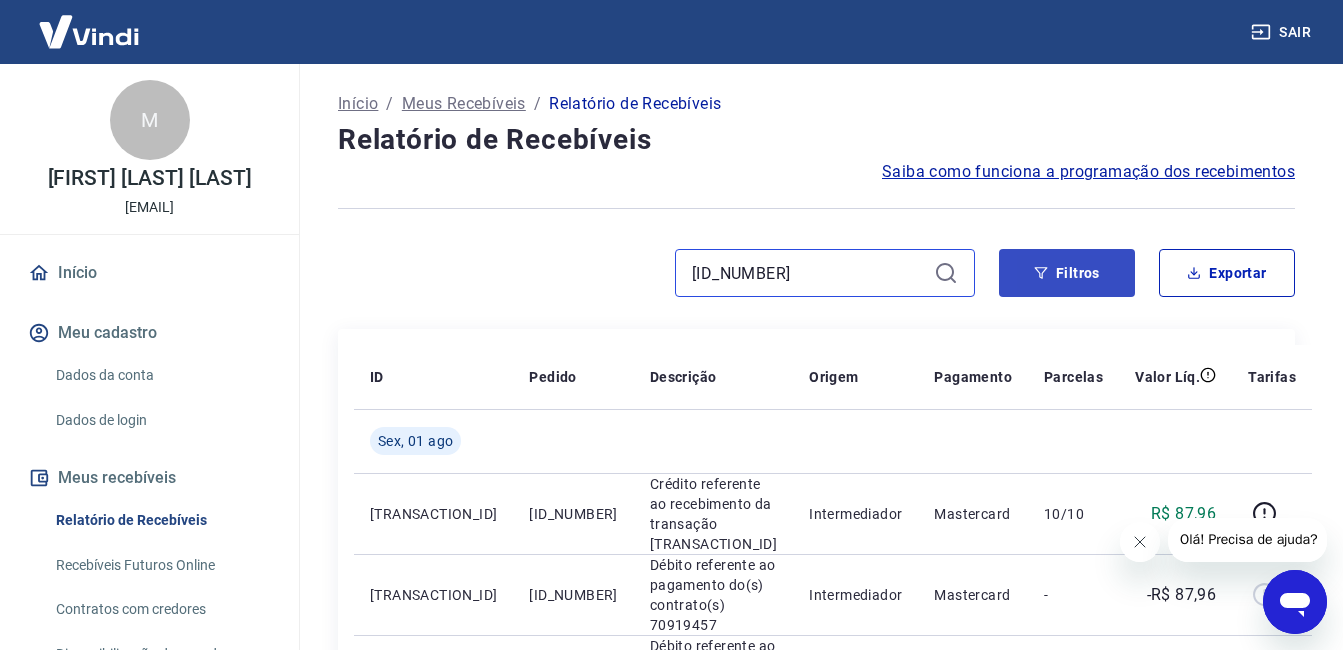 type on "[ID_NUMBER]" 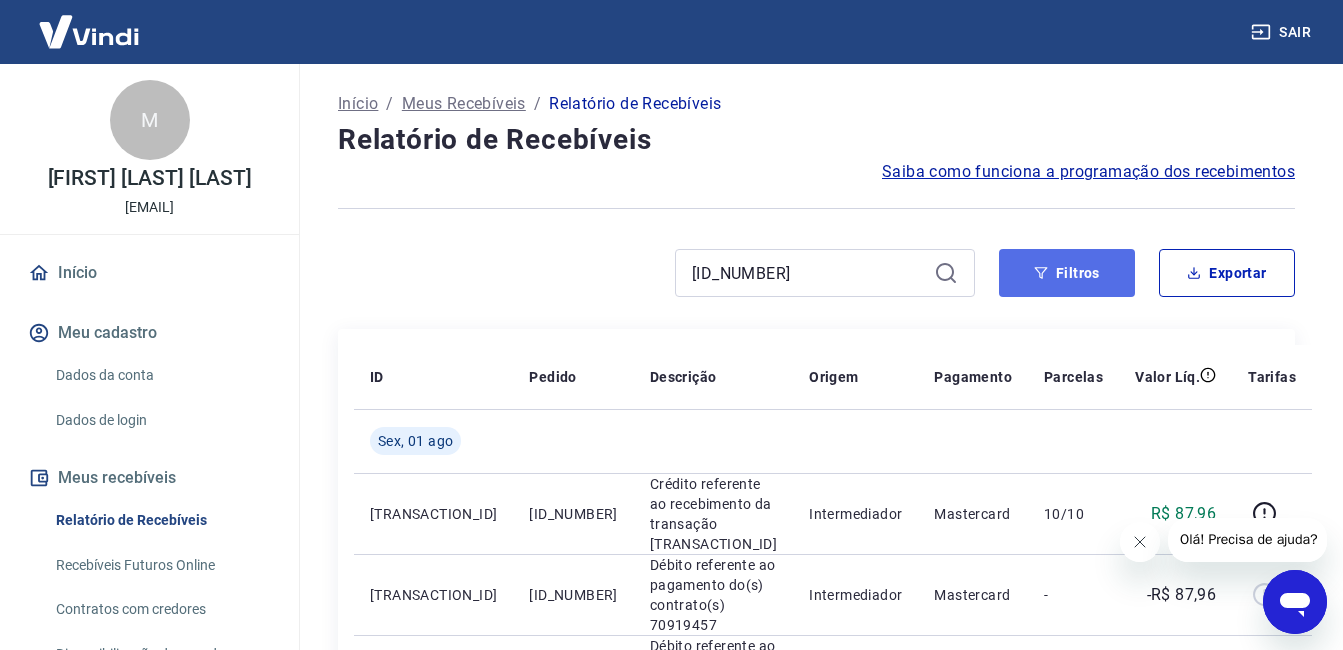 click on "Filtros" at bounding box center (1067, 273) 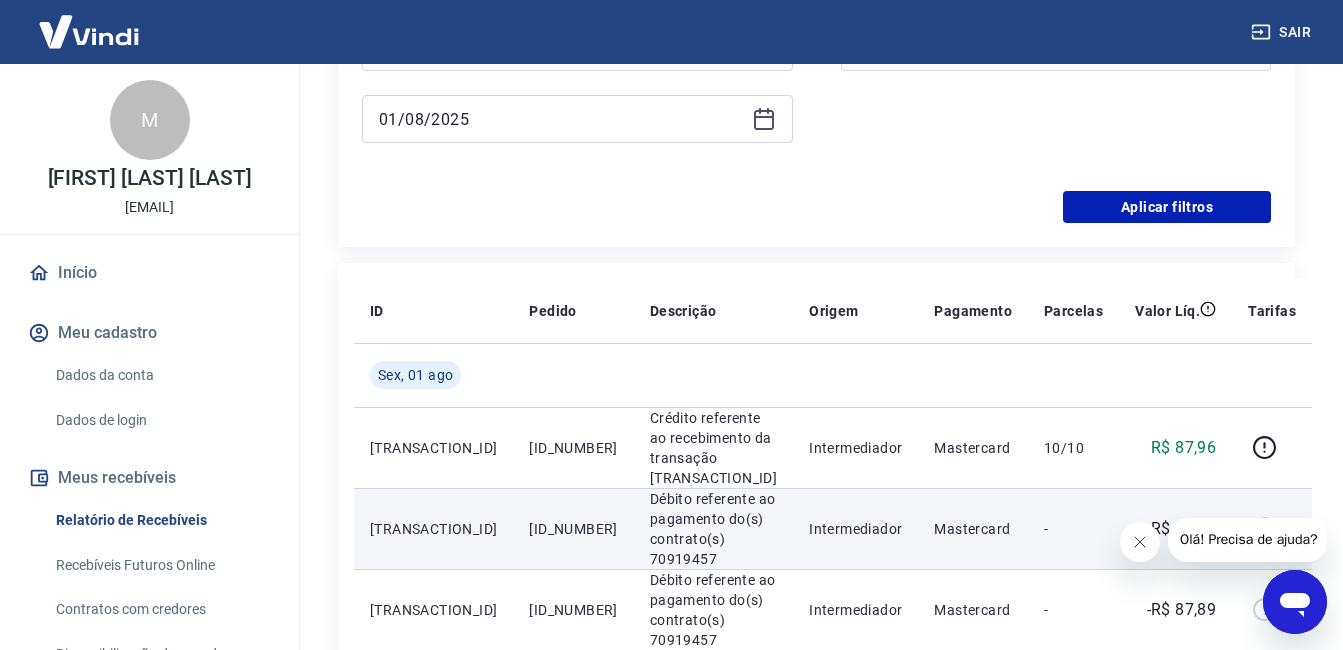scroll, scrollTop: 700, scrollLeft: 0, axis: vertical 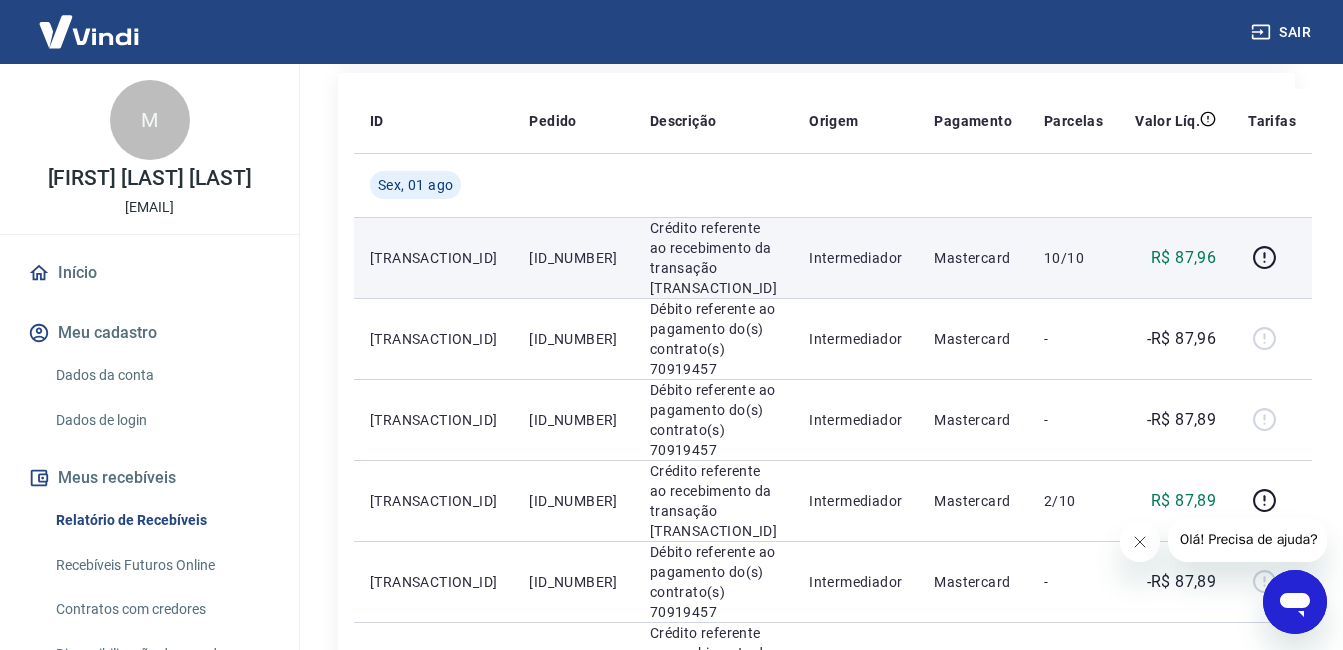 drag, startPoint x: 496, startPoint y: 247, endPoint x: 597, endPoint y: 279, distance: 105.9481 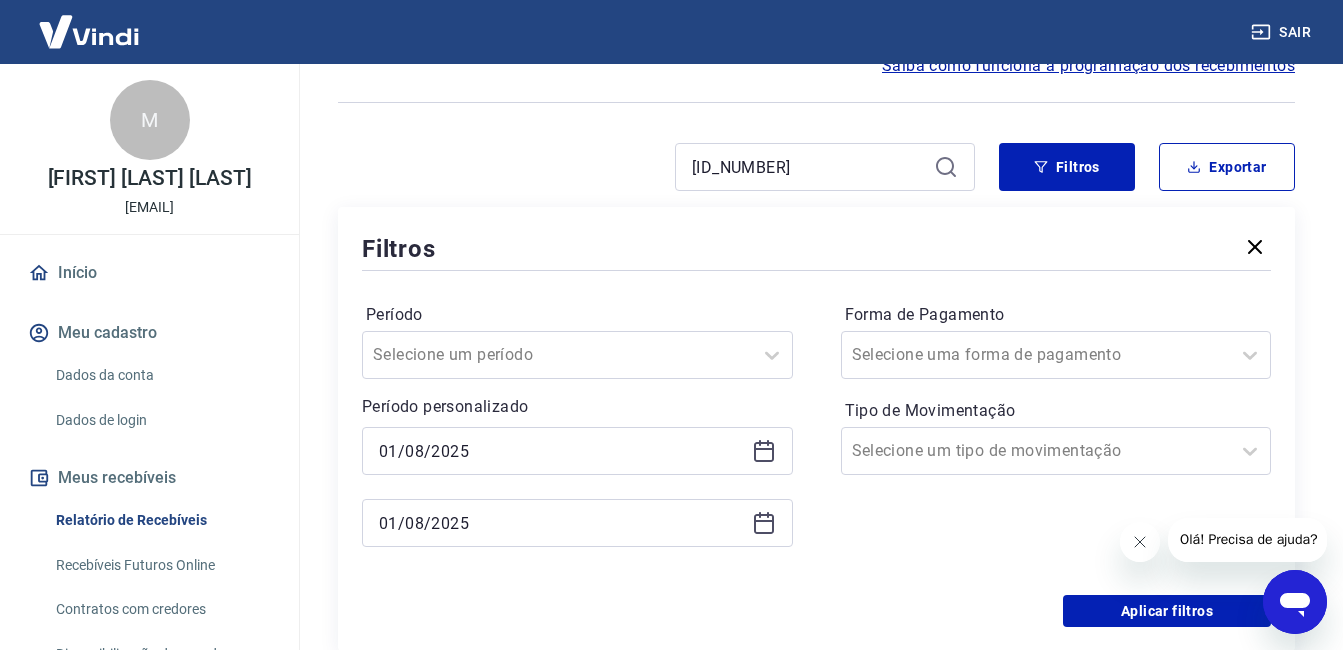 scroll, scrollTop: 200, scrollLeft: 0, axis: vertical 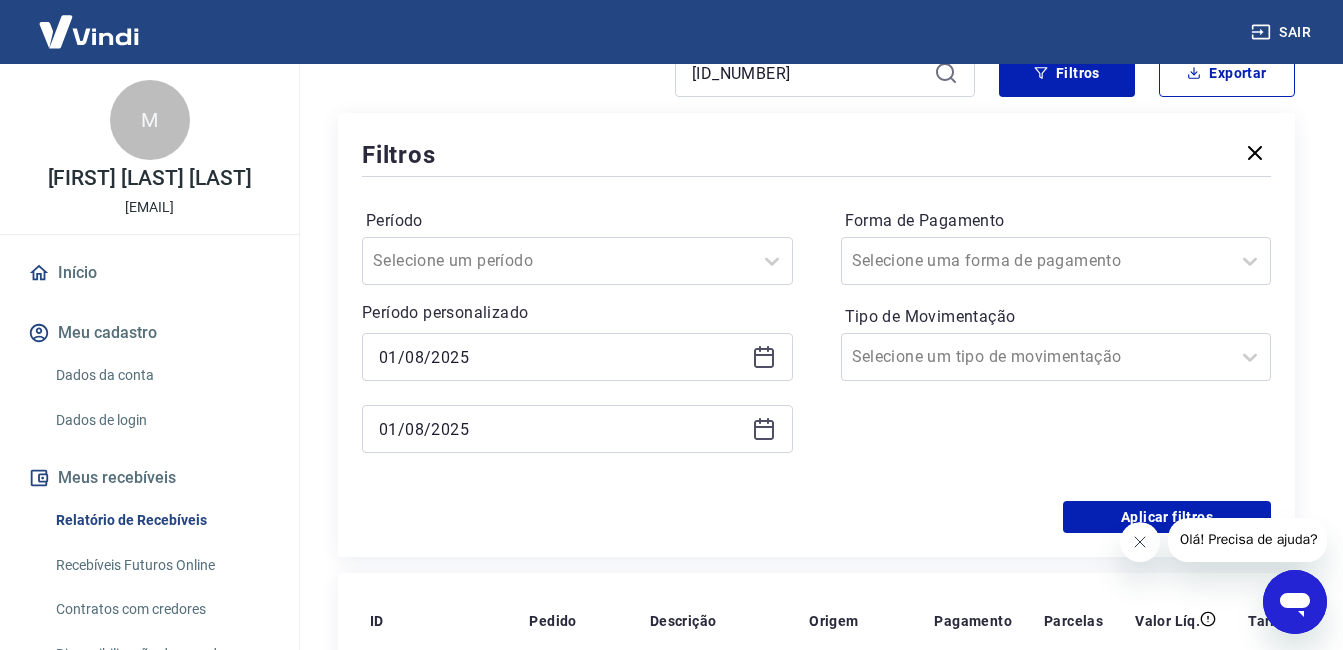 click 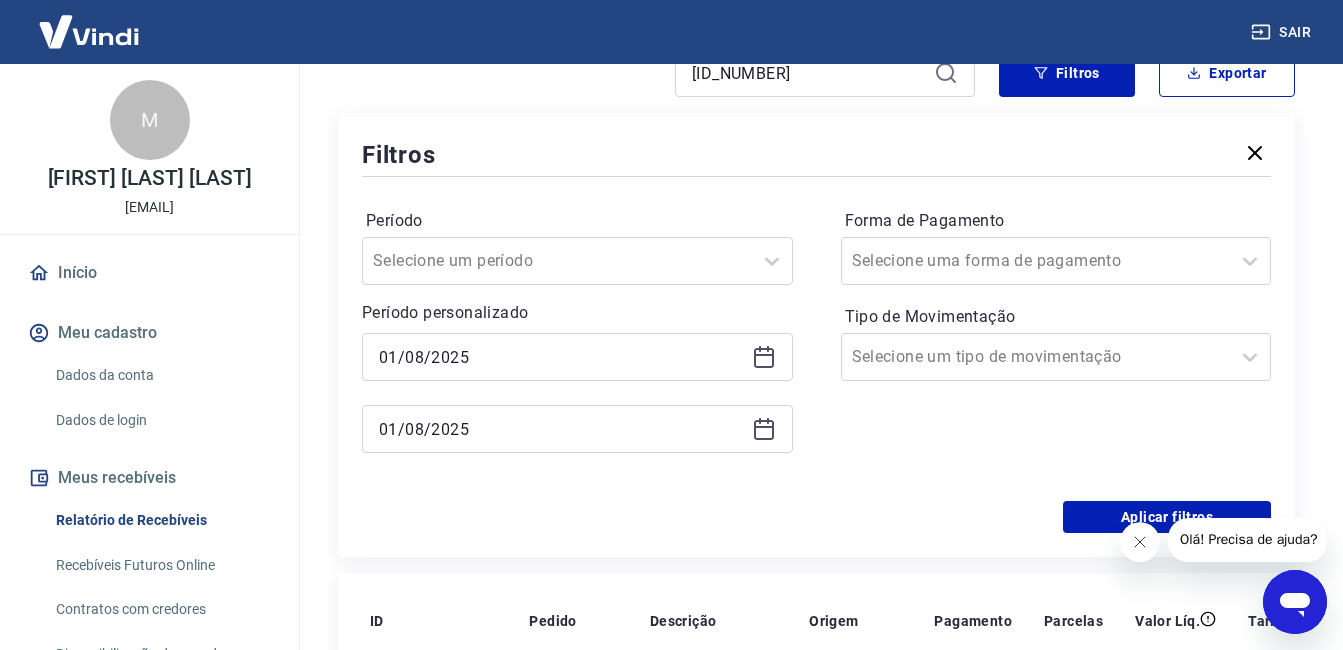click 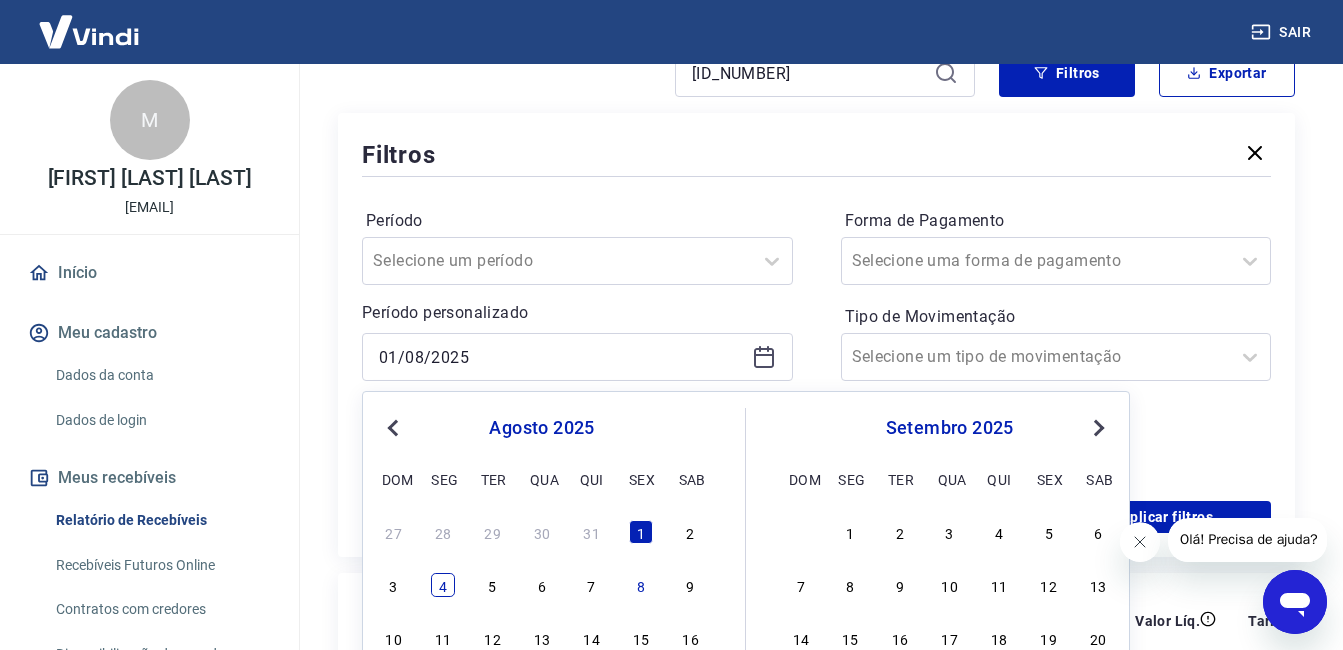 click on "4" at bounding box center (443, 585) 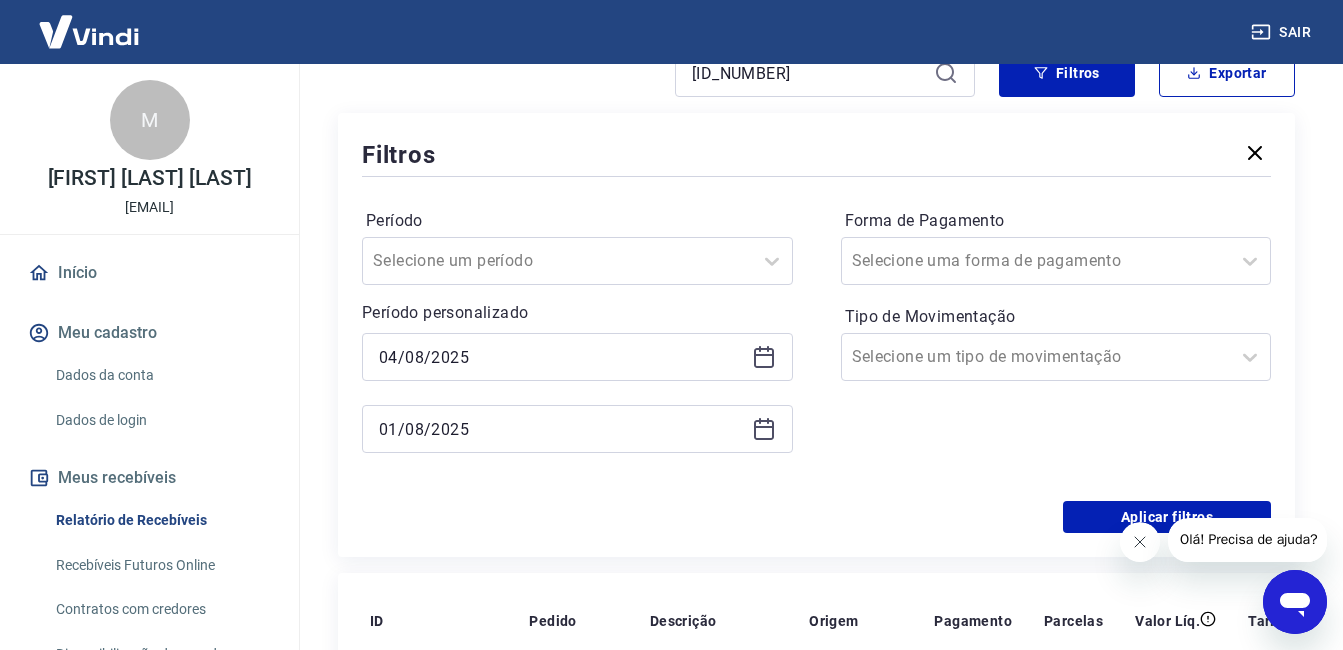 click 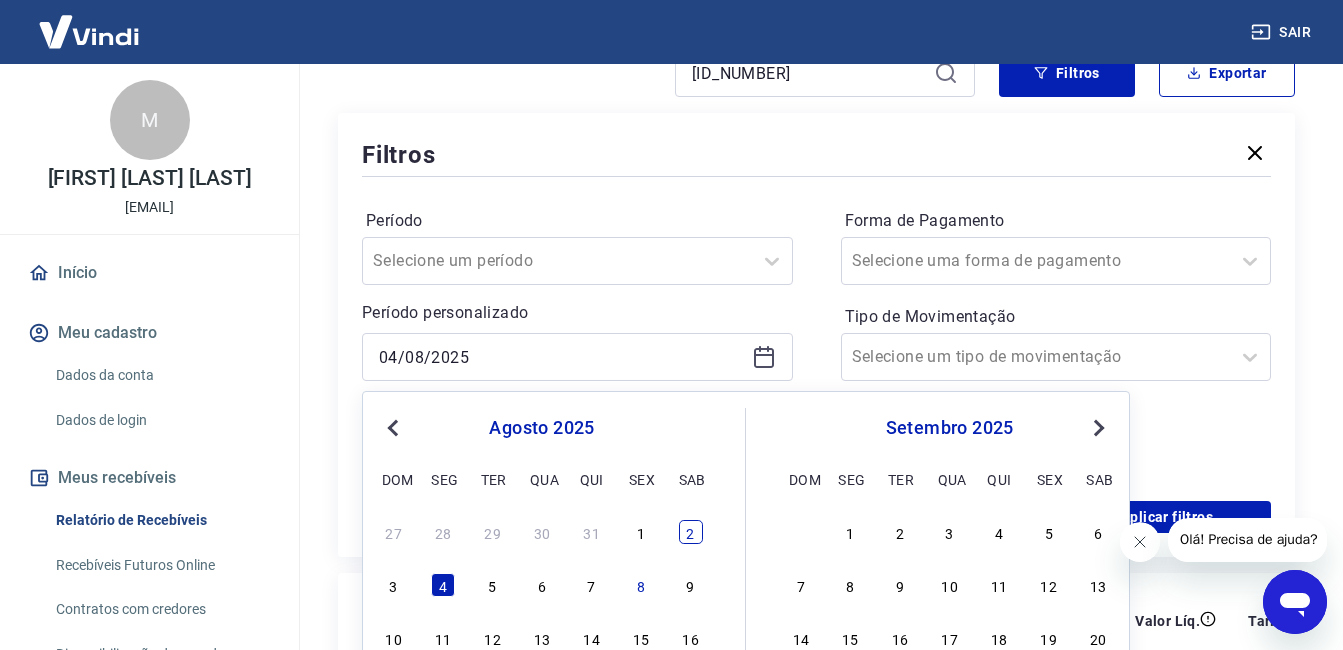 click on "2" at bounding box center (691, 532) 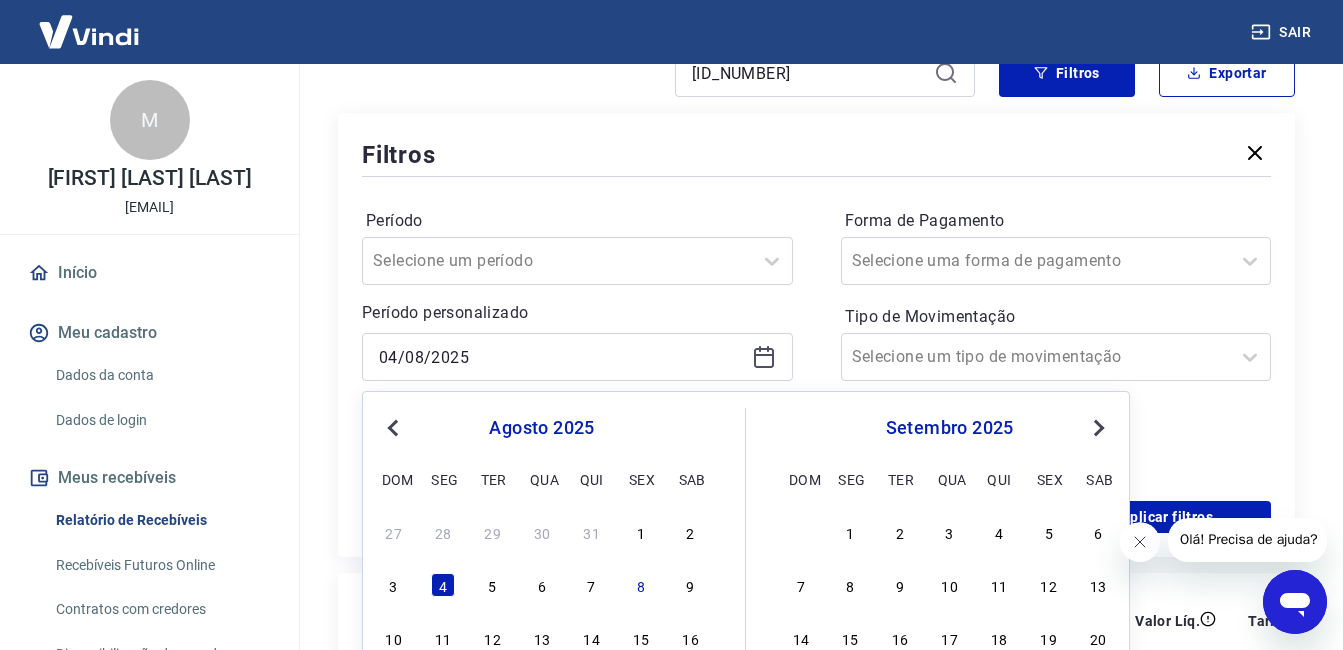 type on "[DATE]" 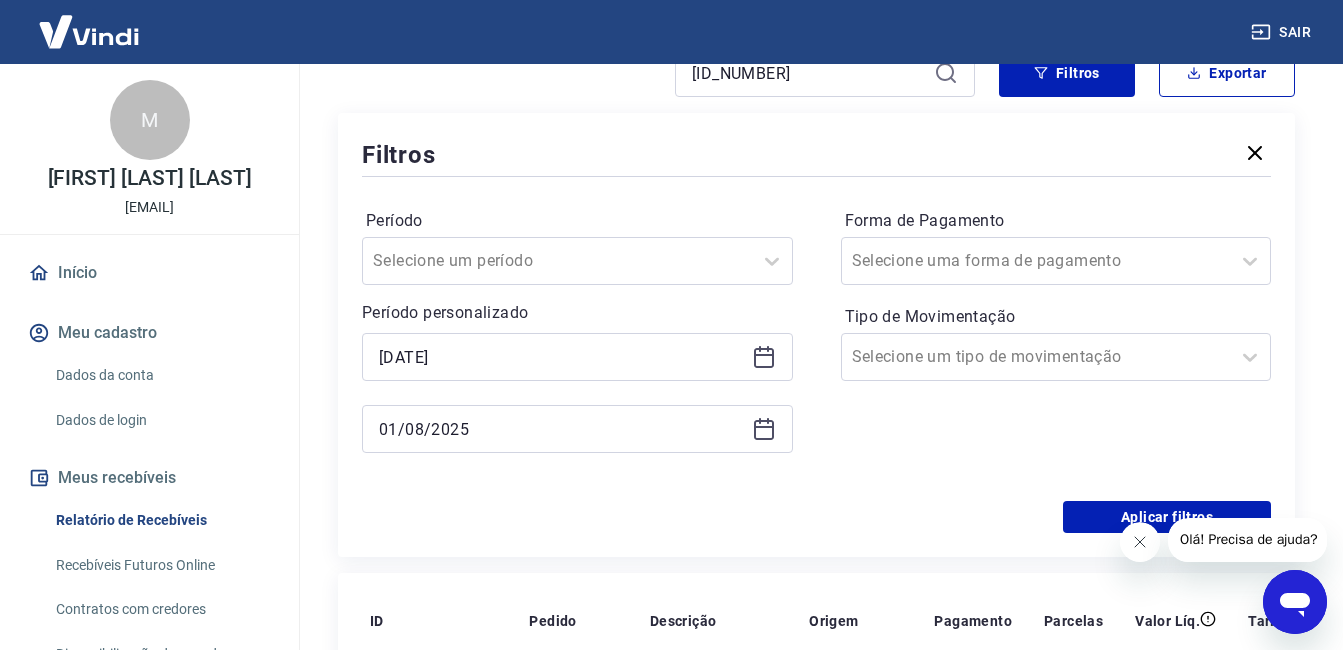click 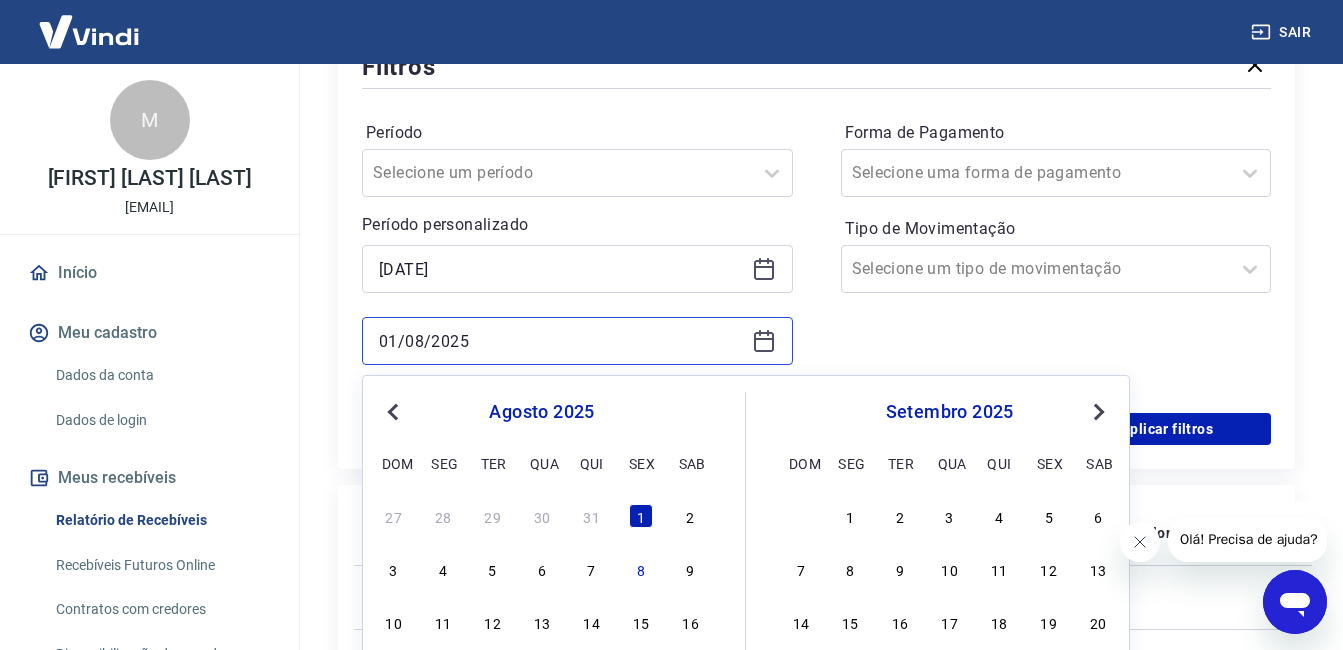 scroll, scrollTop: 300, scrollLeft: 0, axis: vertical 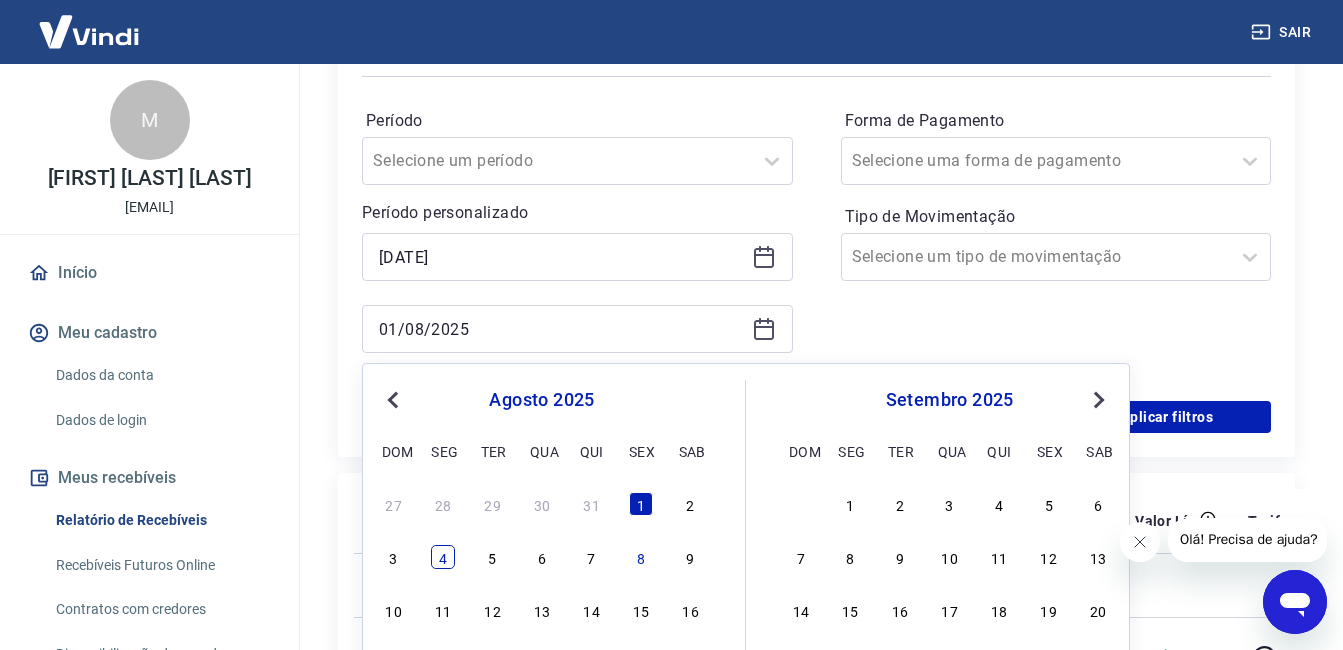 click on "4" at bounding box center [443, 557] 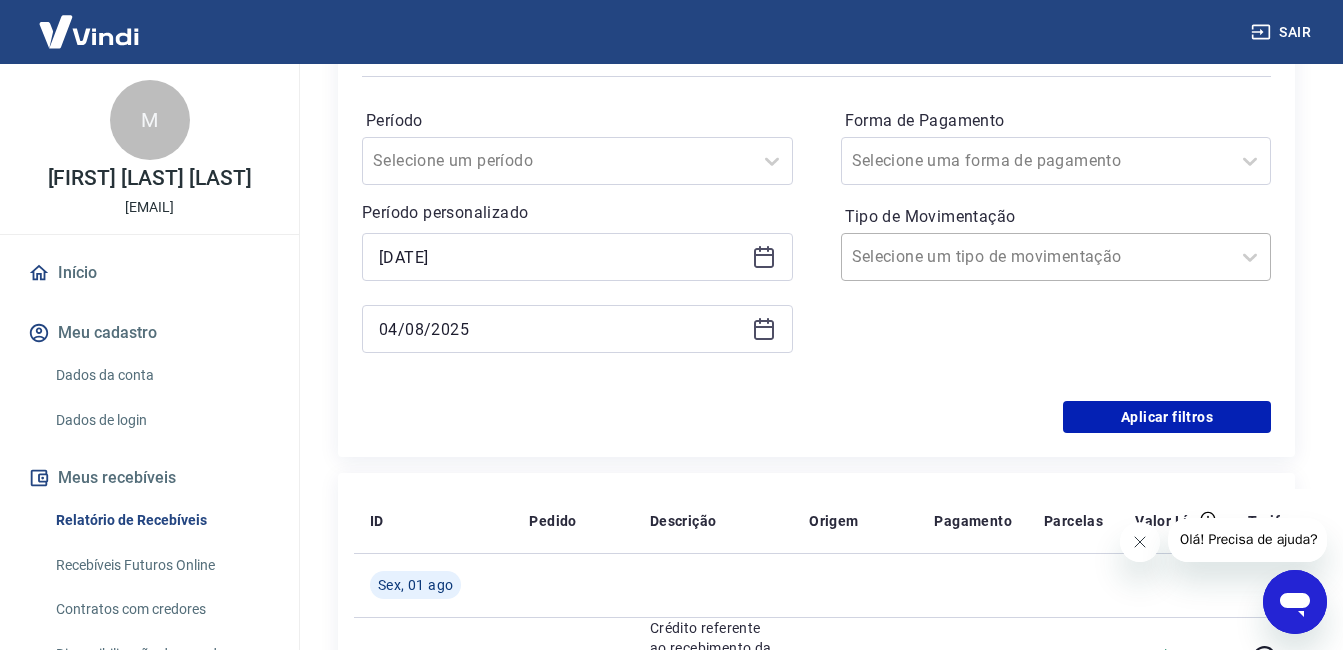 type on "04/08/2025" 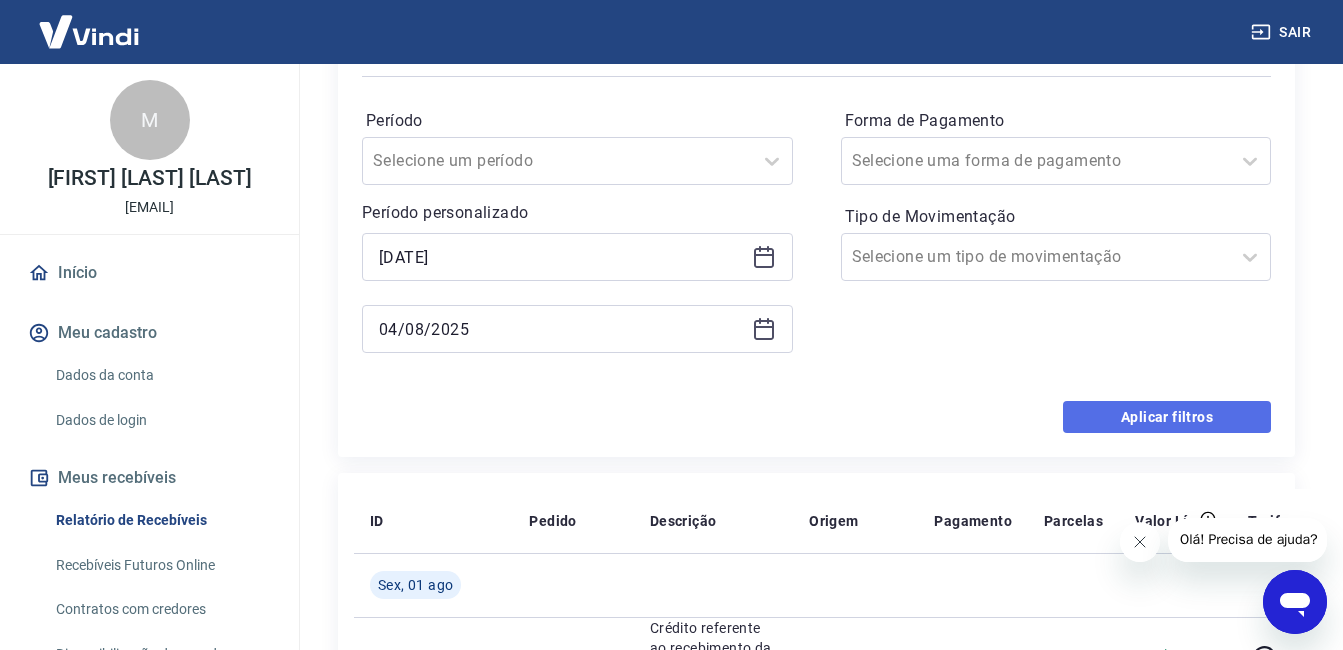 click on "Aplicar filtros" at bounding box center (1167, 417) 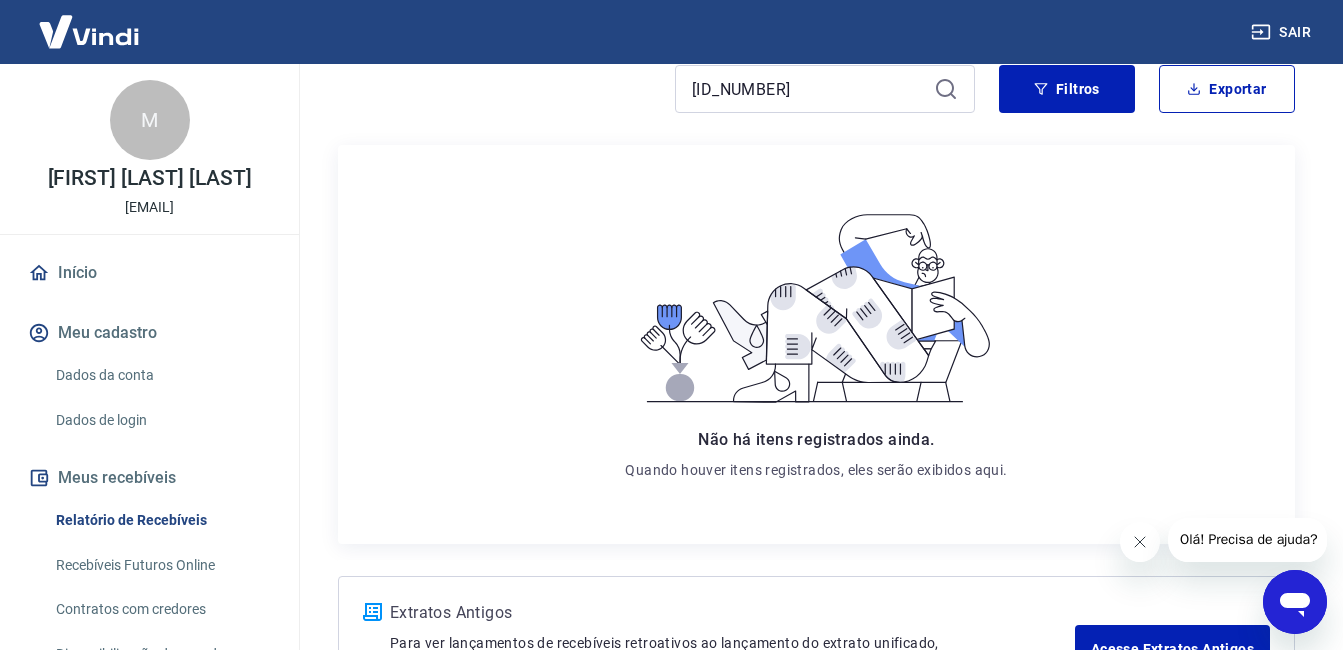 scroll, scrollTop: 0, scrollLeft: 0, axis: both 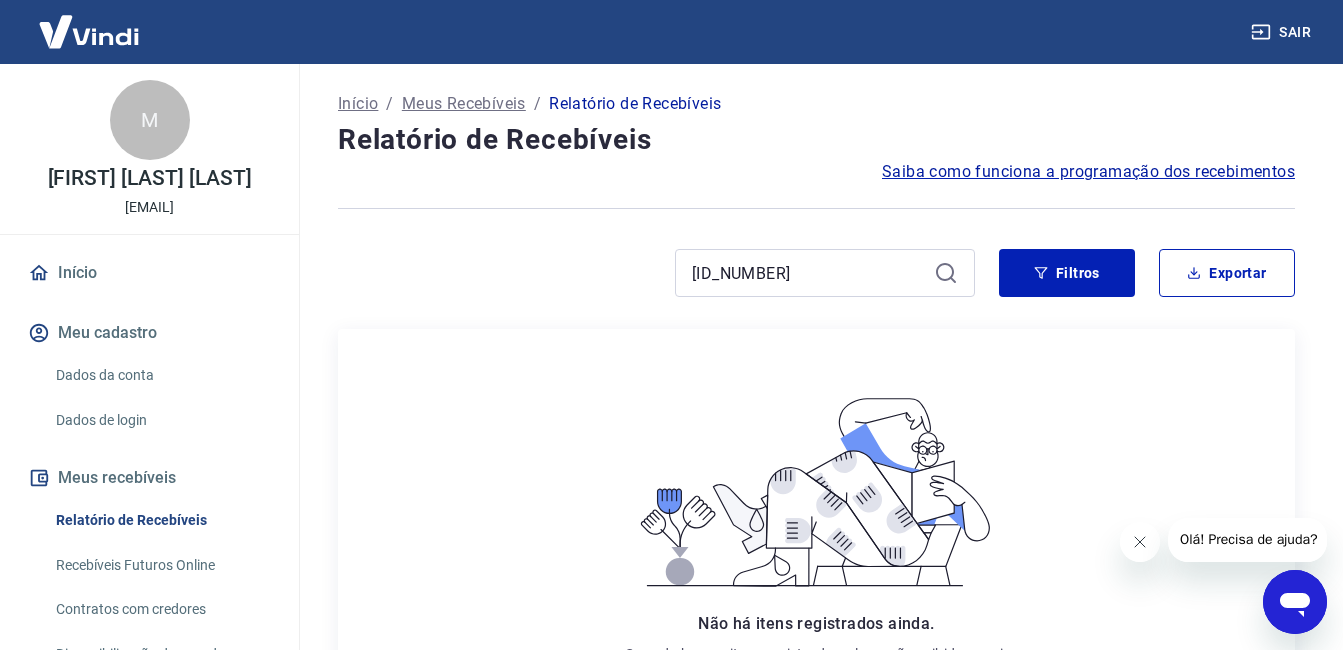 click on "[ID_NUMBER]" at bounding box center (825, 273) 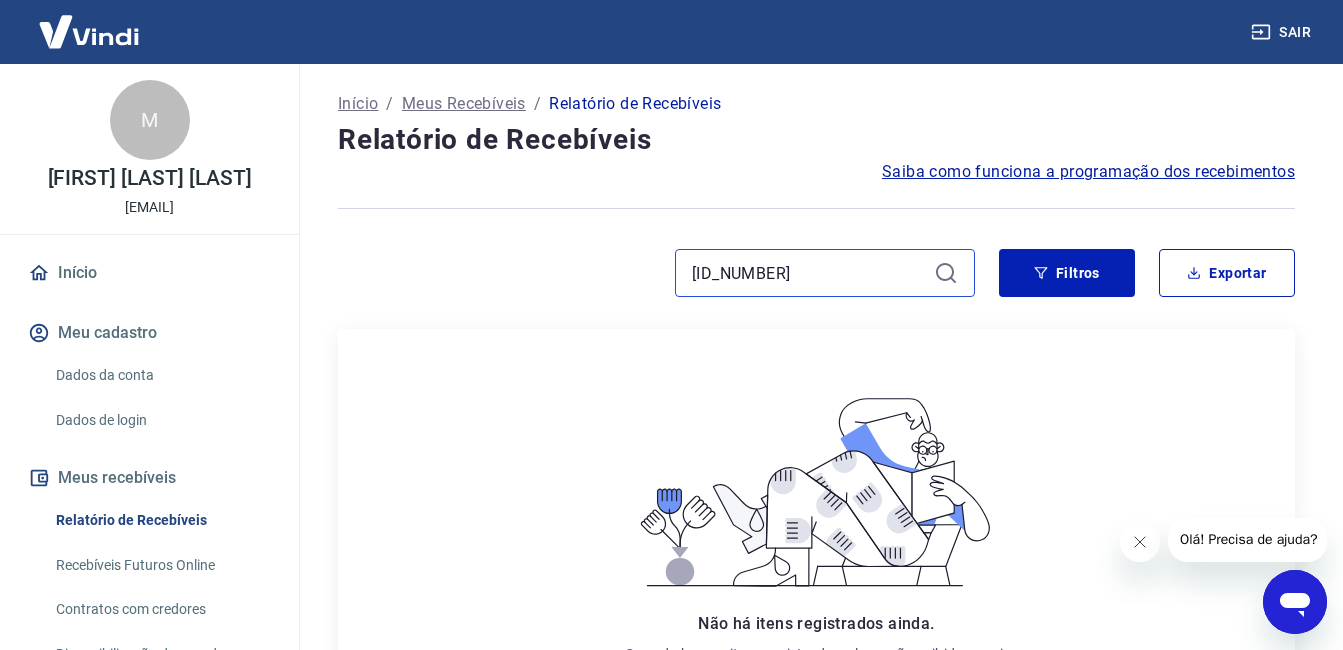 click on "[ID_NUMBER]" at bounding box center (809, 273) 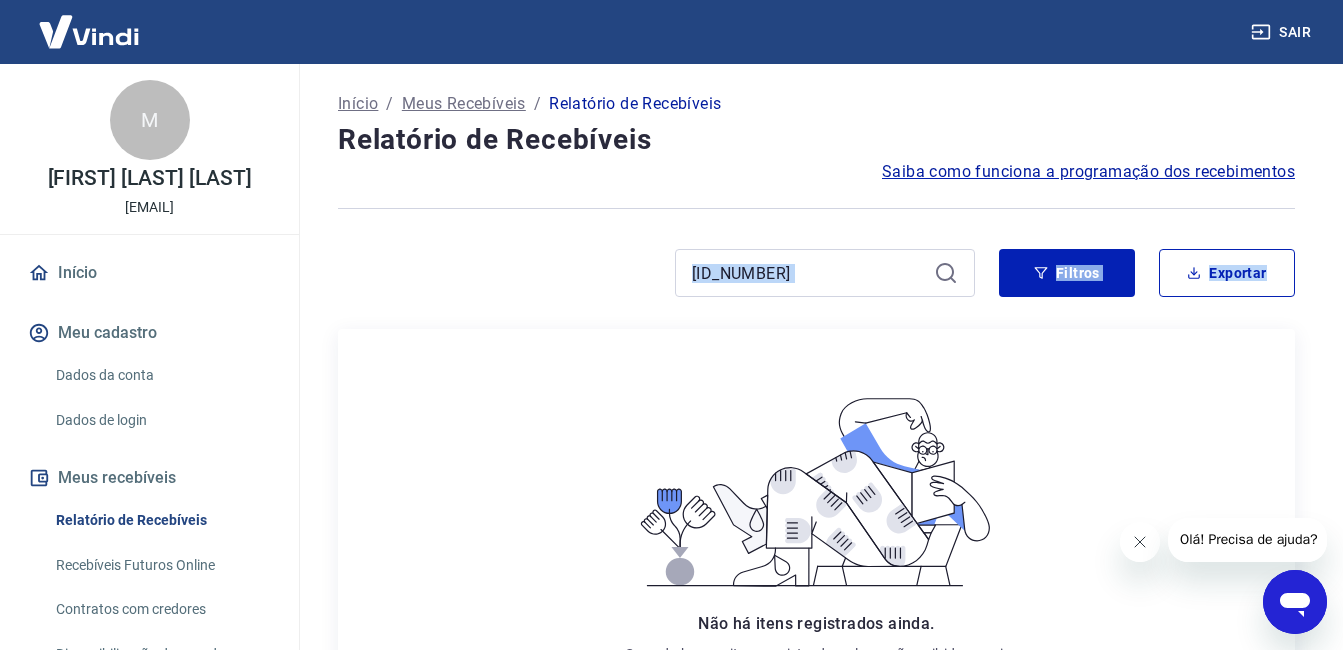 drag, startPoint x: 836, startPoint y: 285, endPoint x: 449, endPoint y: 350, distance: 392.4207 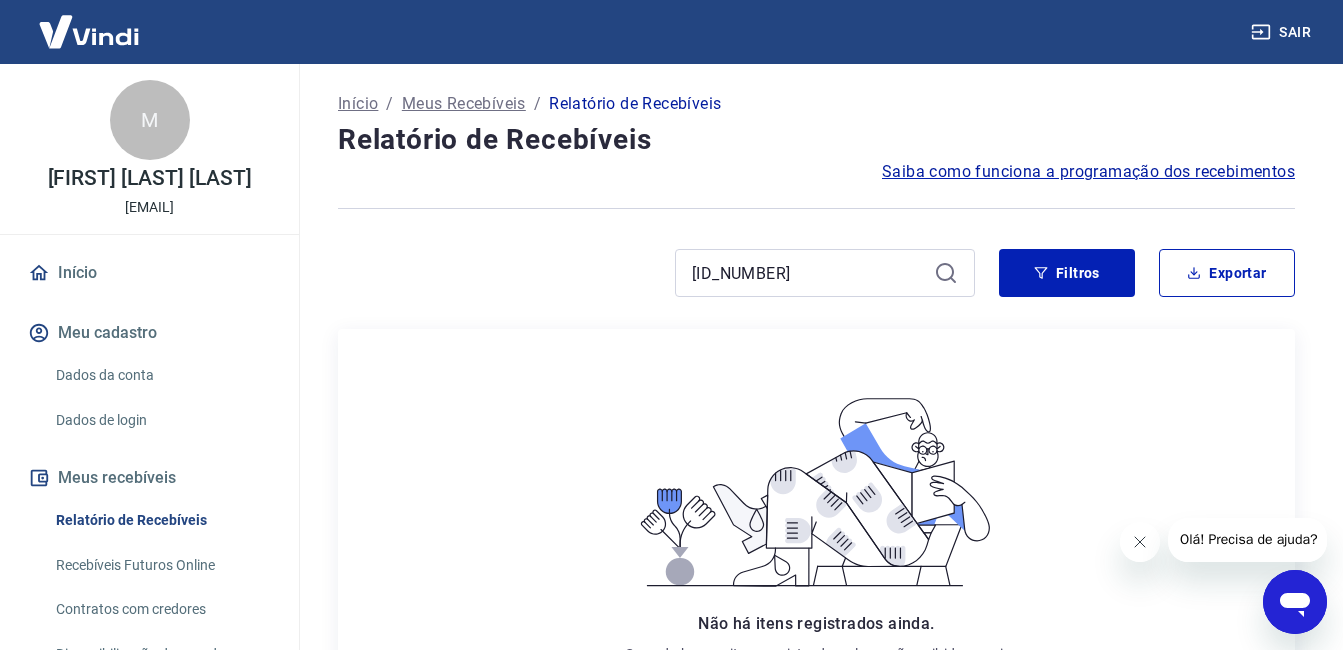 drag, startPoint x: 449, startPoint y: 350, endPoint x: 830, endPoint y: 255, distance: 392.66525 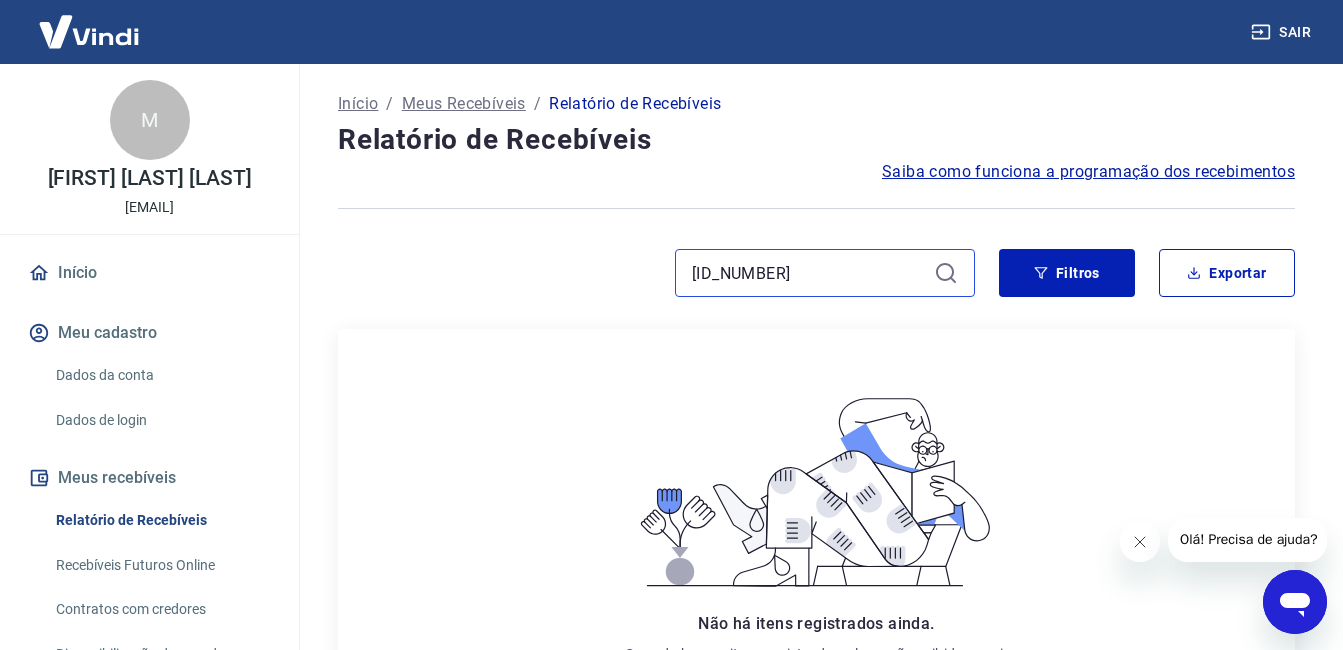 click on "[ID_NUMBER]" at bounding box center [809, 273] 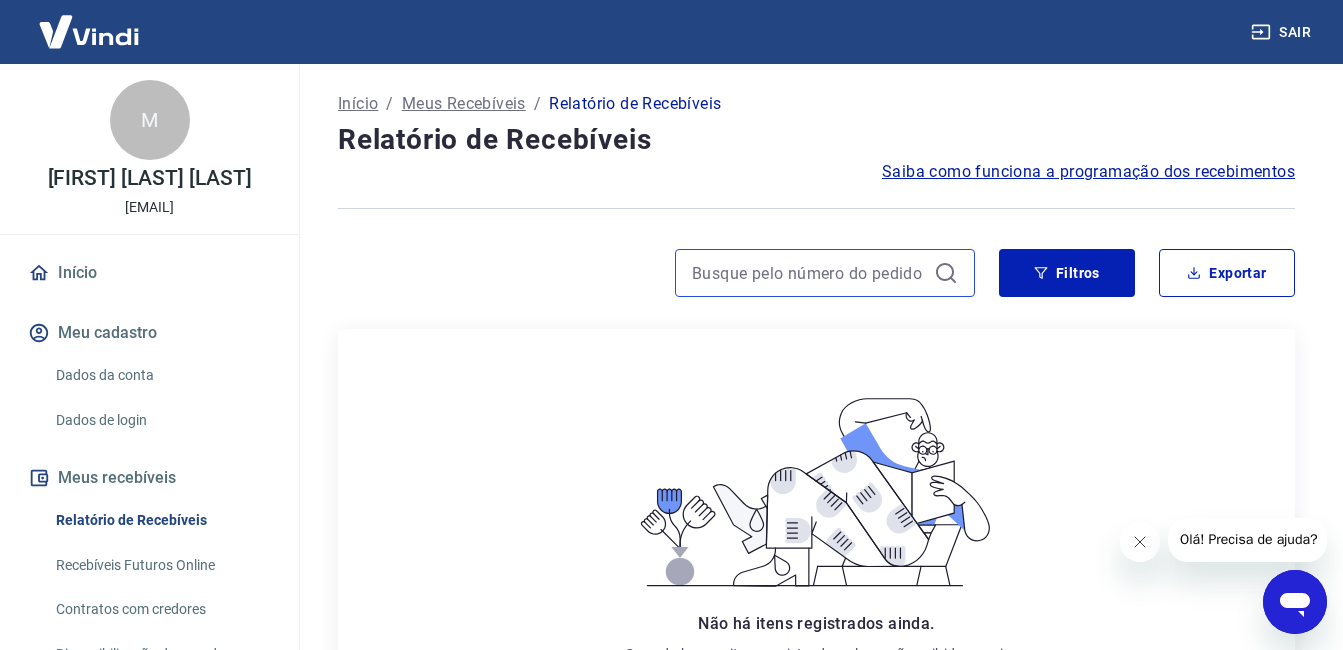 scroll, scrollTop: 127, scrollLeft: 0, axis: vertical 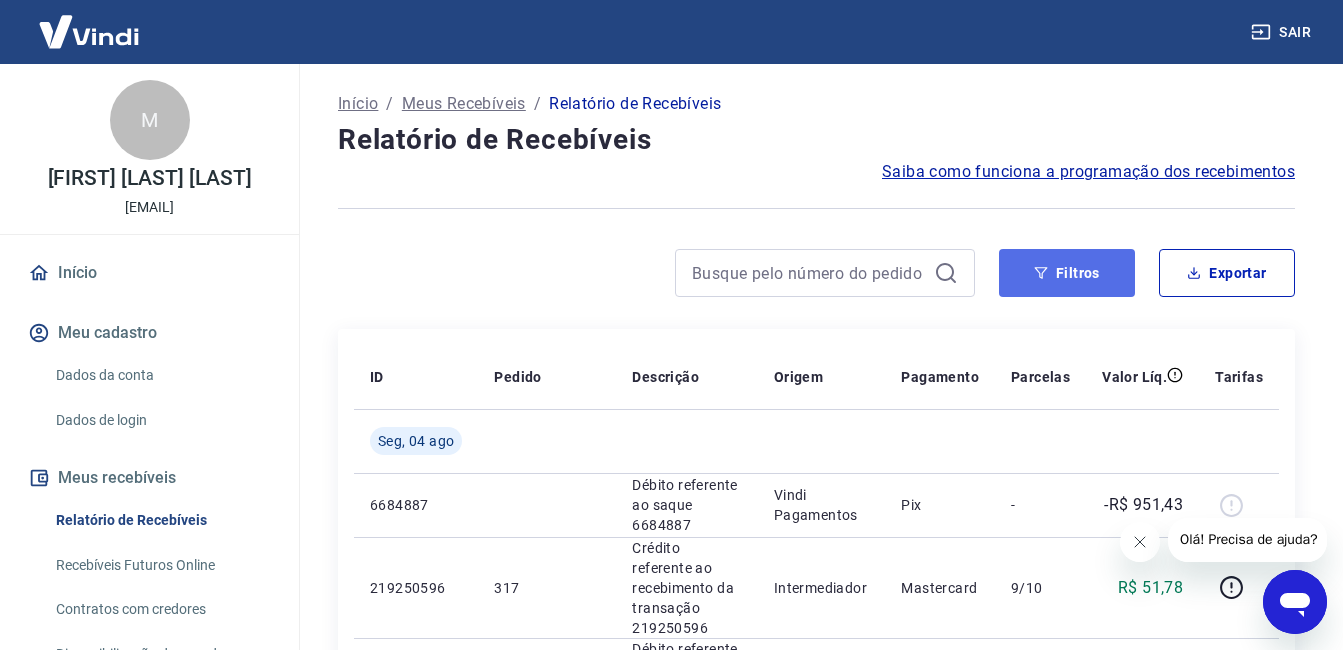 click on "Filtros" at bounding box center [1067, 273] 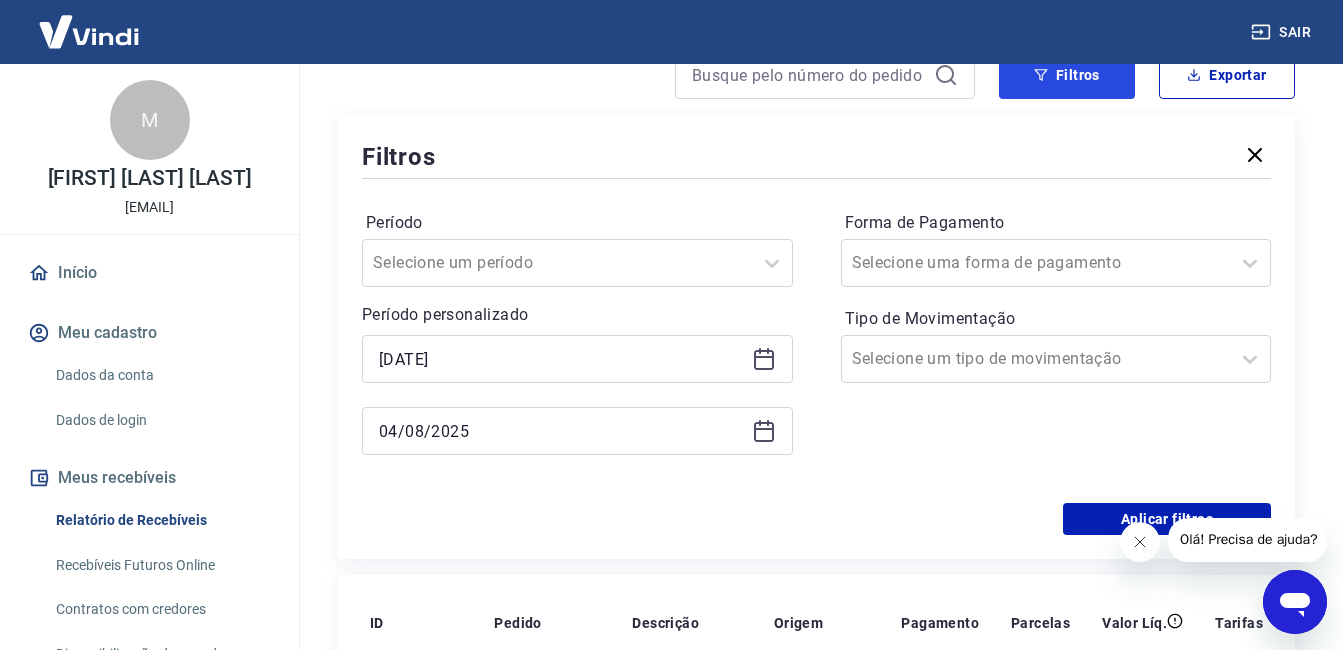 scroll, scrollTop: 400, scrollLeft: 0, axis: vertical 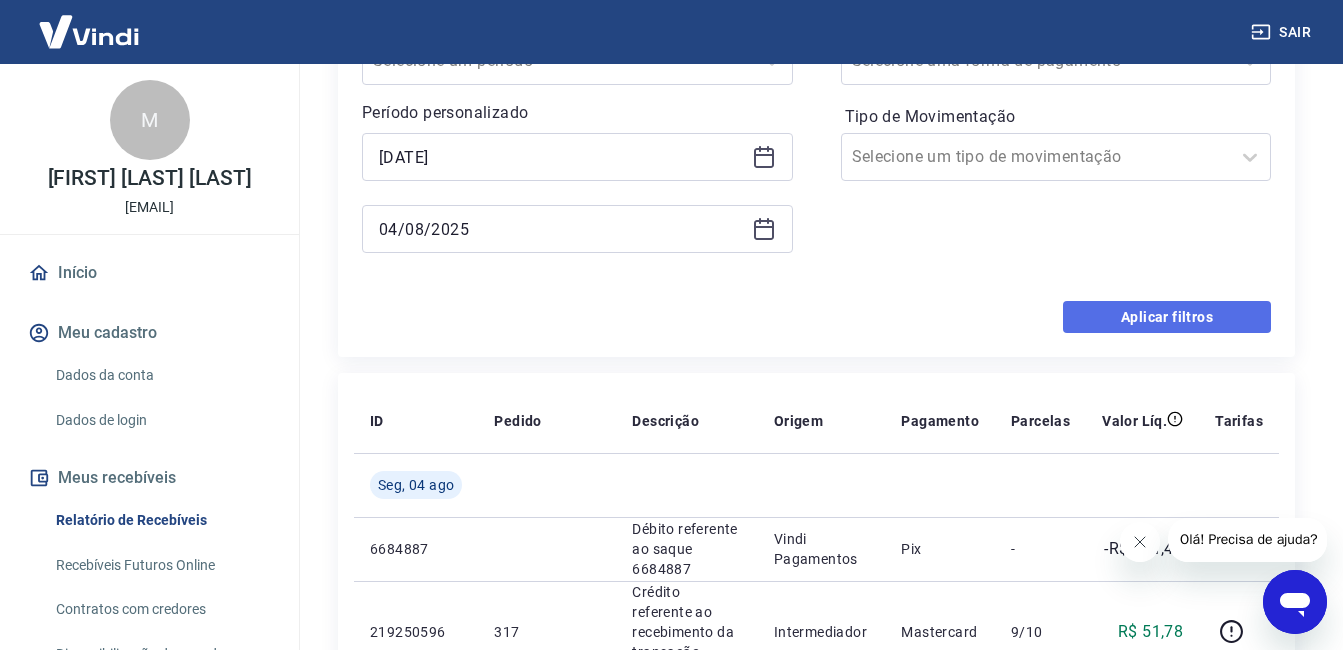 click on "Aplicar filtros" at bounding box center [1167, 317] 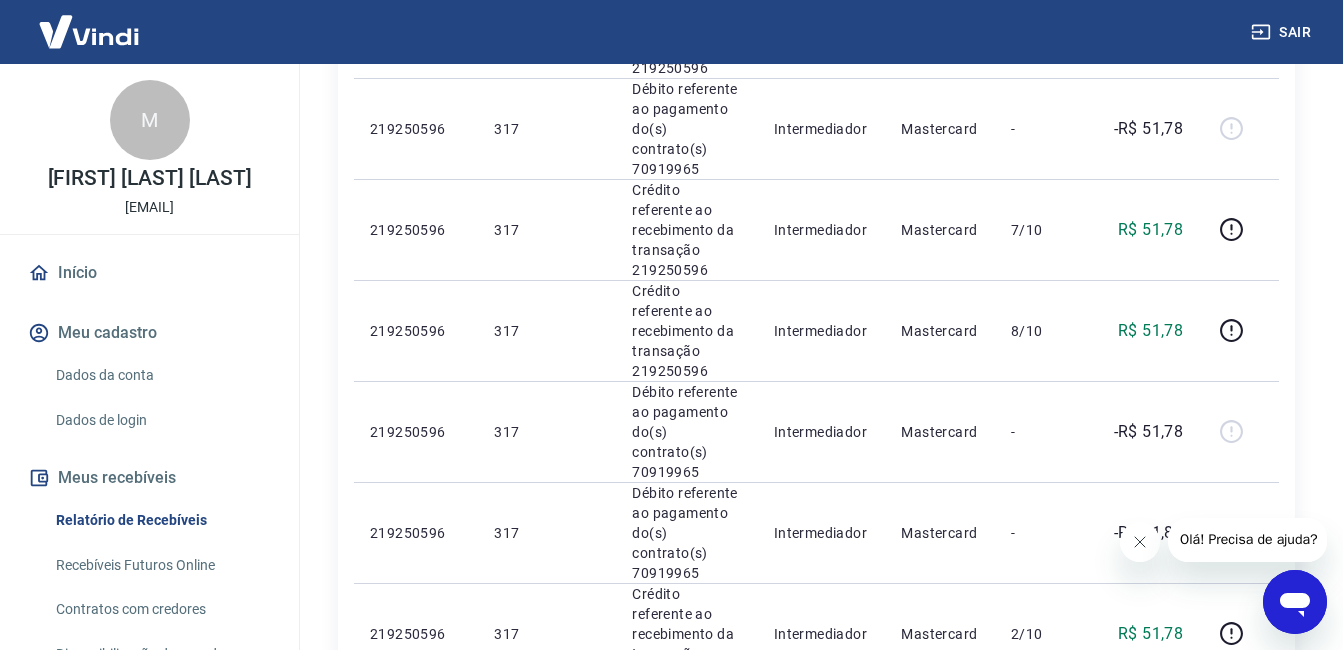 scroll, scrollTop: 1755, scrollLeft: 0, axis: vertical 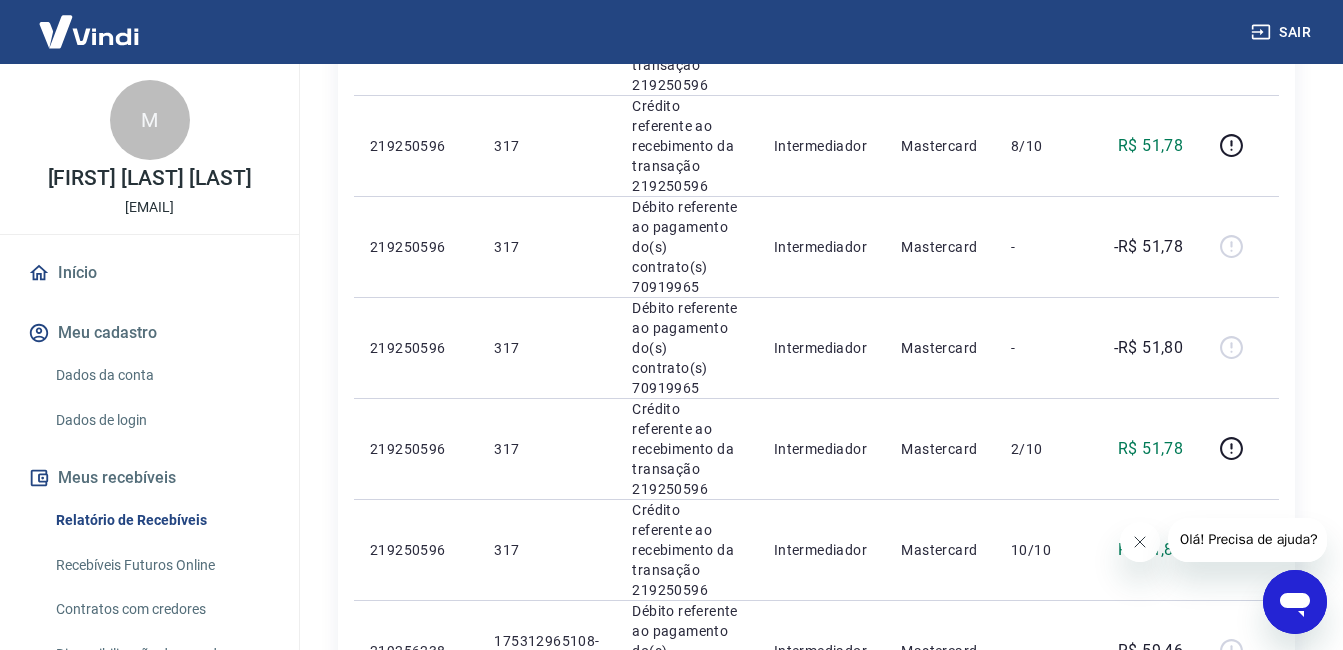 click 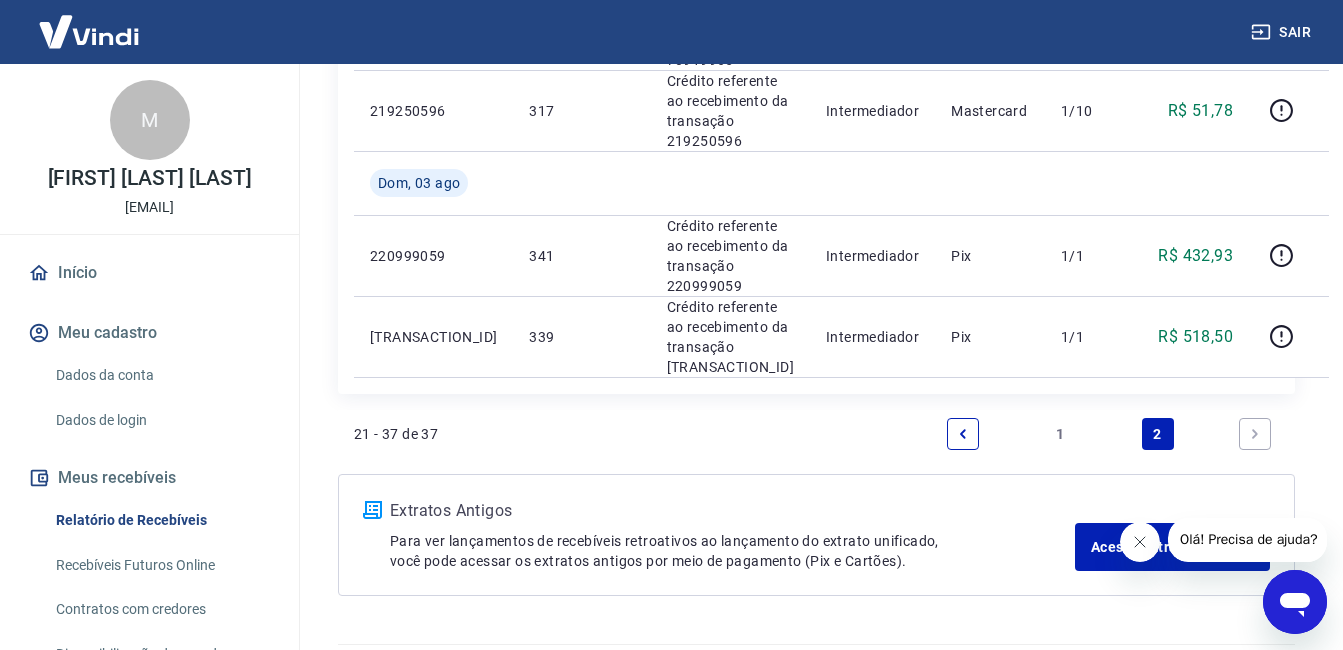 scroll, scrollTop: 1493, scrollLeft: 0, axis: vertical 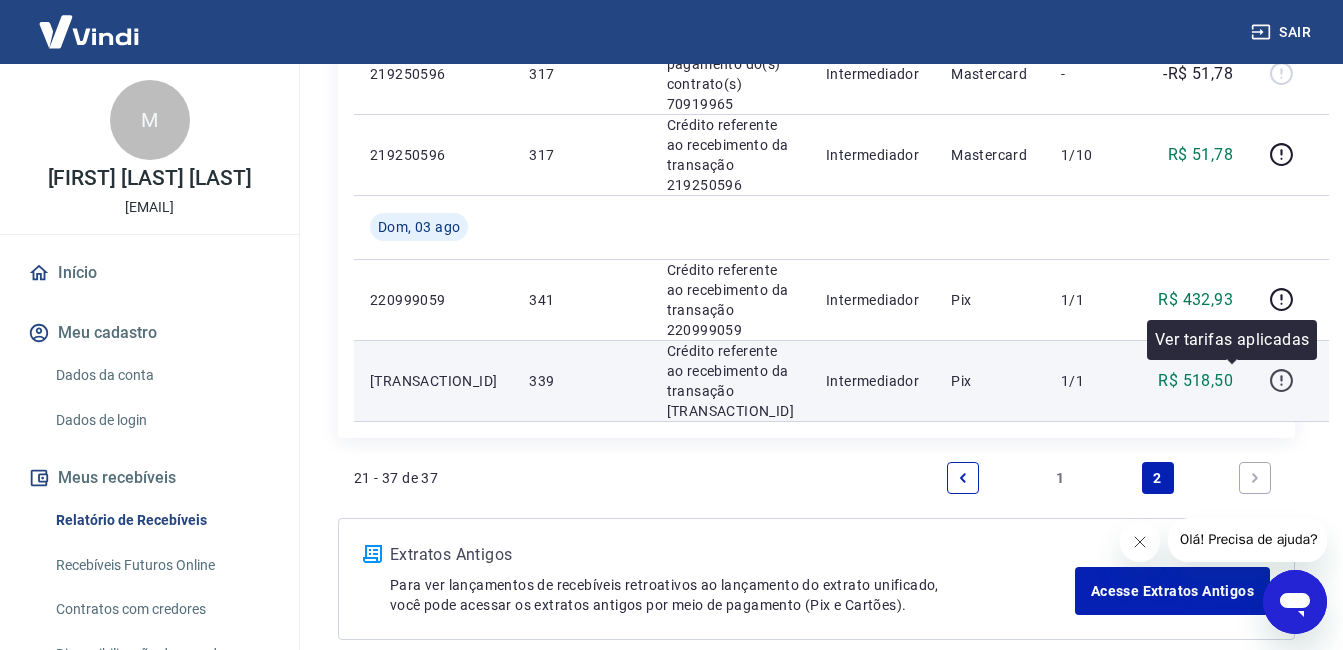 click 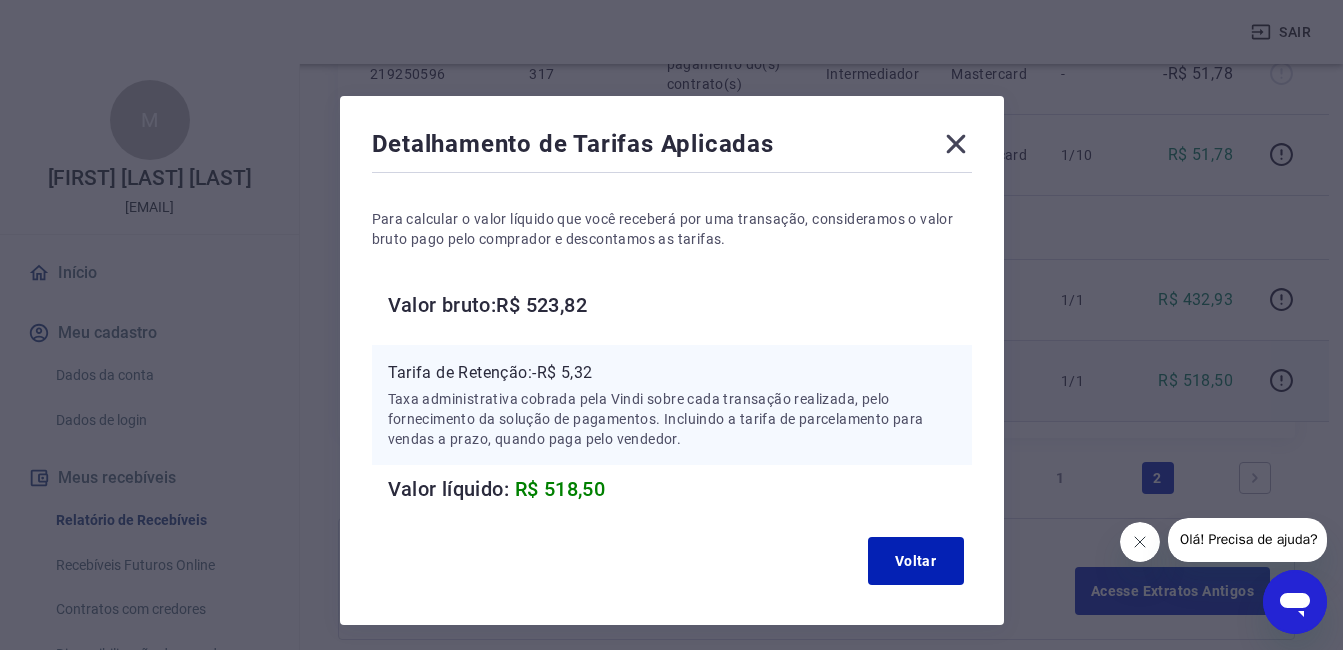click 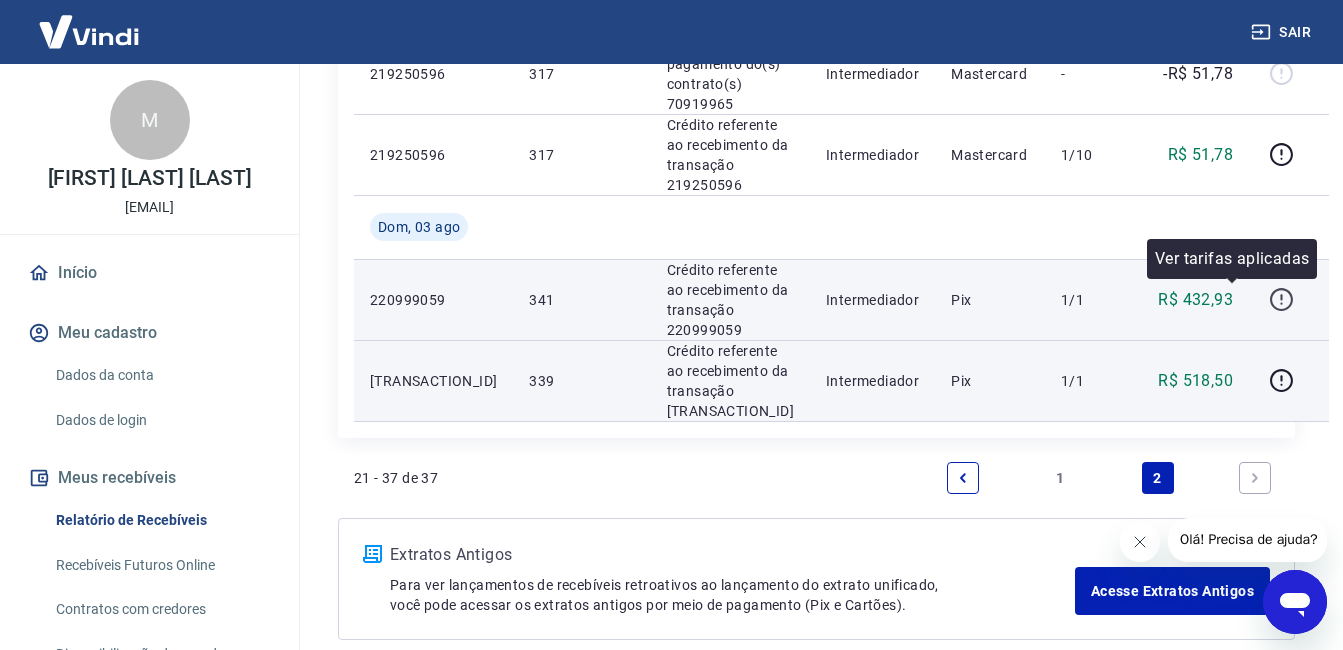 click 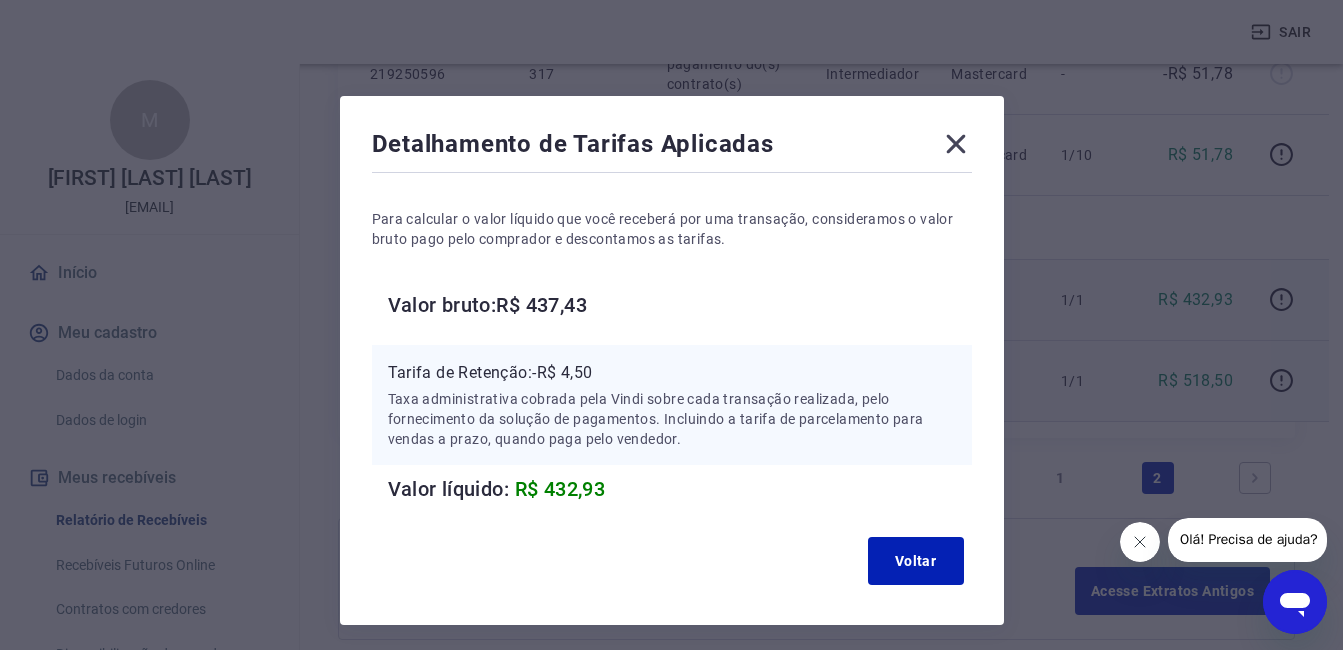 click 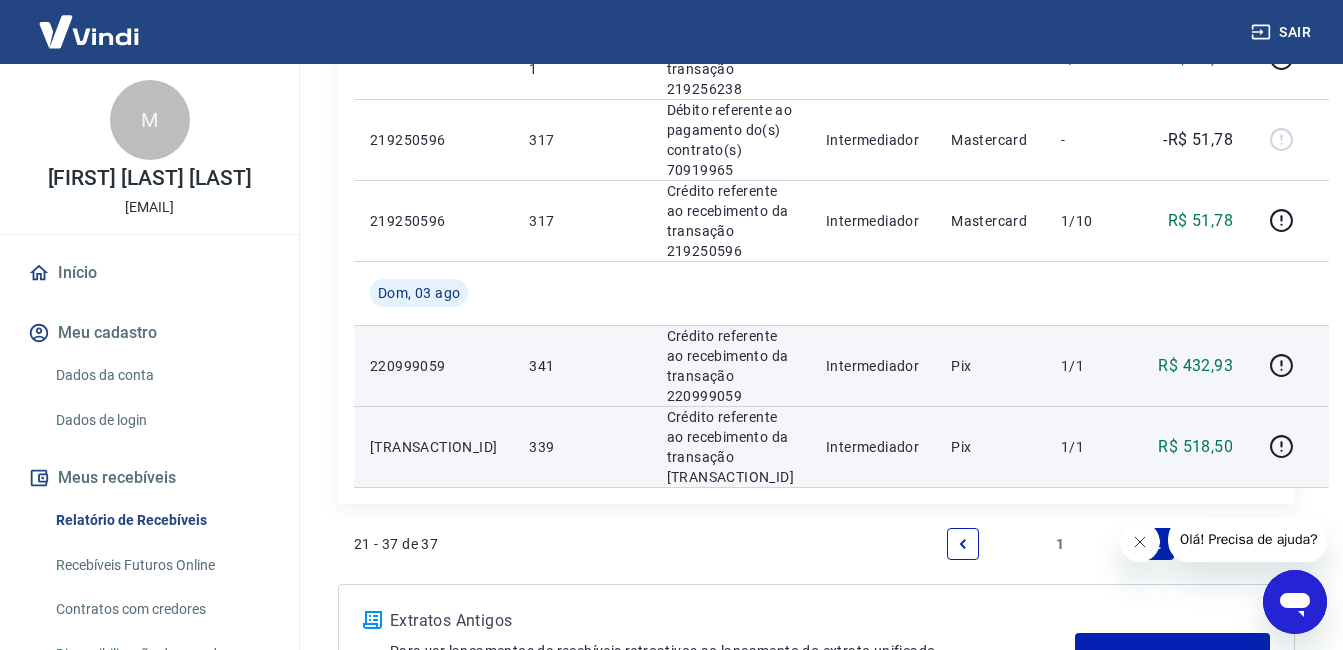 scroll, scrollTop: 1593, scrollLeft: 0, axis: vertical 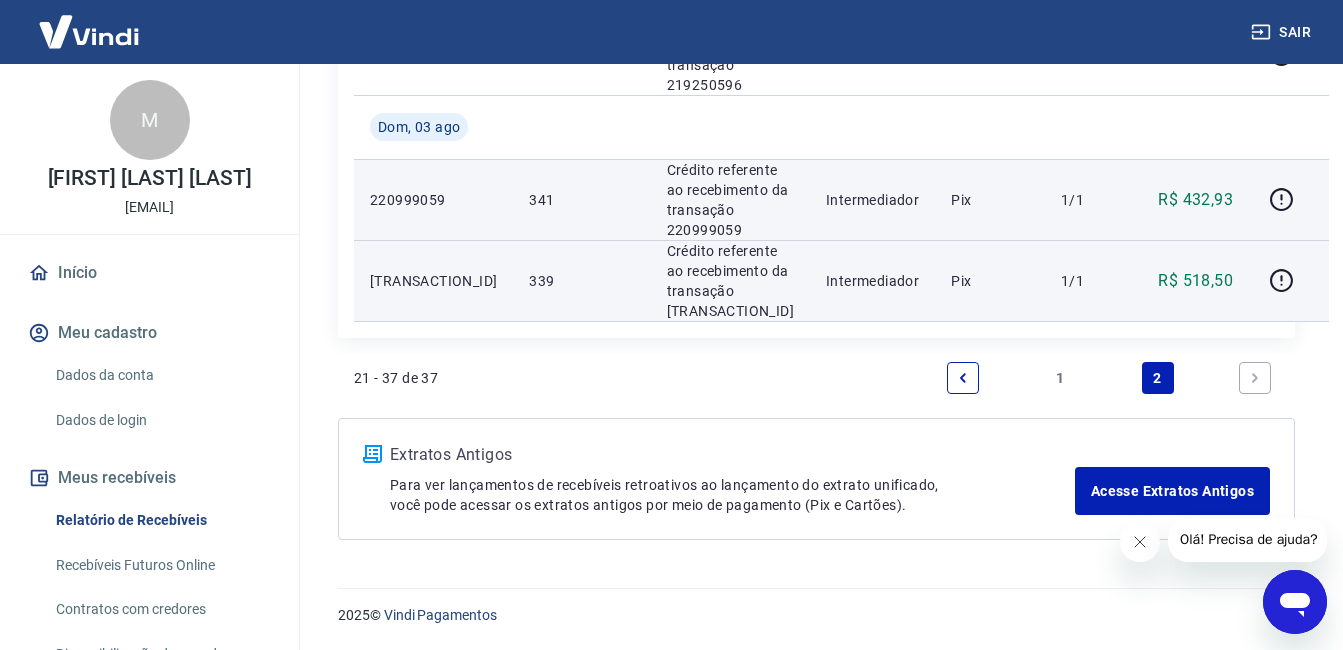 click on "21 - 37 de 37 1 2" at bounding box center [816, 378] 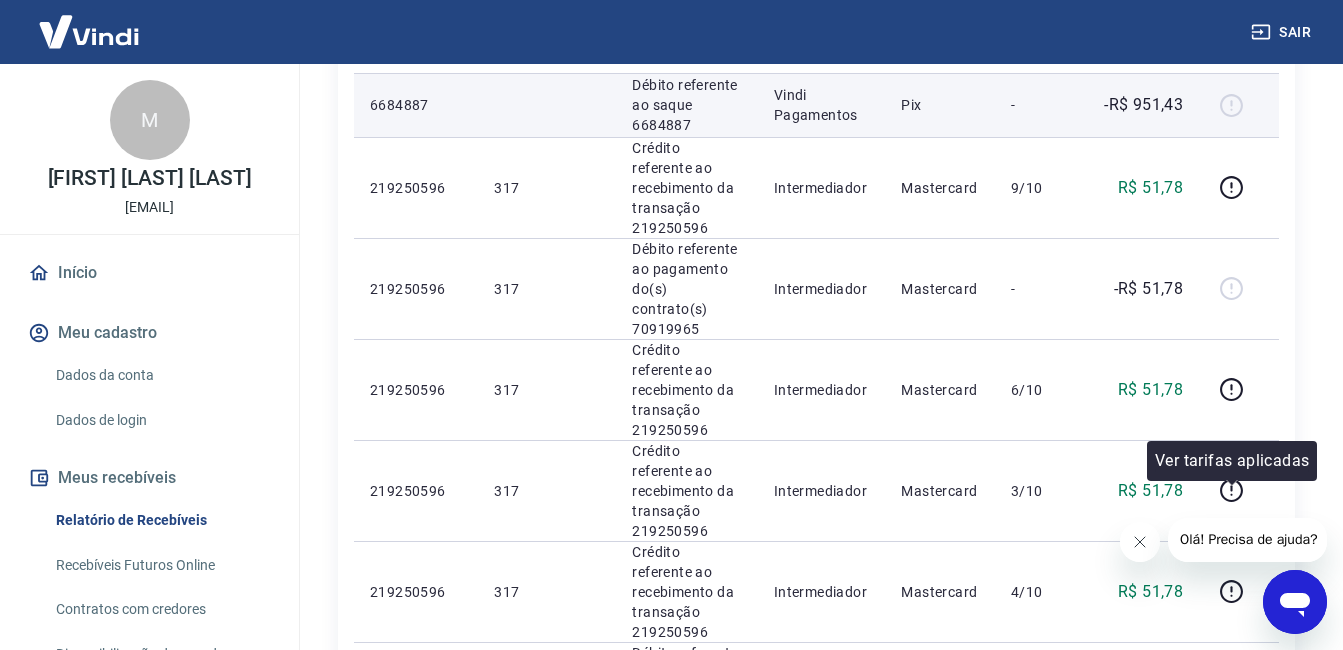 scroll, scrollTop: 100, scrollLeft: 0, axis: vertical 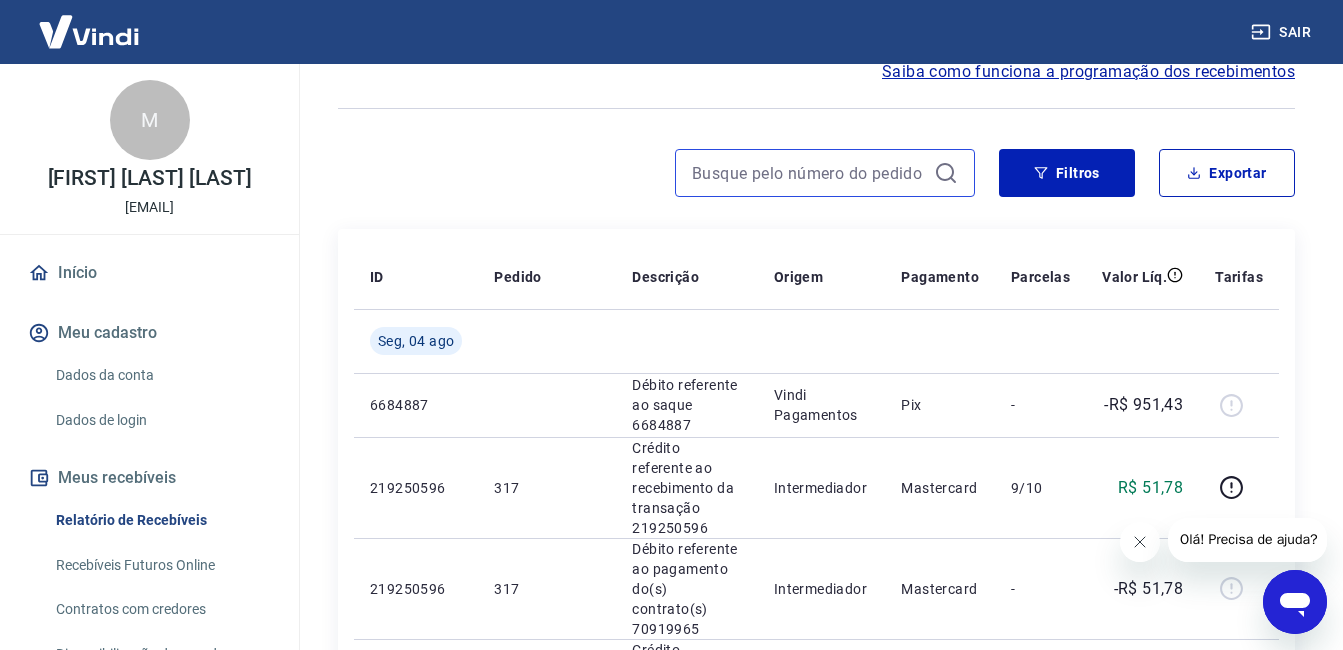 click at bounding box center (809, 173) 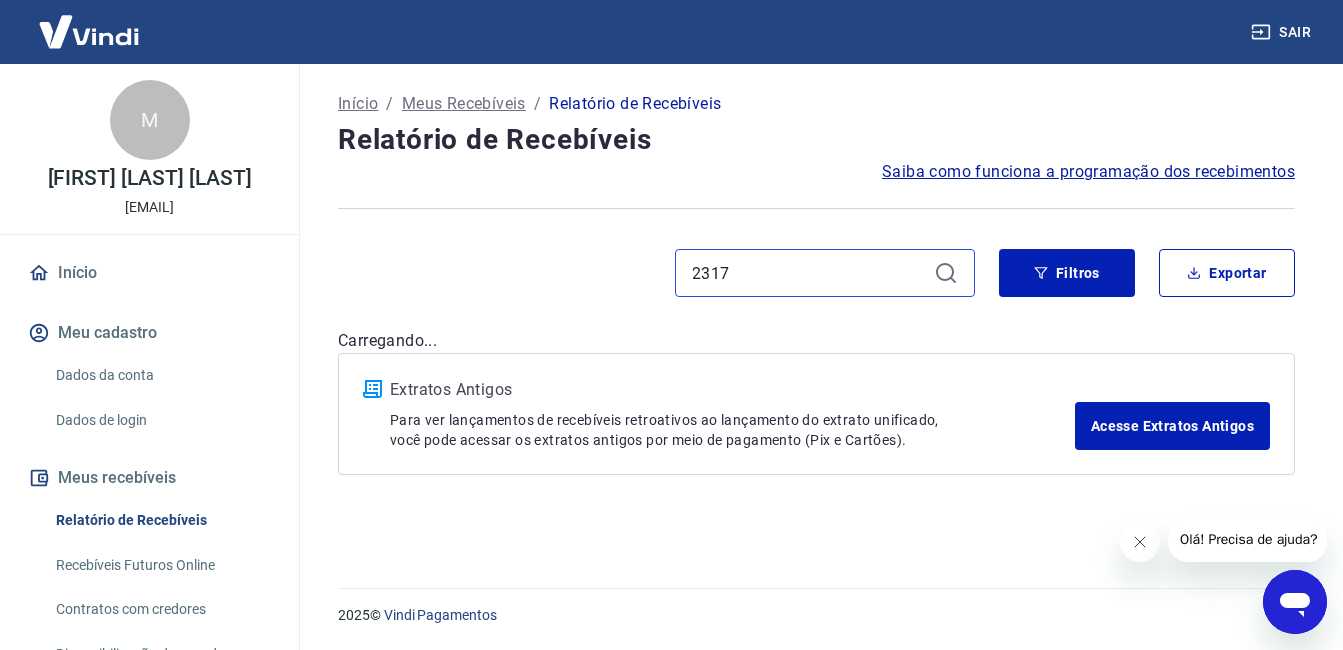 scroll, scrollTop: 0, scrollLeft: 0, axis: both 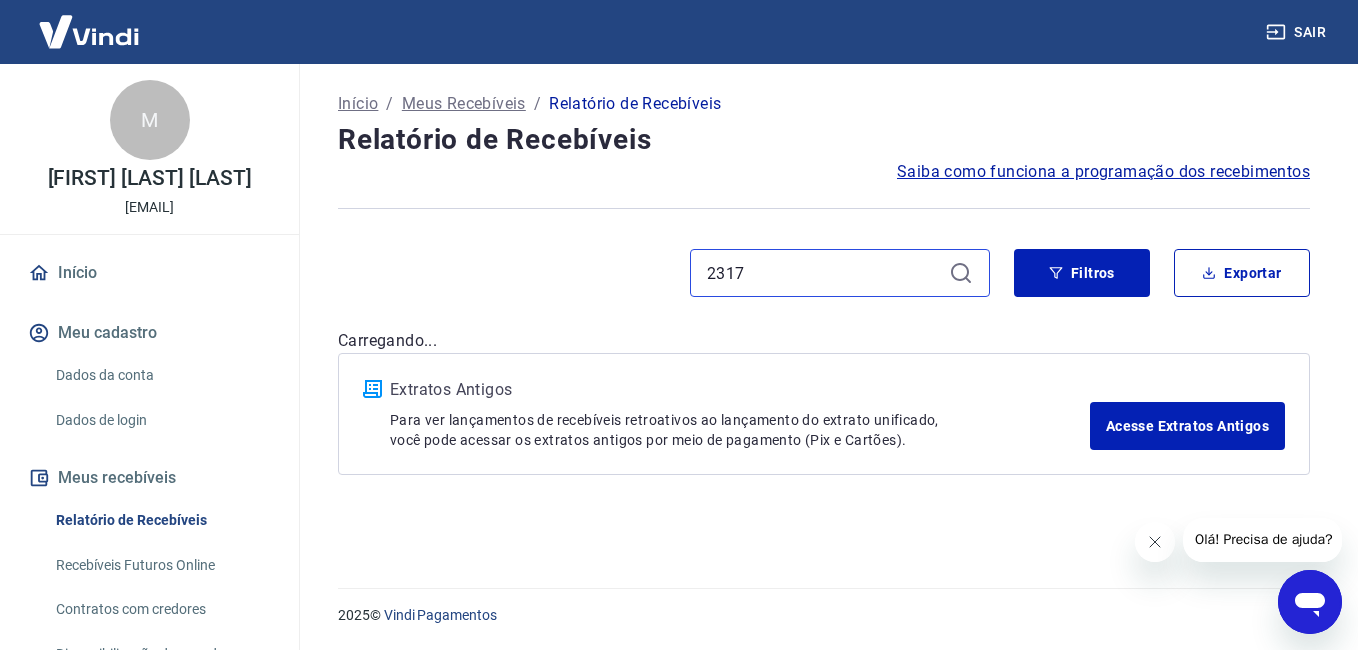 click on "Início / Meus Recebíveis / Relatório de Recebíveis Relatório de Recebíveis Saiba como funciona a programação dos recebimentos Saiba como funciona a programação dos recebimentos [NUMBER] Filtros Exportar Carregando...   Extratos Antigos Para ver lançamentos de recebíveis retroativos ao lançamento do extrato unificado,   você pode acessar os extratos antigos por meio de pagamento (Pix e Cartões). Acesse Extratos Antigos" at bounding box center [824, 314] 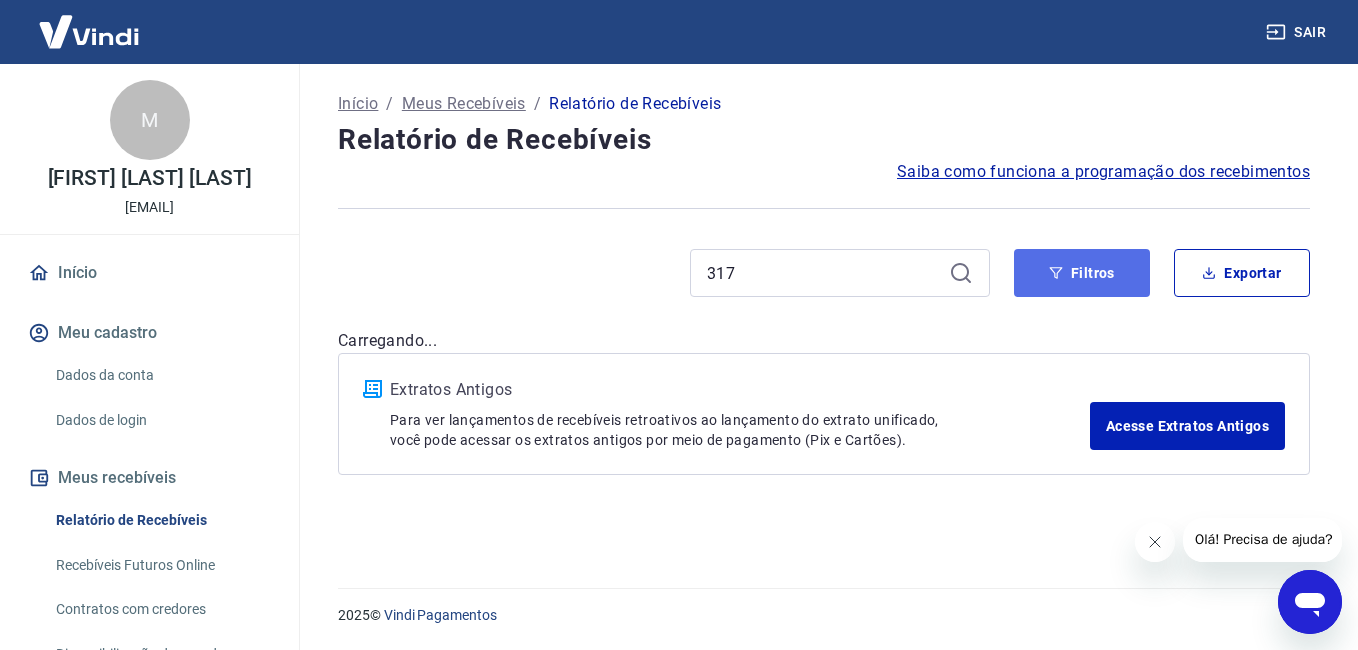 click 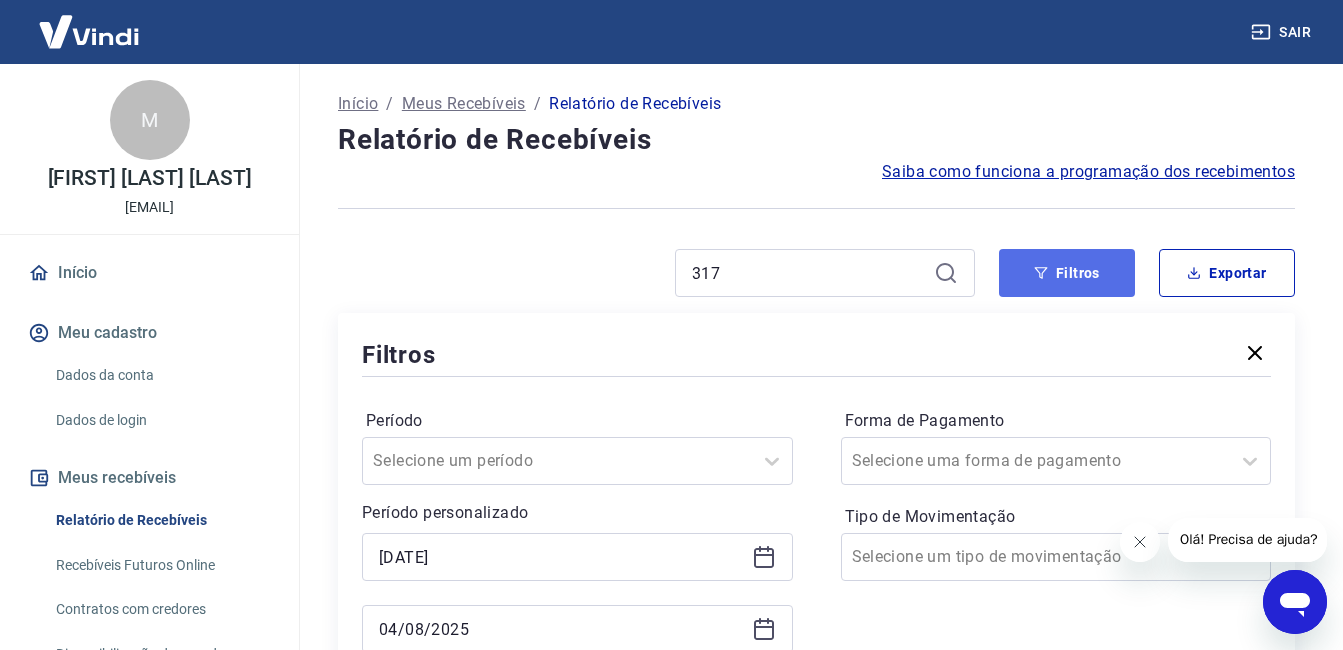click on "Filtros" at bounding box center (1067, 273) 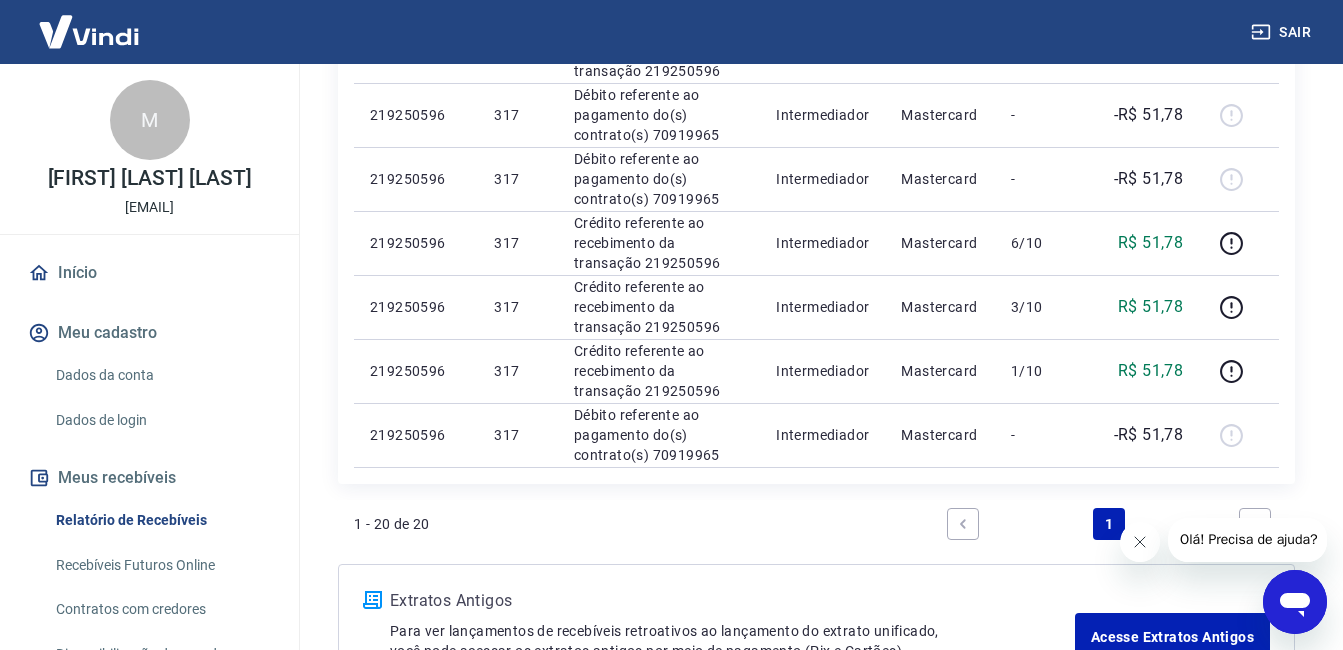 scroll, scrollTop: 1432, scrollLeft: 0, axis: vertical 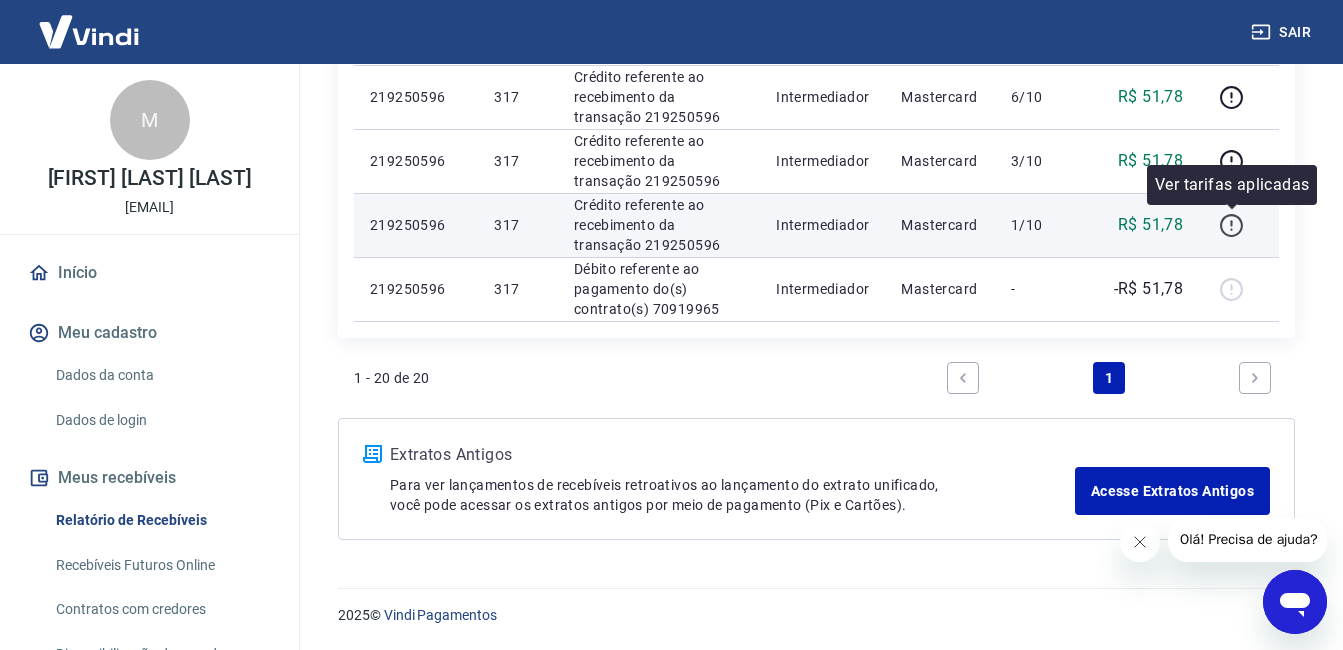 click 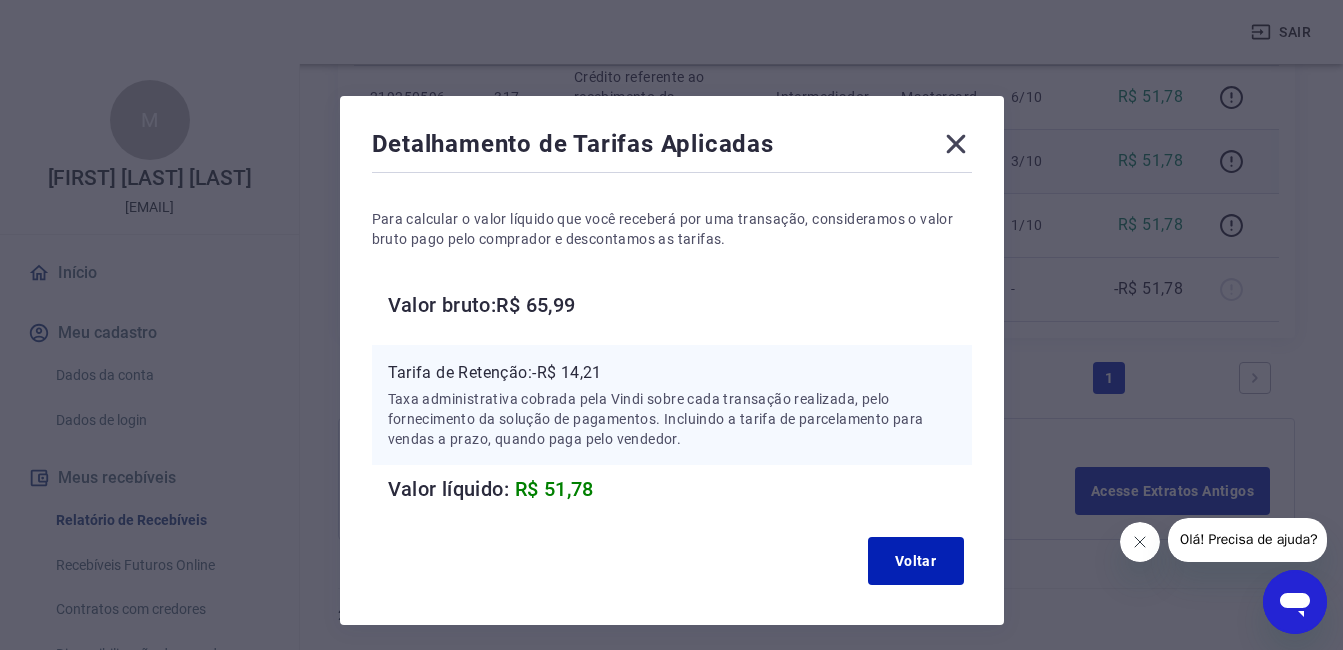 click 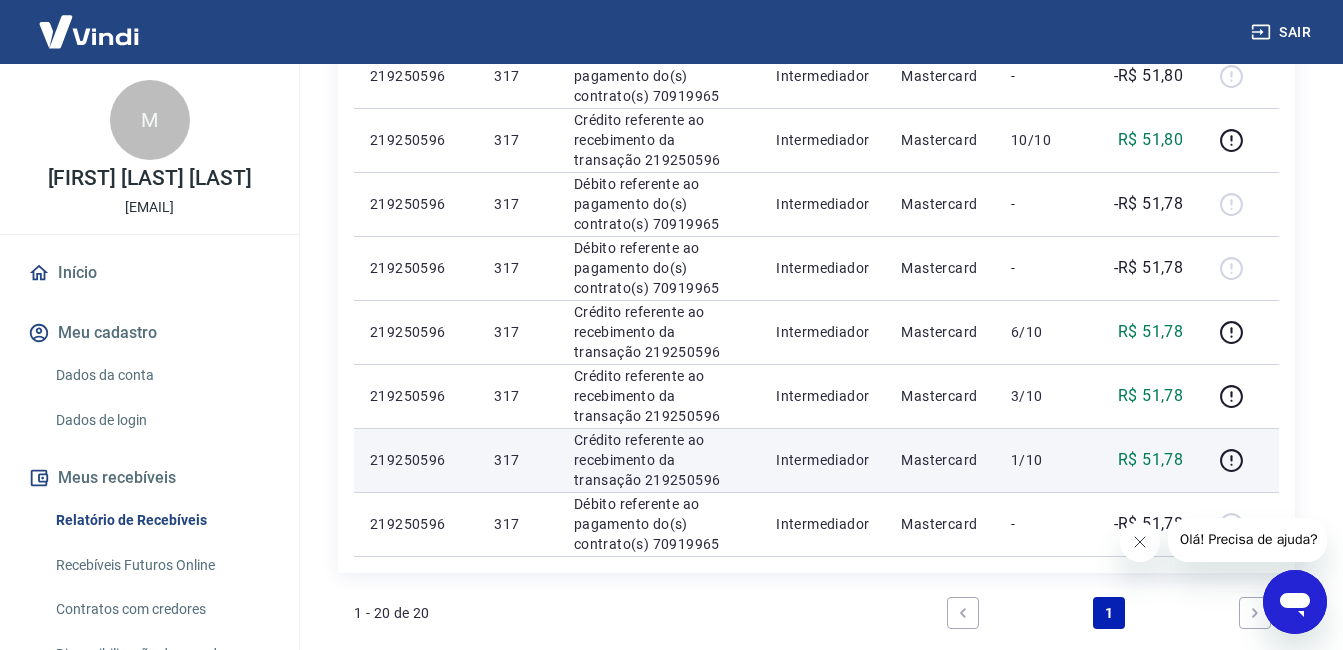 scroll, scrollTop: 1232, scrollLeft: 0, axis: vertical 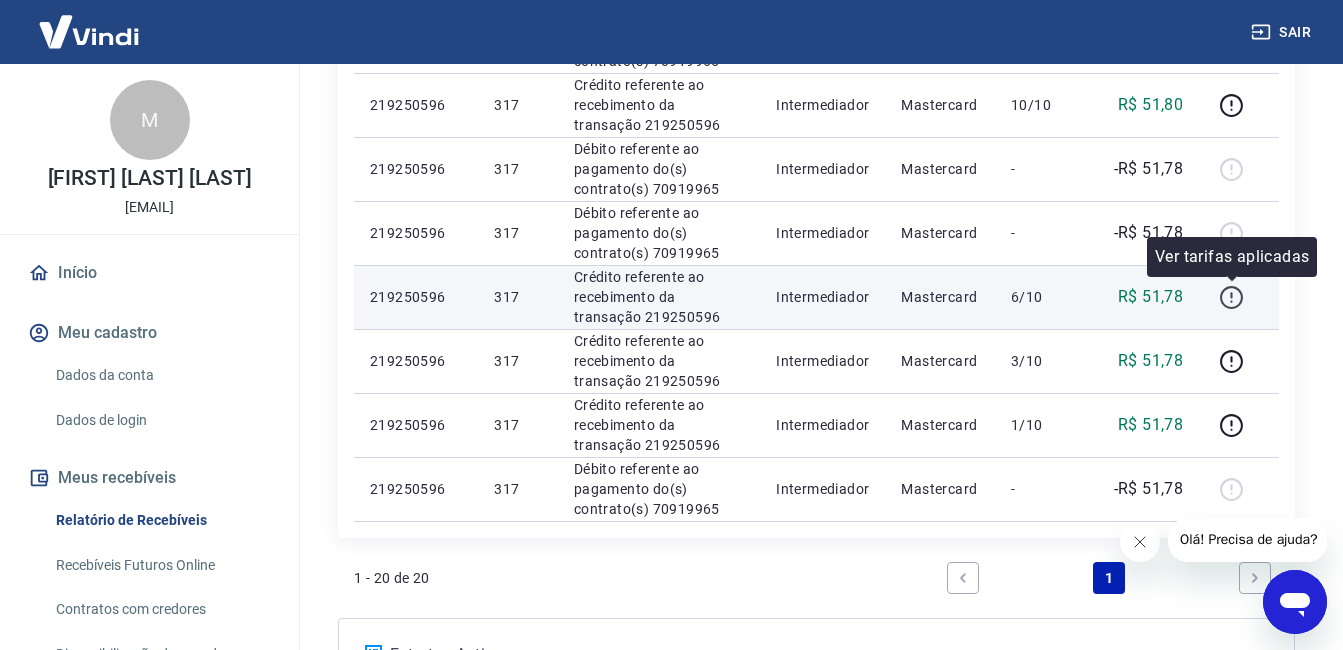 click 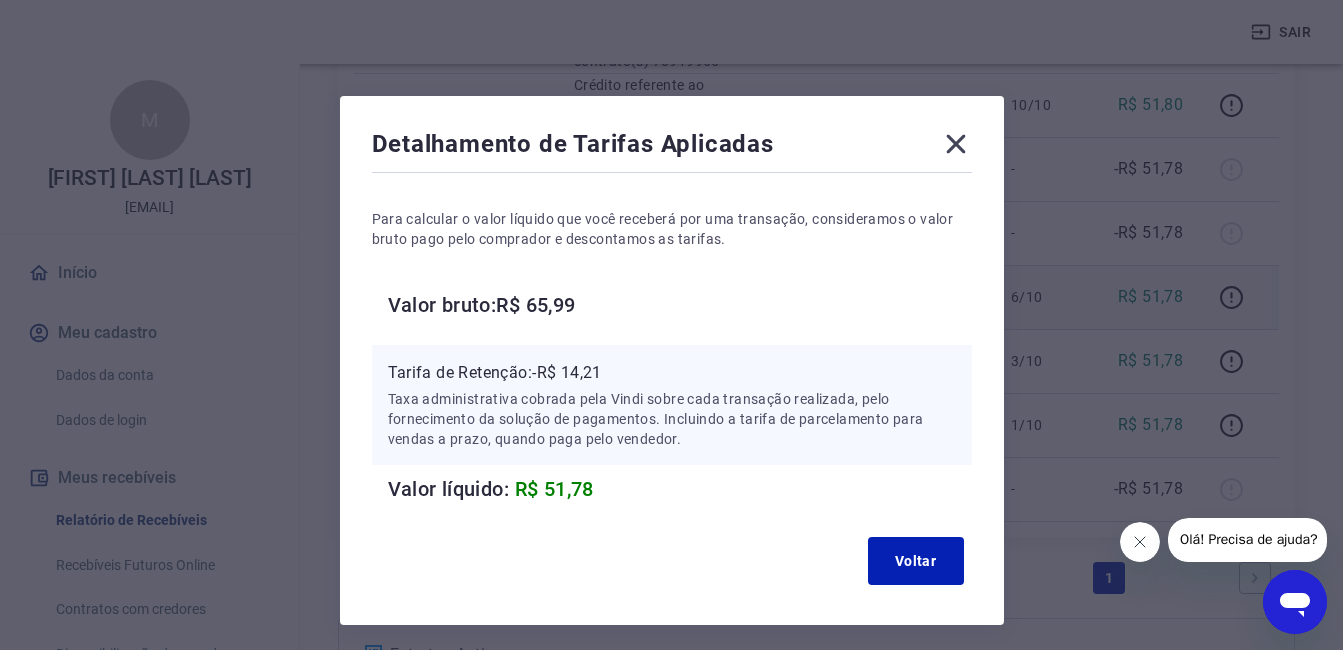 click 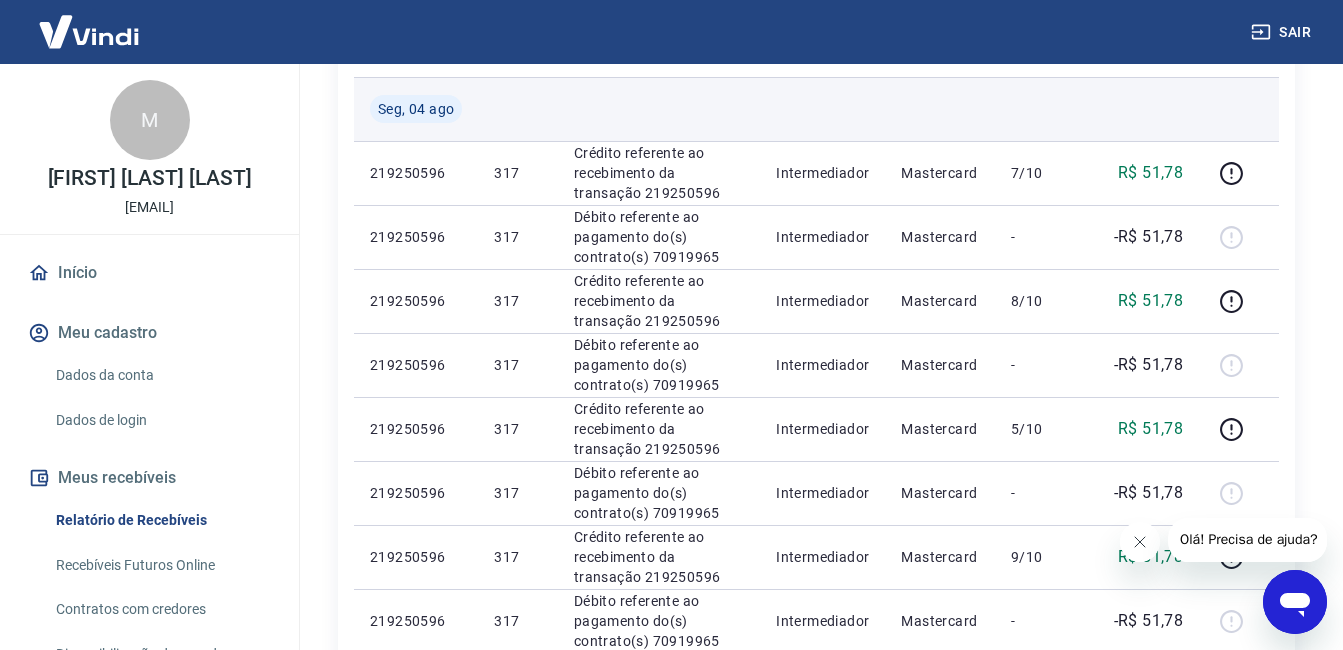 scroll, scrollTop: 0, scrollLeft: 0, axis: both 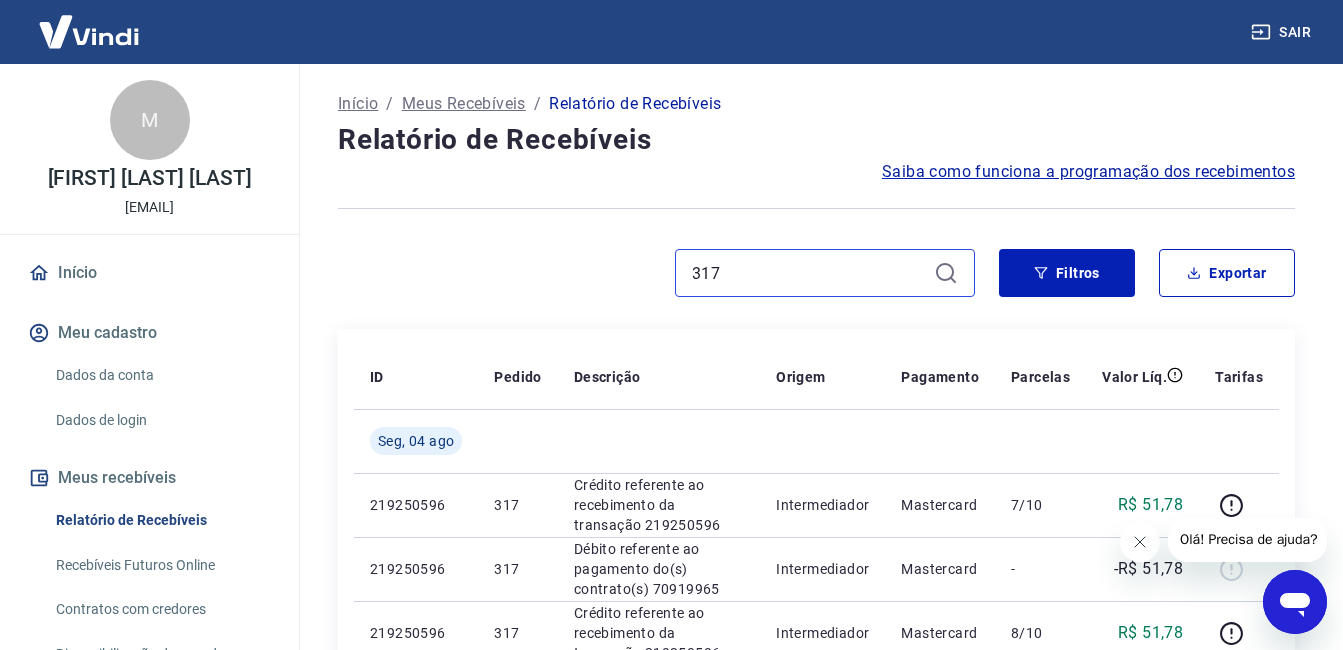 click on "317" at bounding box center (809, 273) 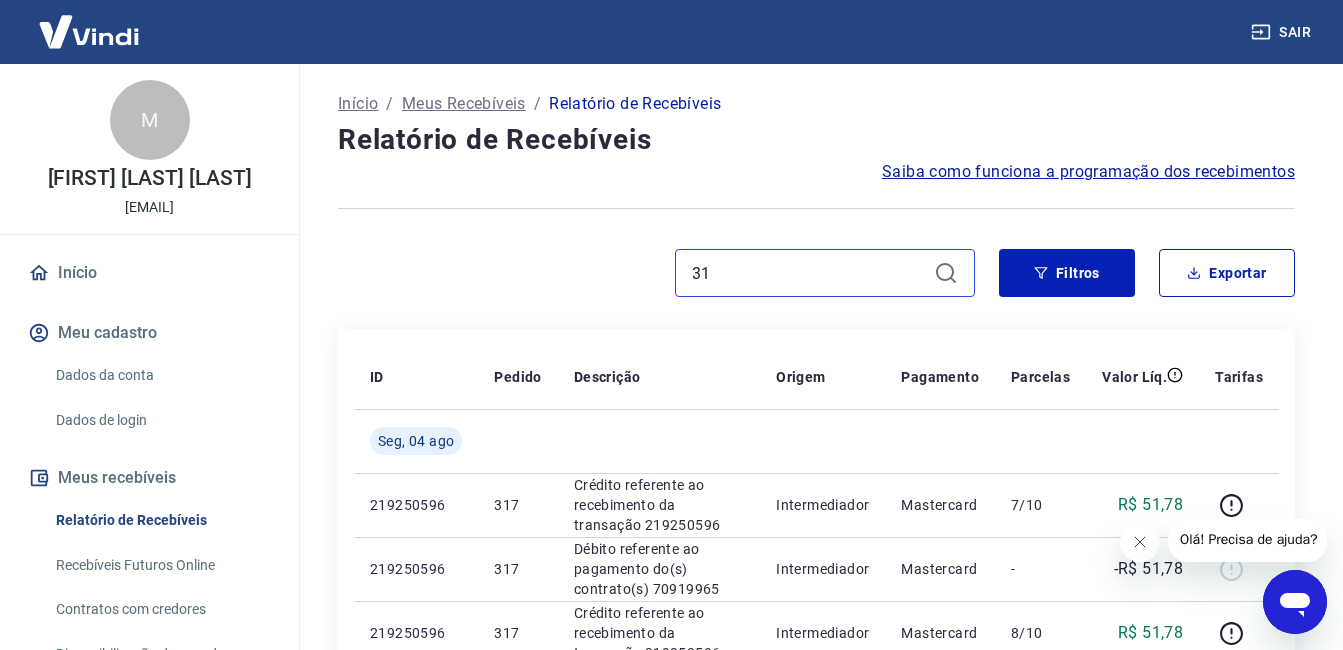 type on "3" 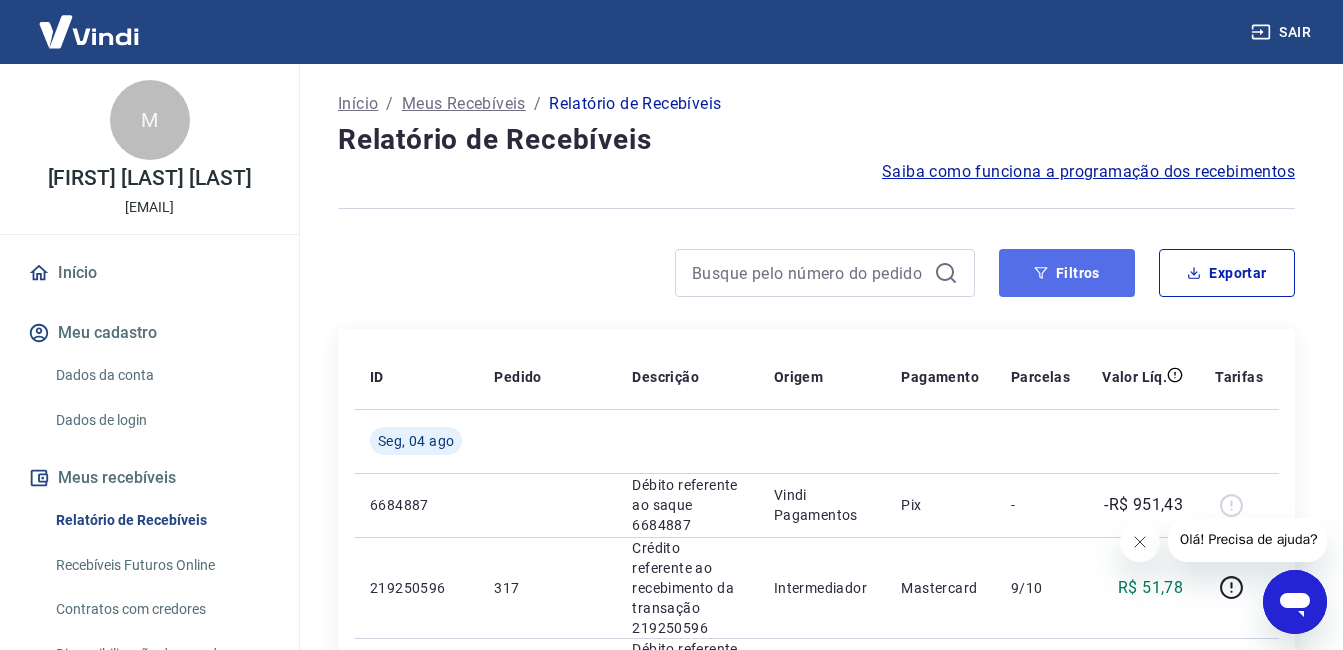 click on "Filtros" at bounding box center (1067, 273) 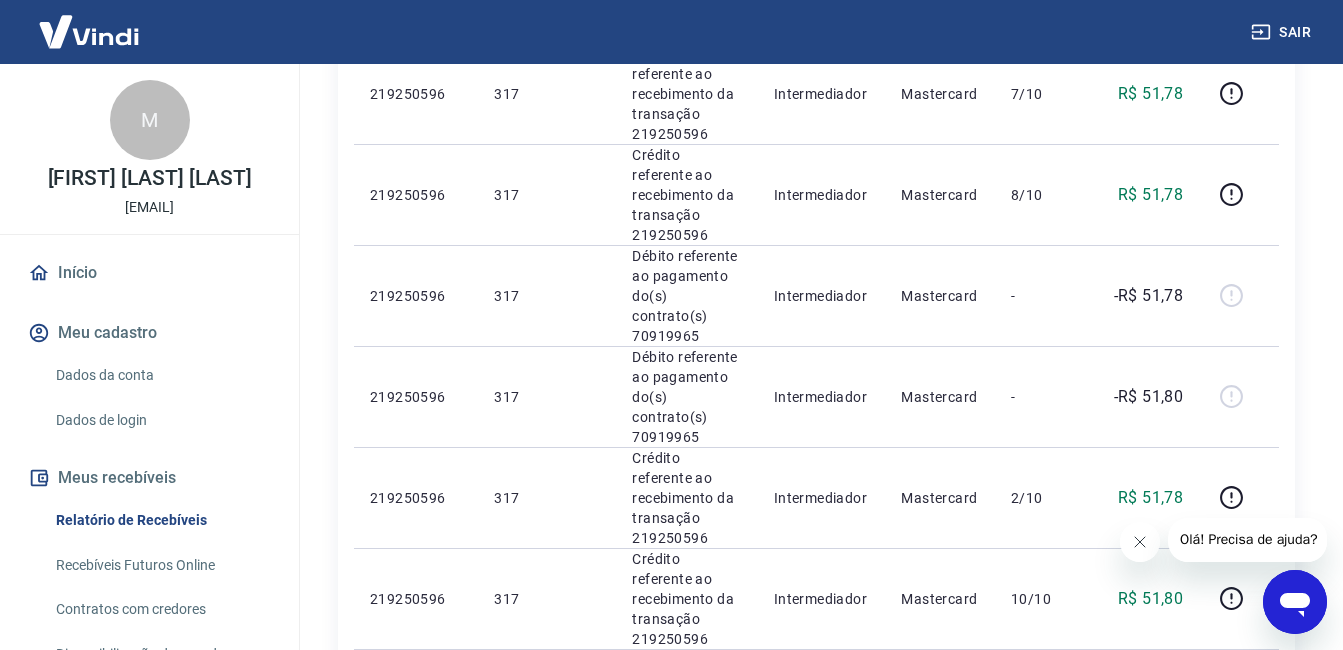 scroll, scrollTop: 2199, scrollLeft: 0, axis: vertical 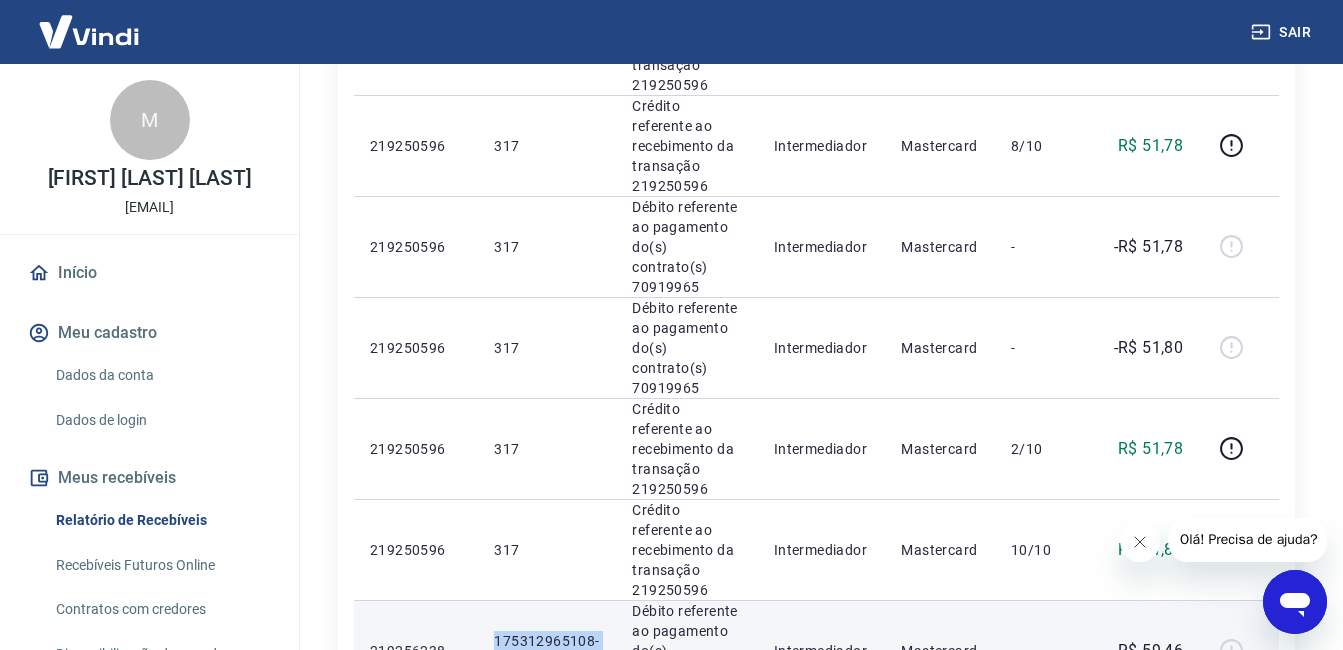 drag, startPoint x: 497, startPoint y: 270, endPoint x: 589, endPoint y: 294, distance: 95.07891 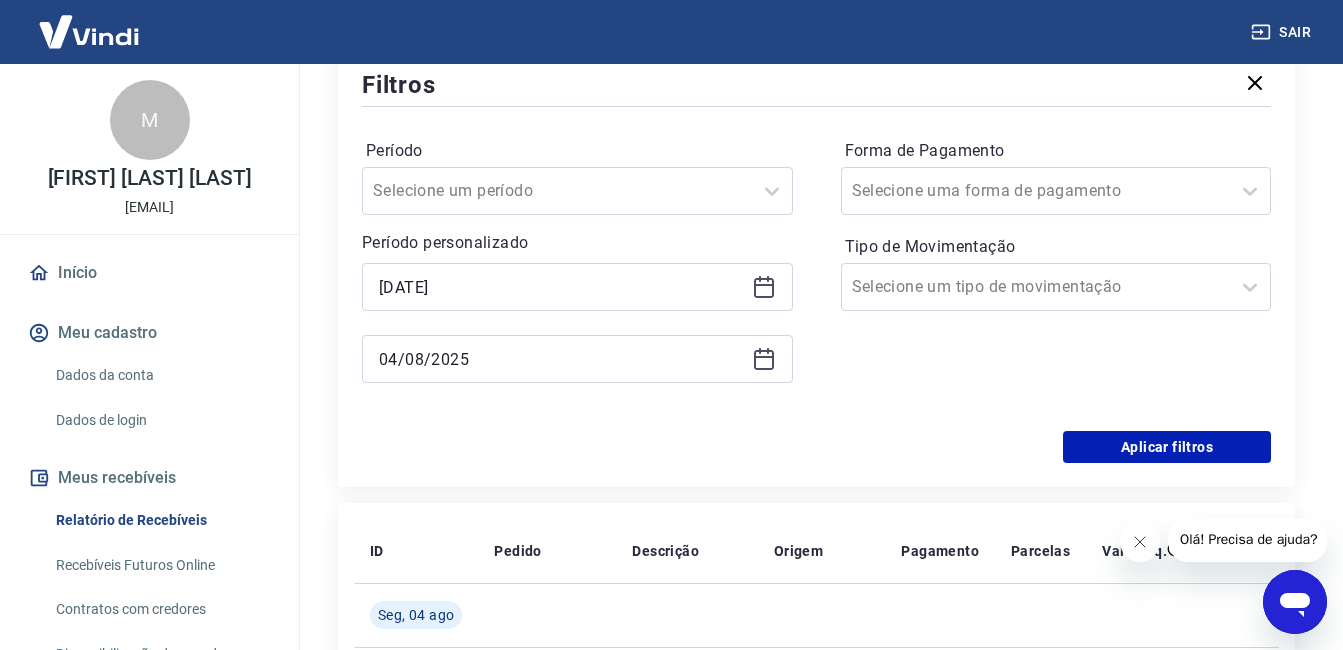 scroll, scrollTop: 0, scrollLeft: 0, axis: both 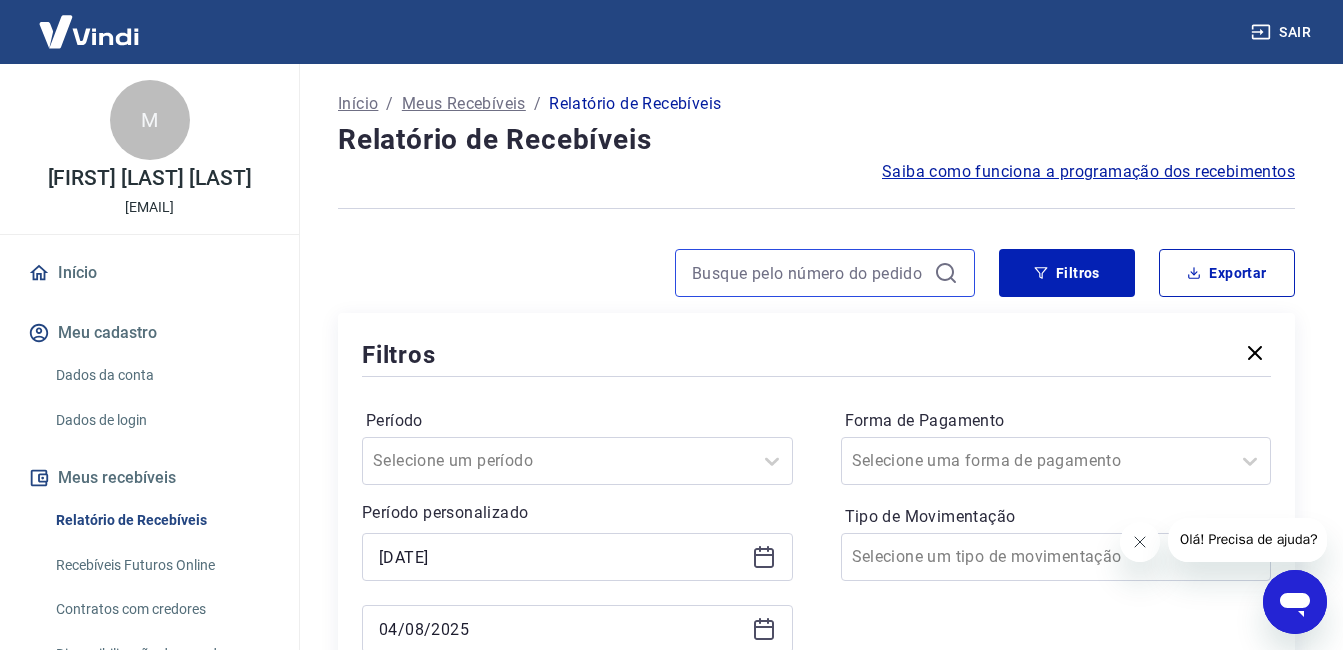 click at bounding box center [809, 273] 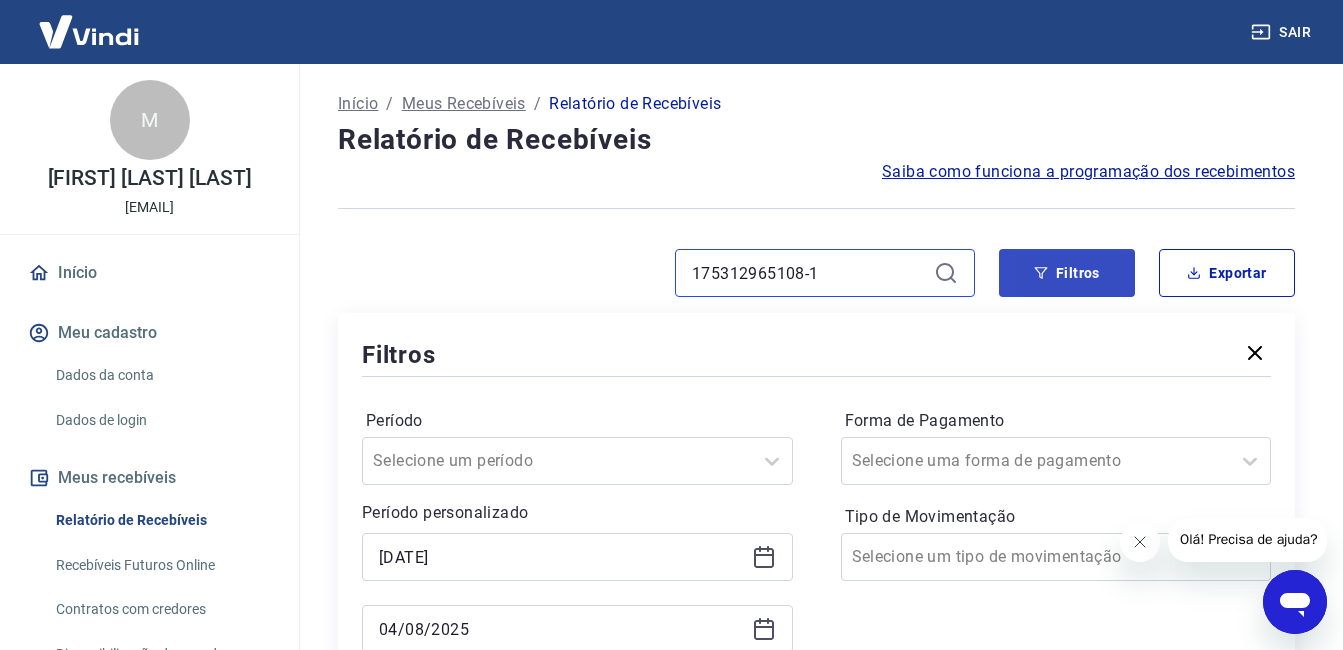 type on "175312965108-1" 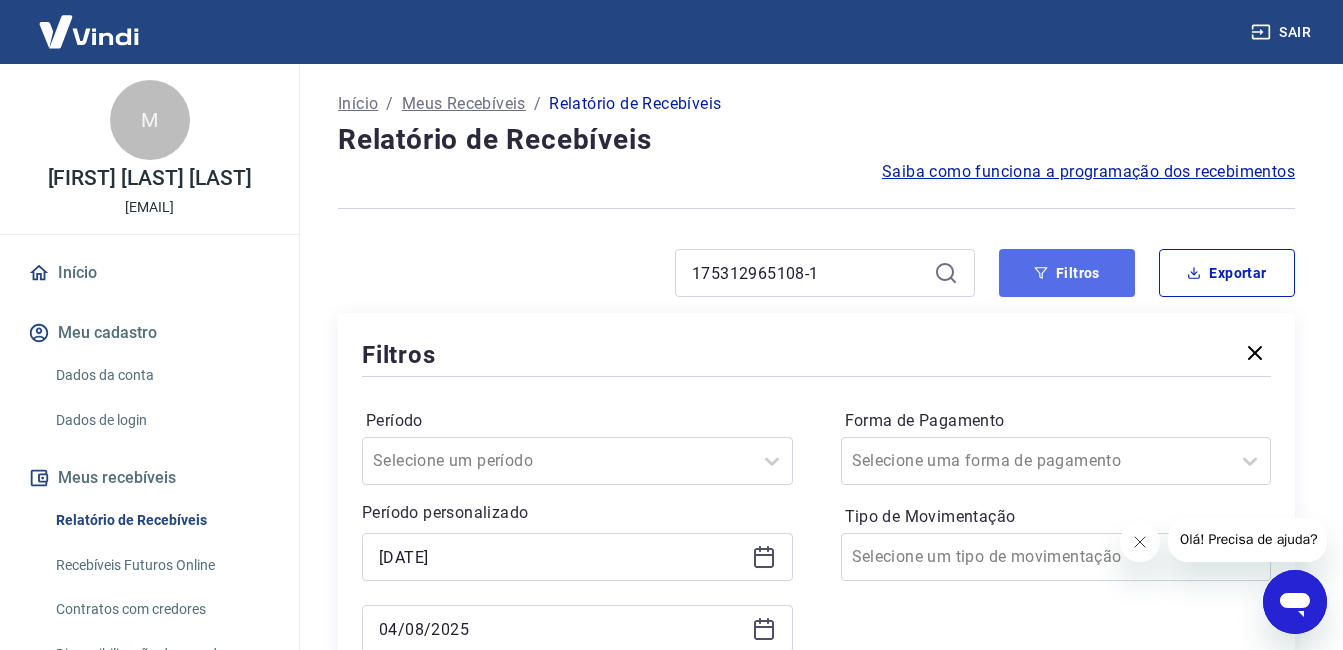 click on "Filtros" at bounding box center [1067, 273] 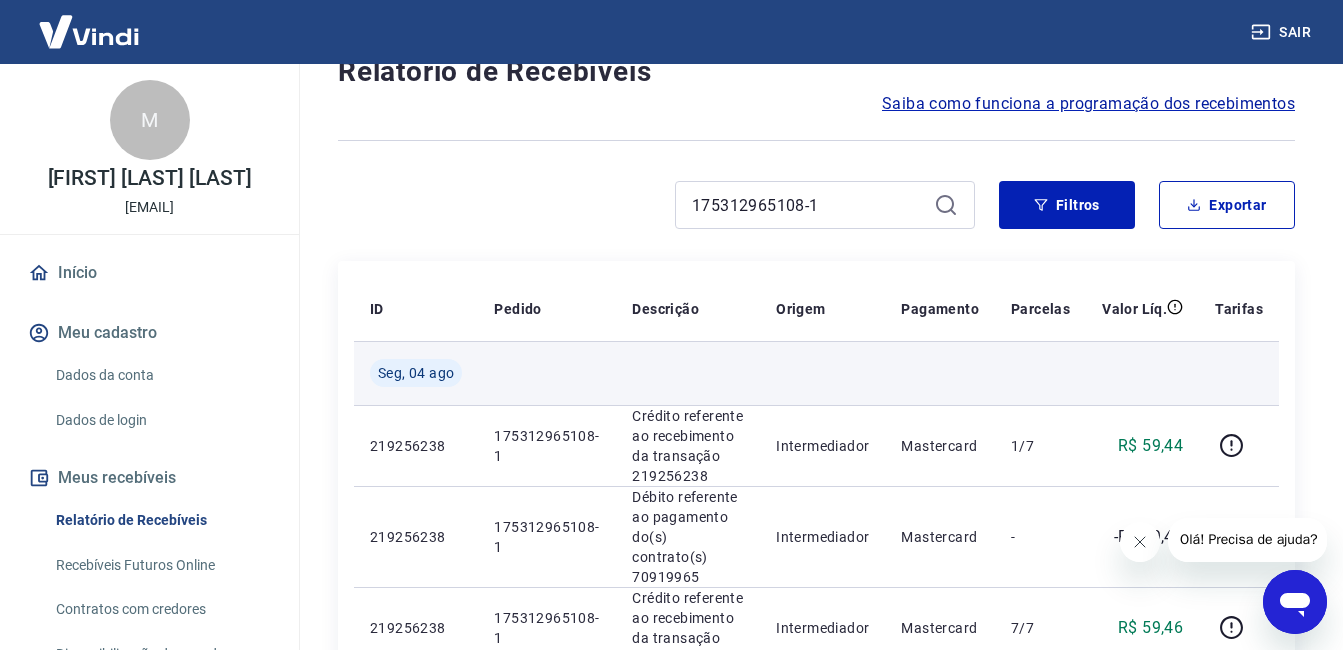 scroll, scrollTop: 0, scrollLeft: 0, axis: both 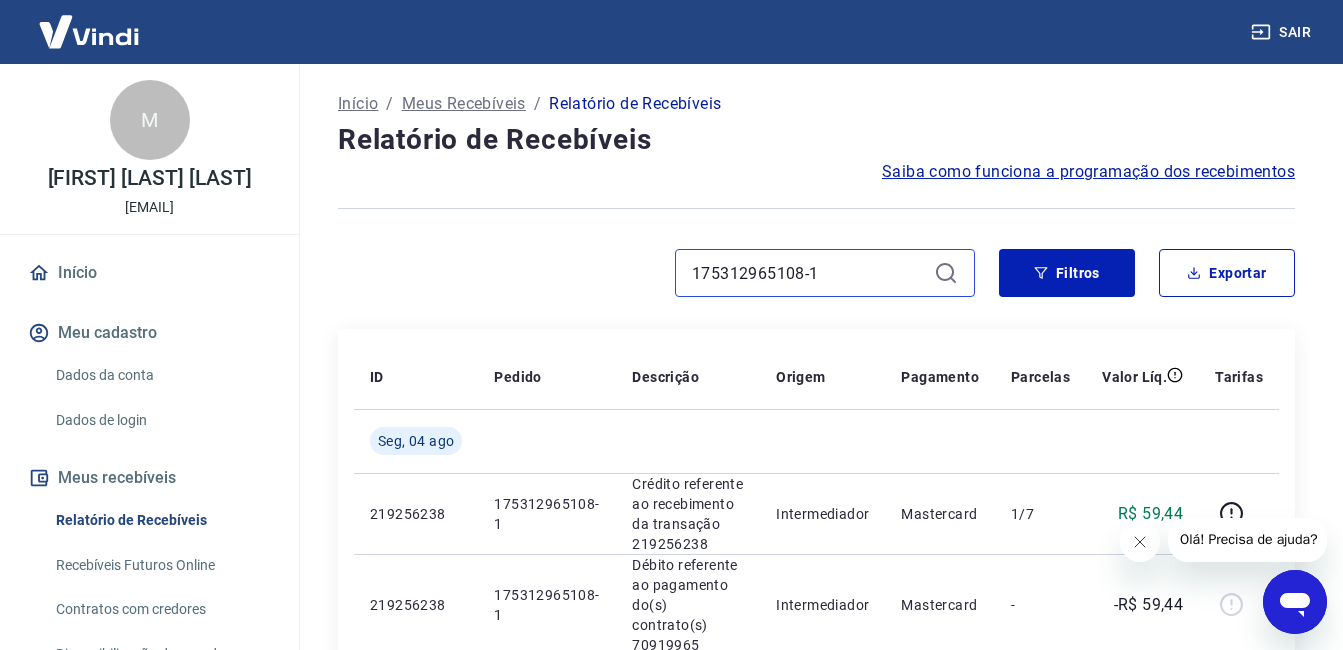 drag, startPoint x: 824, startPoint y: 272, endPoint x: 653, endPoint y: 305, distance: 174.1551 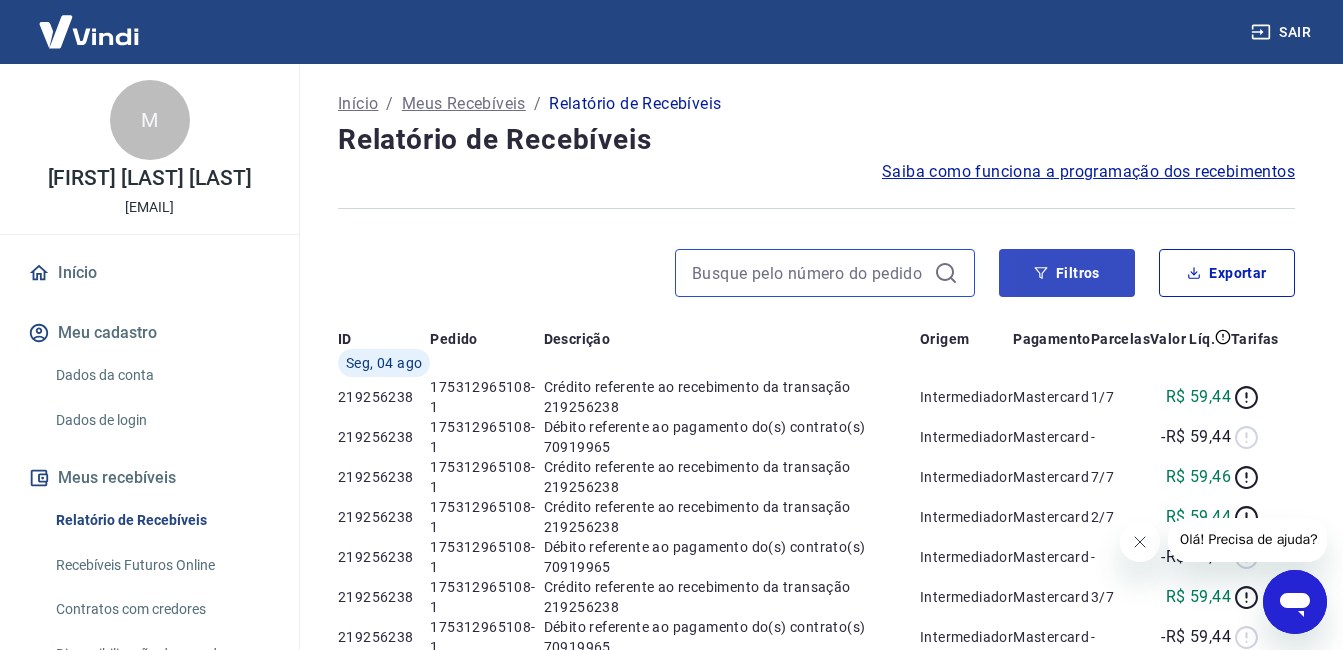 type 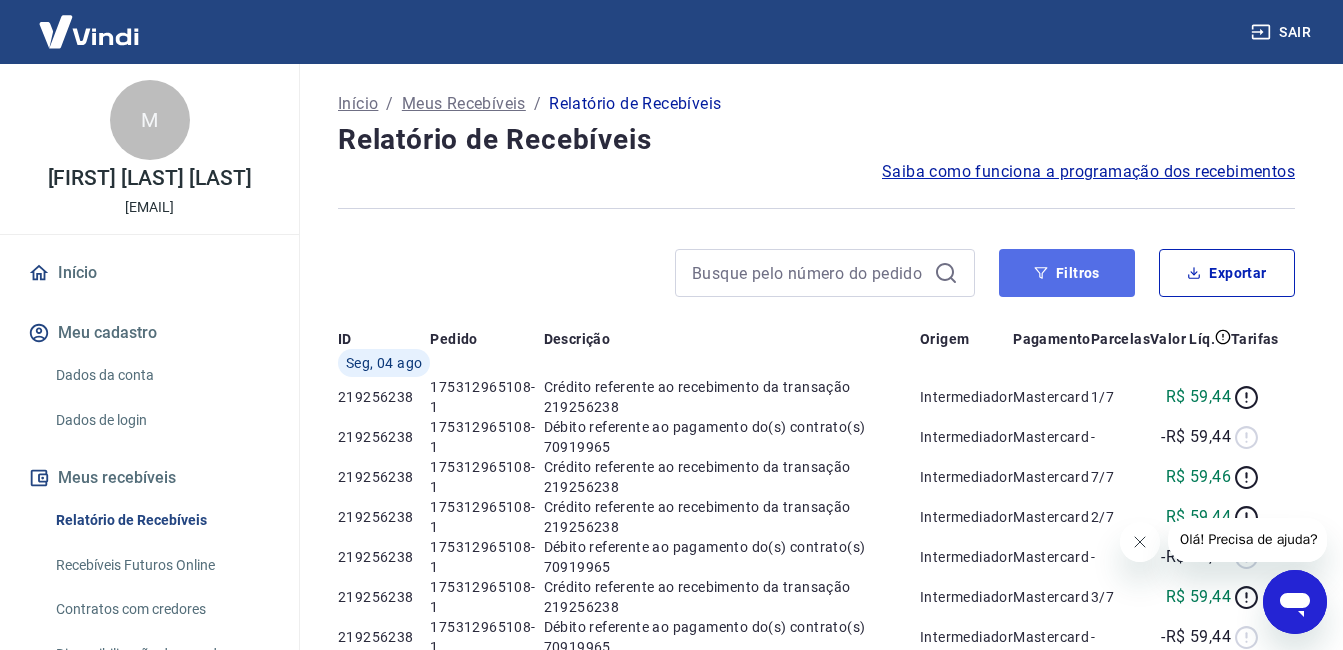 click on "Filtros" at bounding box center [1067, 273] 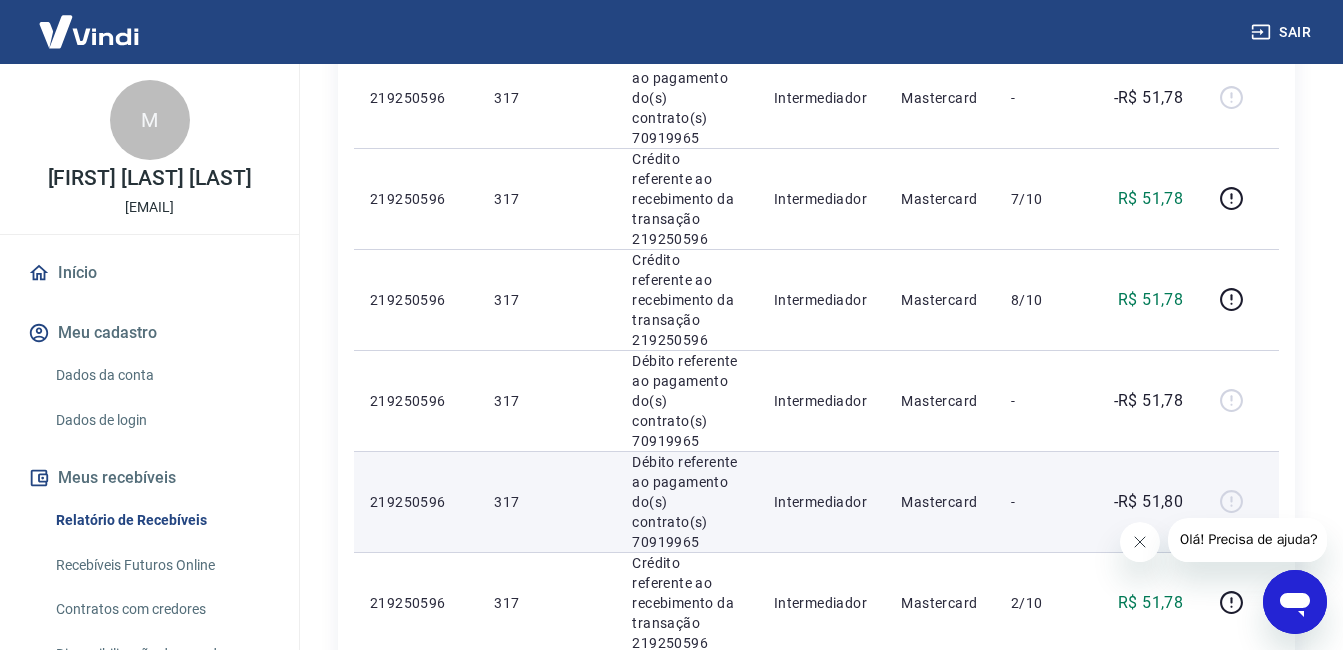scroll, scrollTop: 2199, scrollLeft: 0, axis: vertical 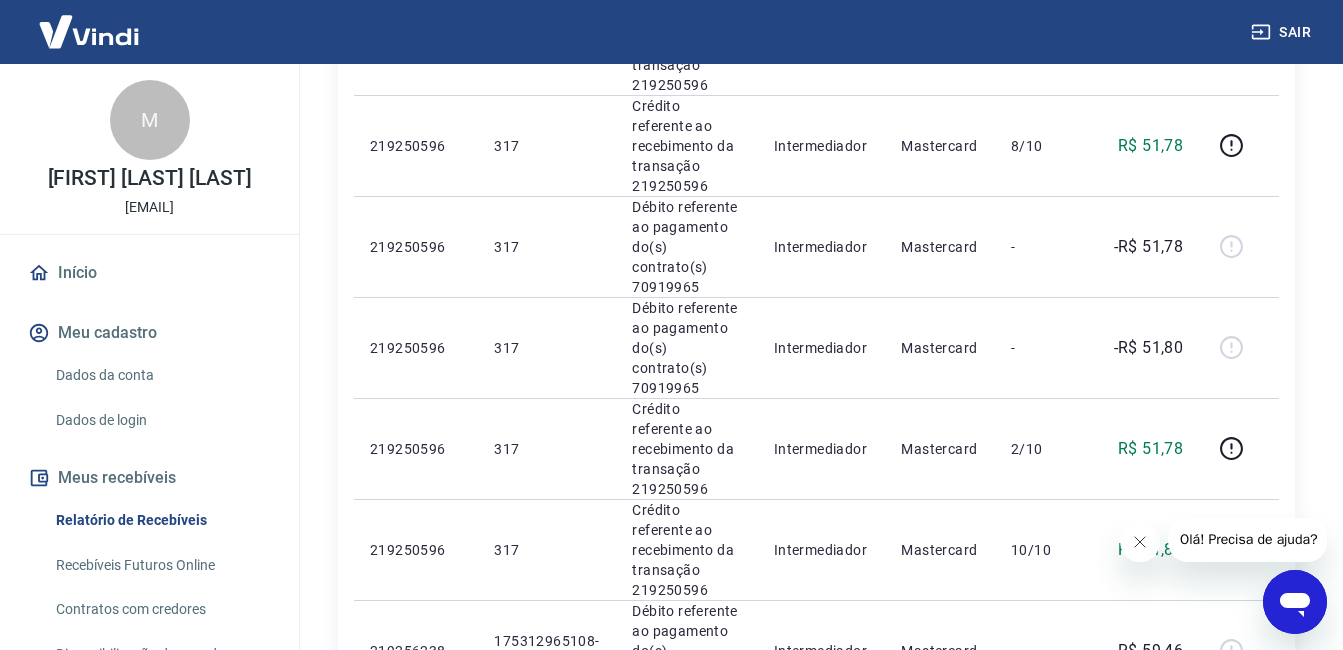 click 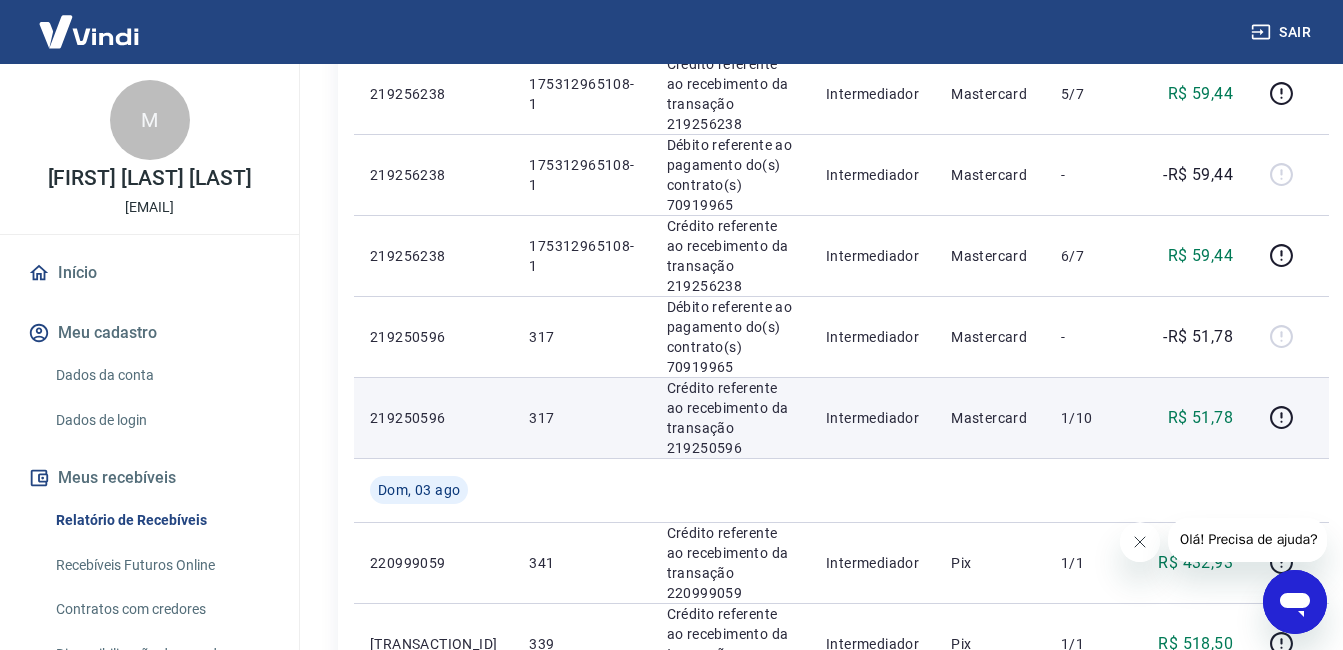 scroll, scrollTop: 1637, scrollLeft: 0, axis: vertical 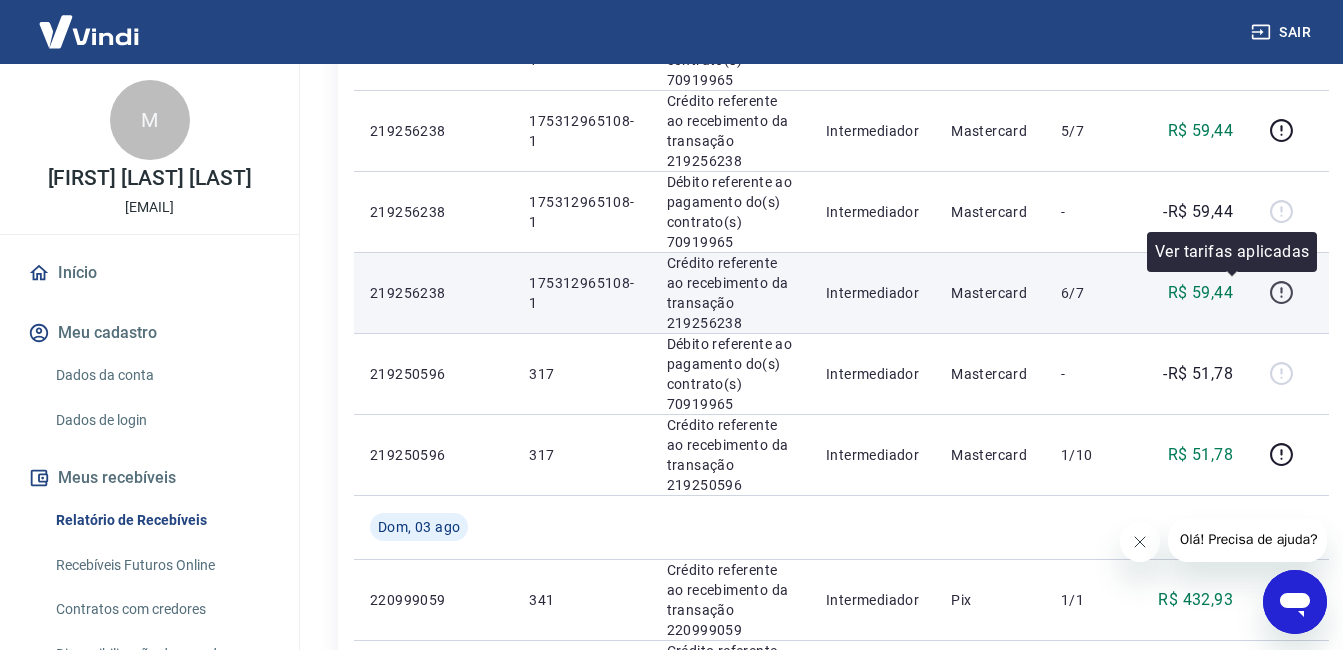 click 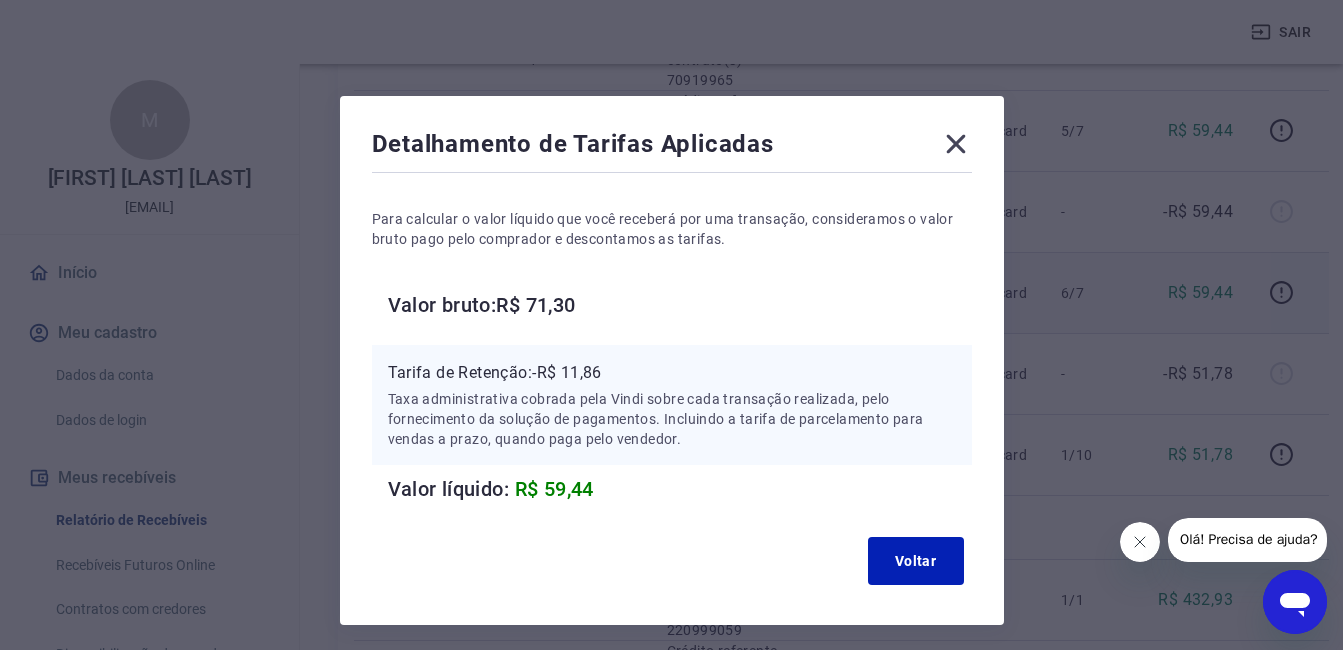 click 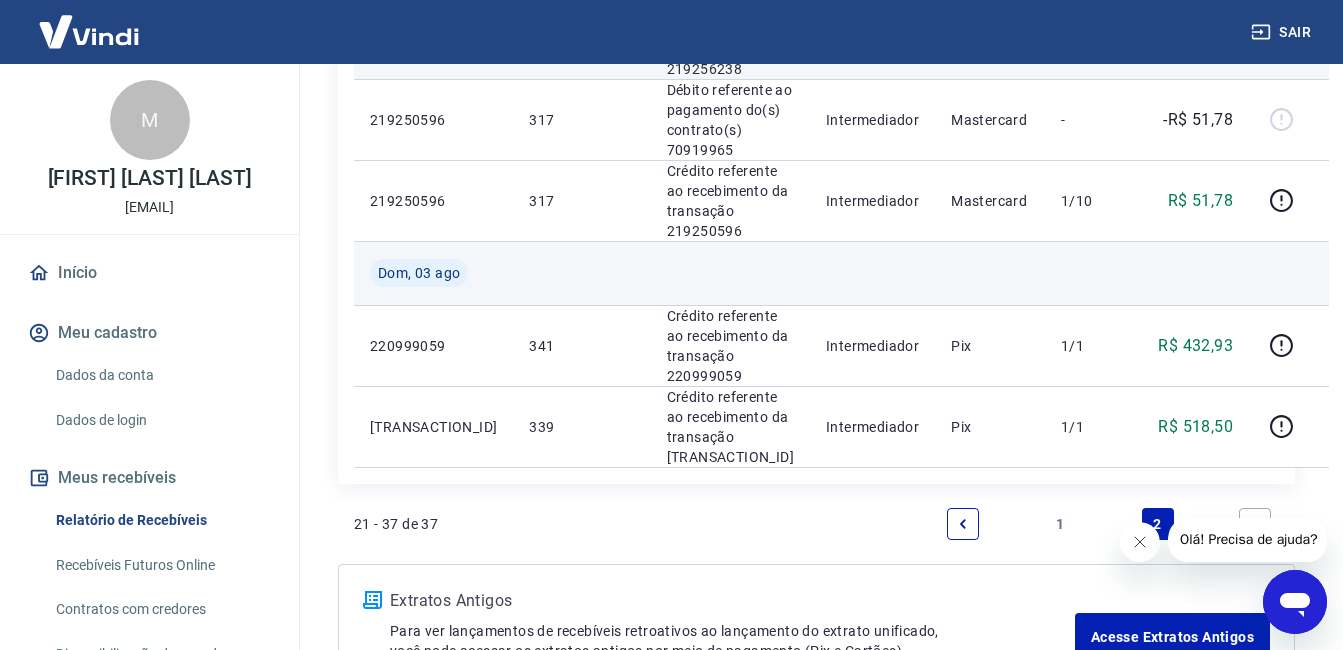 scroll, scrollTop: 1937, scrollLeft: 0, axis: vertical 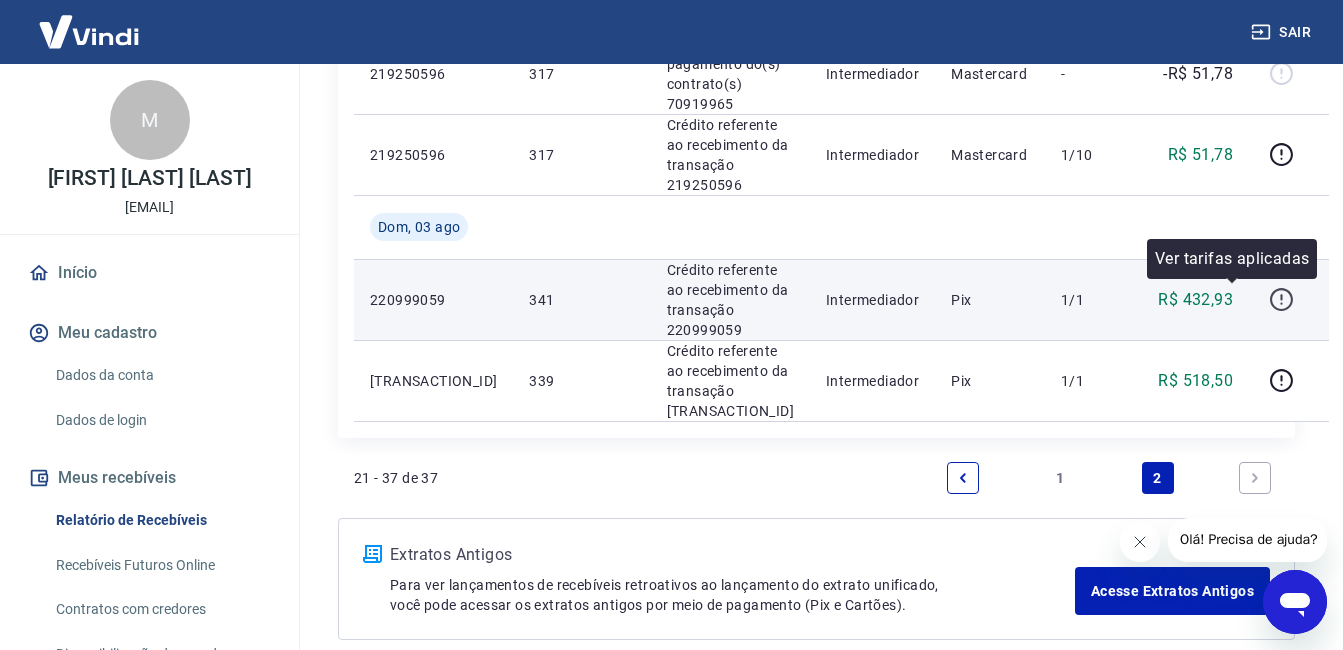 click 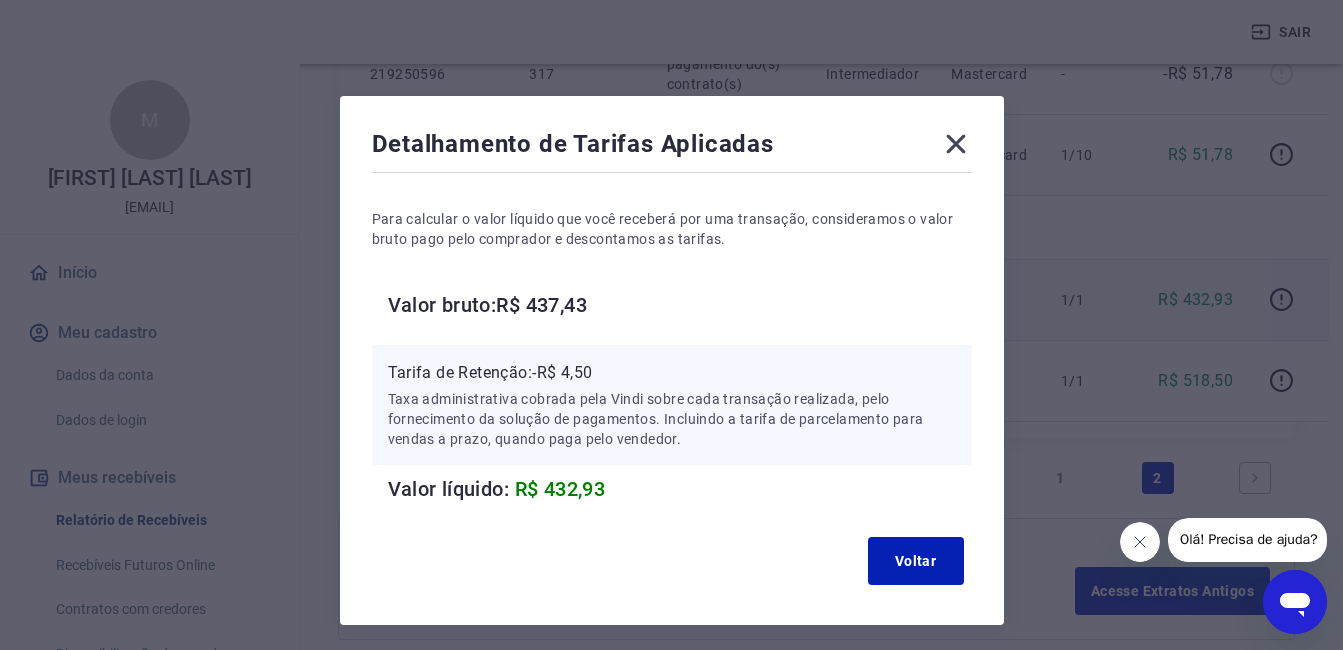 click 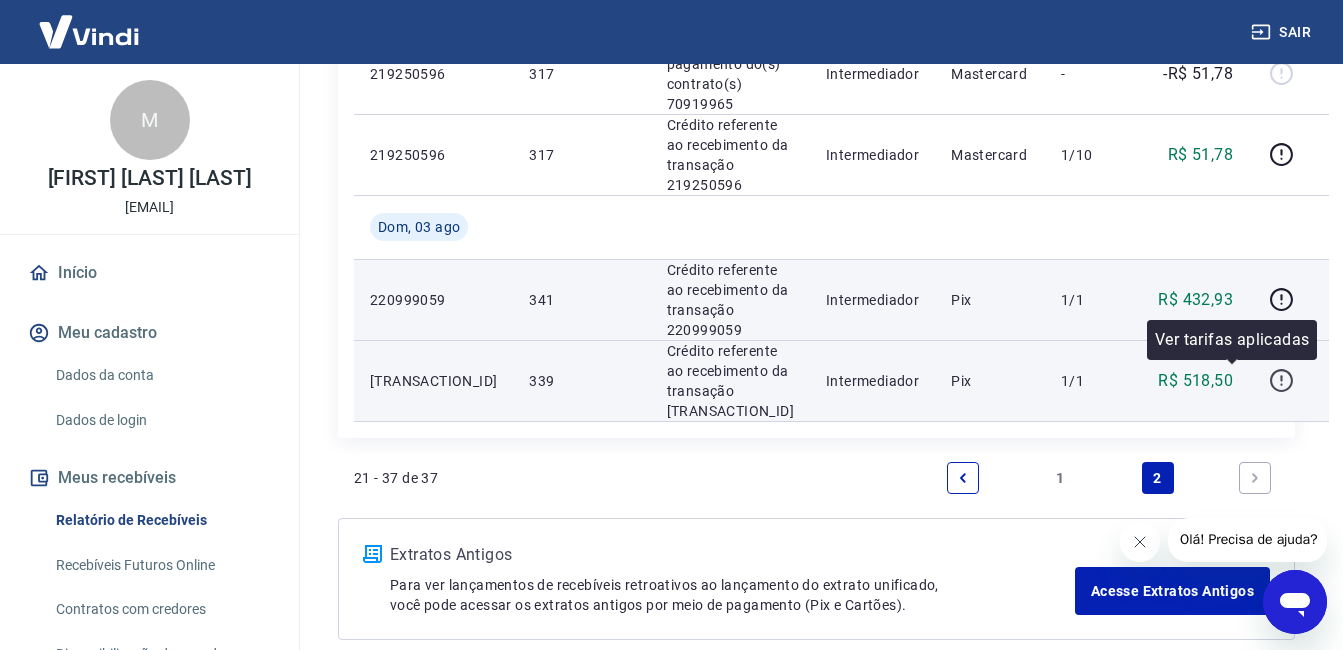 click 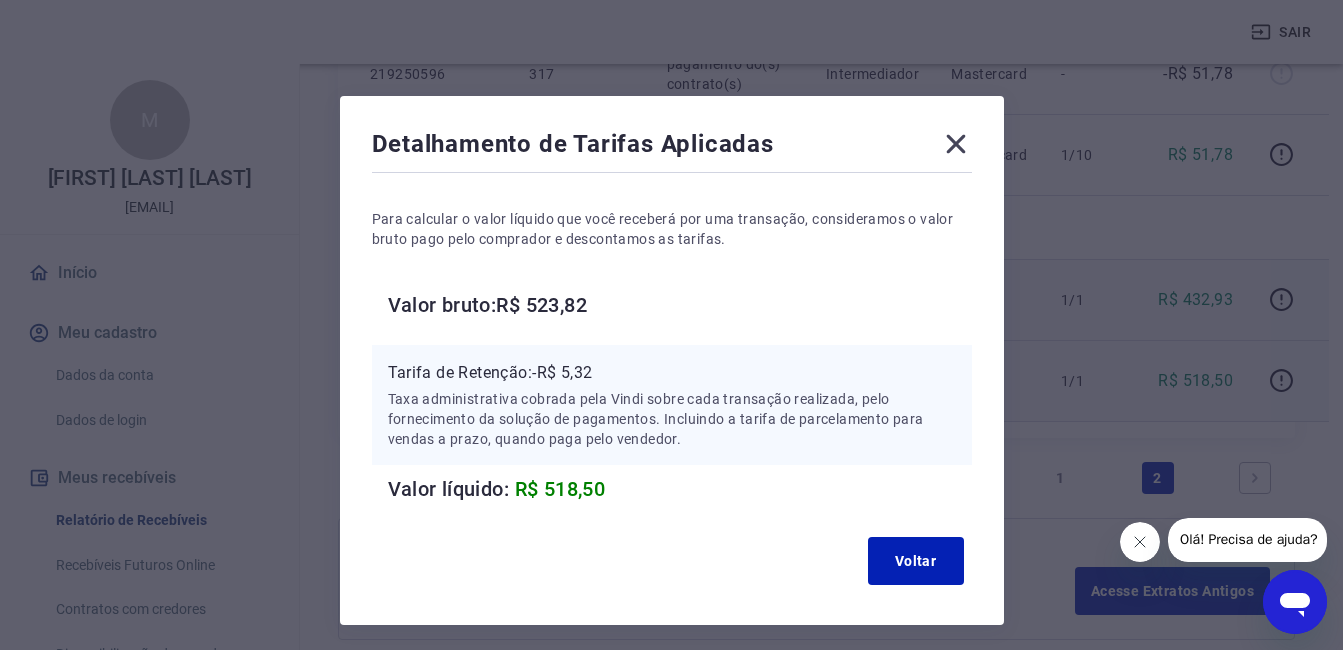 click on "Detalhamento de Tarifas Aplicadas Para calcular o valor líquido que você receberá por uma transação, consideramos o valor bruto pago pelo comprador e descontamos as tarifas. Valor bruto: R$ 523,82 Tarifa de Retenção: -R$ 5,32 Taxa administrativa cobrada pela Vindi sobre cada transação realizada, pelo fornecimento da solução de pagamentos. Incluindo a tarifa de parcelamento para vendas a prazo, quando paga pelo vendedor. Valor líquido: R$ 518,50 Voltar" at bounding box center [672, 360] 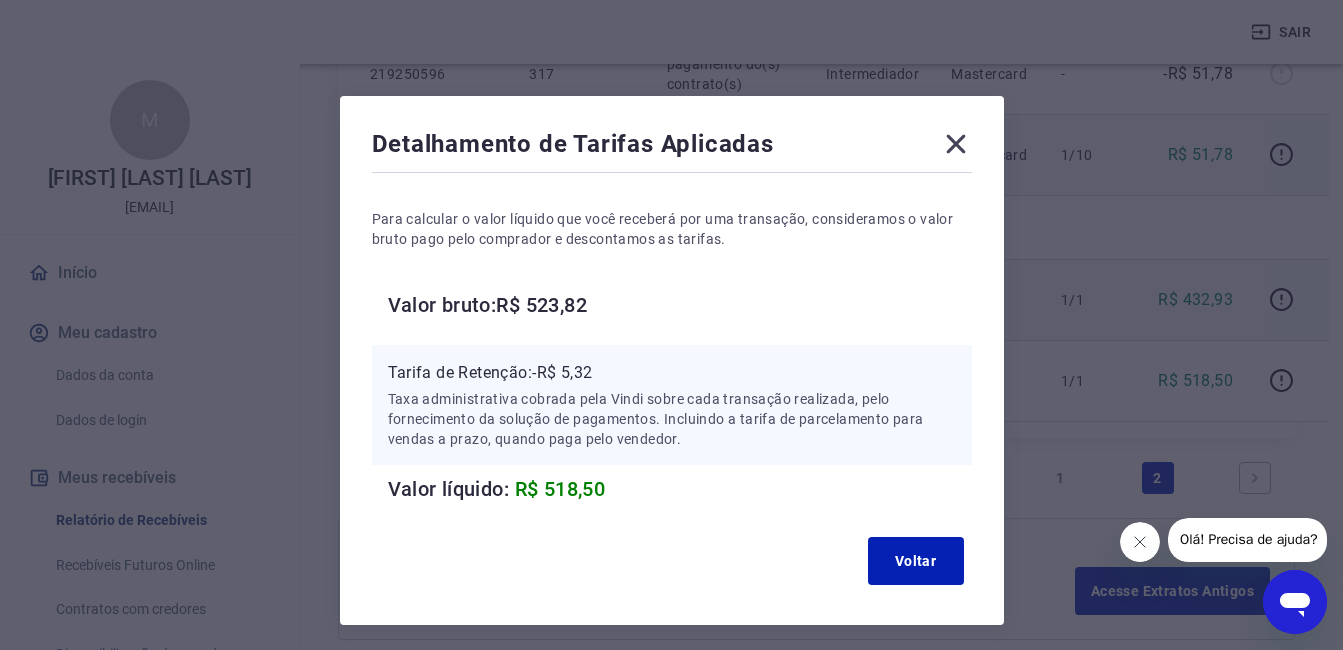 click 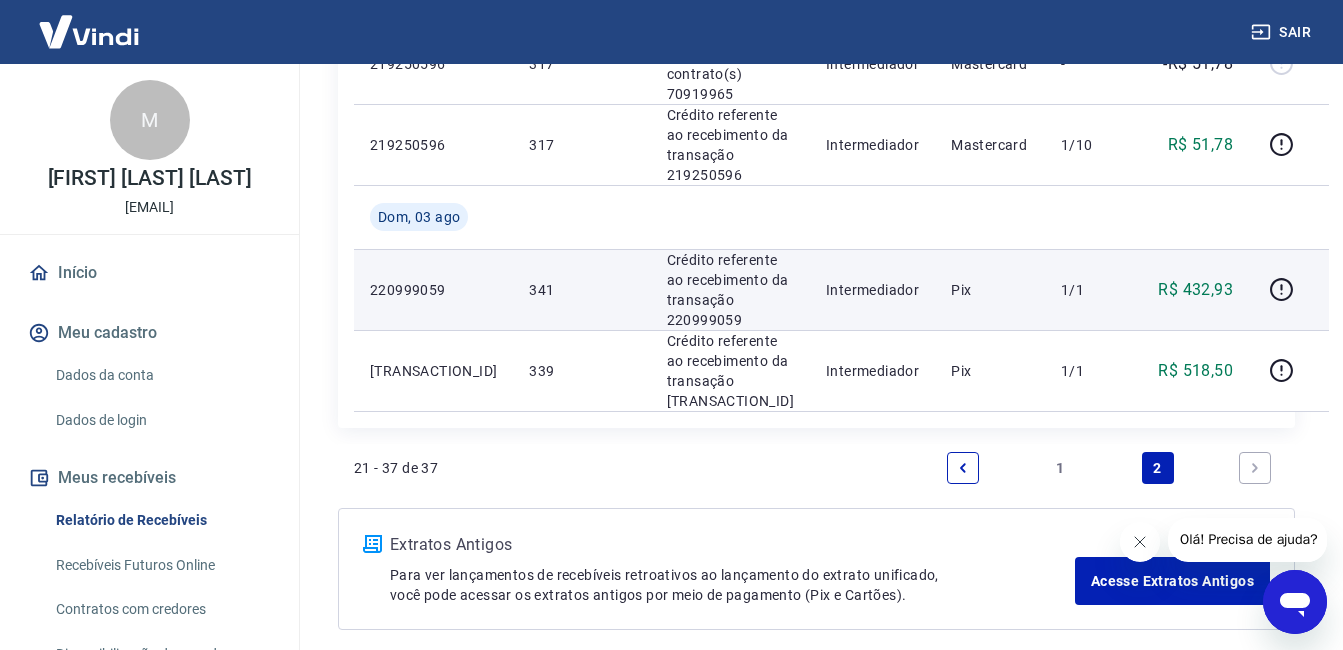 scroll, scrollTop: 2037, scrollLeft: 0, axis: vertical 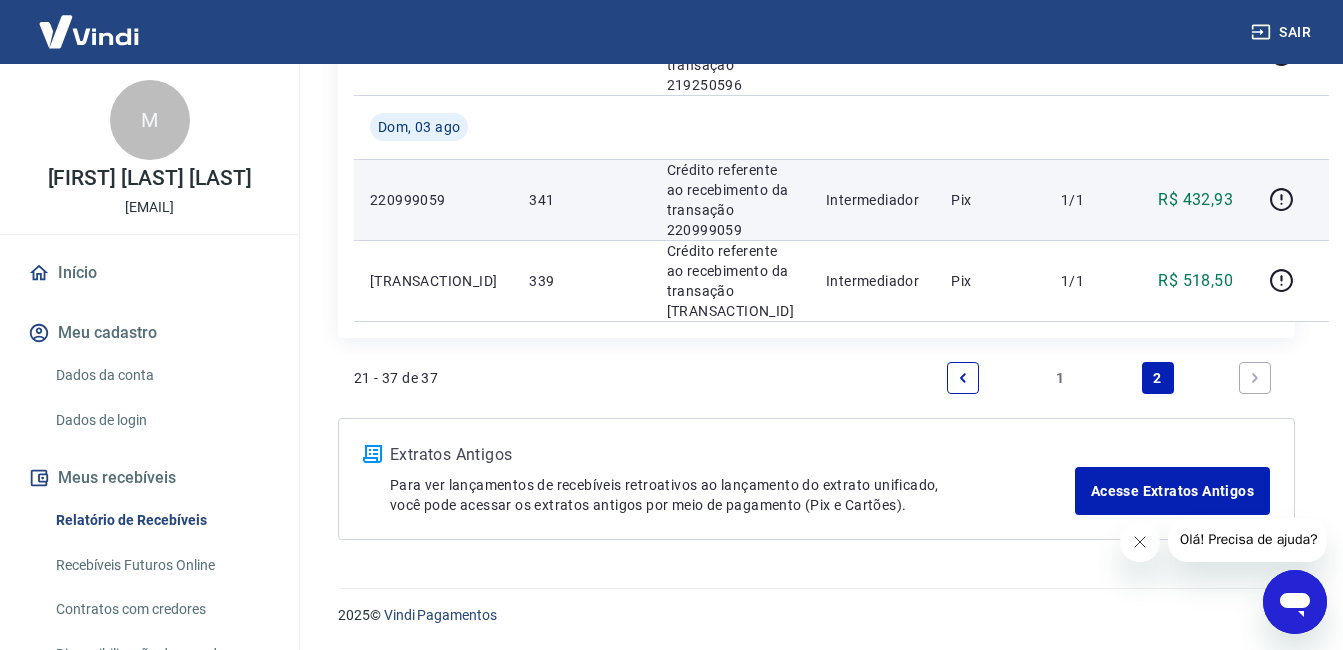 drag, startPoint x: 1259, startPoint y: 382, endPoint x: 1241, endPoint y: 378, distance: 18.439089 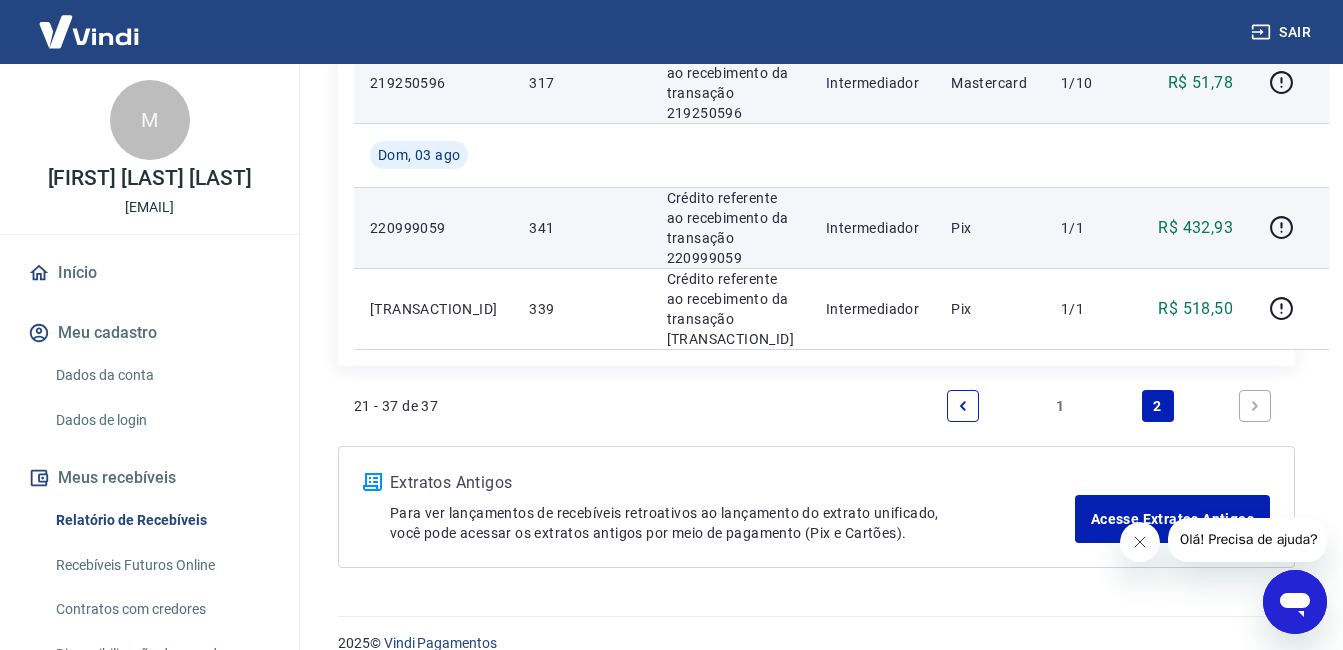 scroll, scrollTop: 1537, scrollLeft: 0, axis: vertical 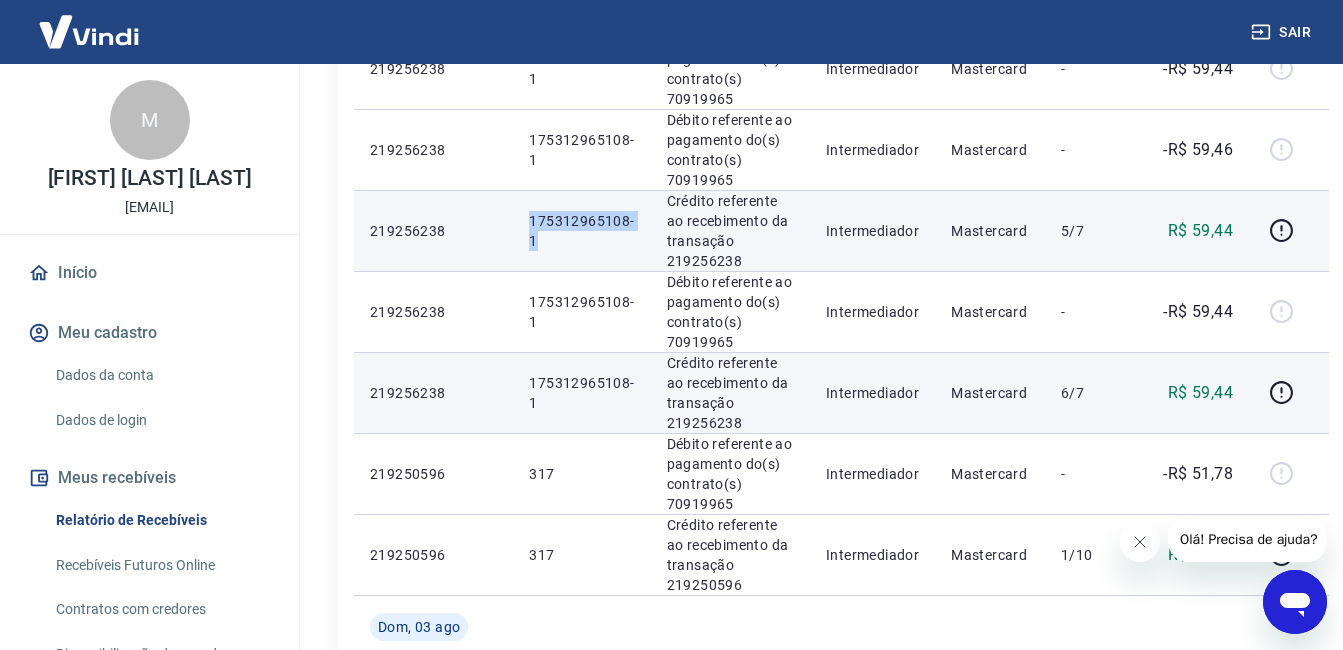 drag, startPoint x: 501, startPoint y: 221, endPoint x: 556, endPoint y: 246, distance: 60.41523 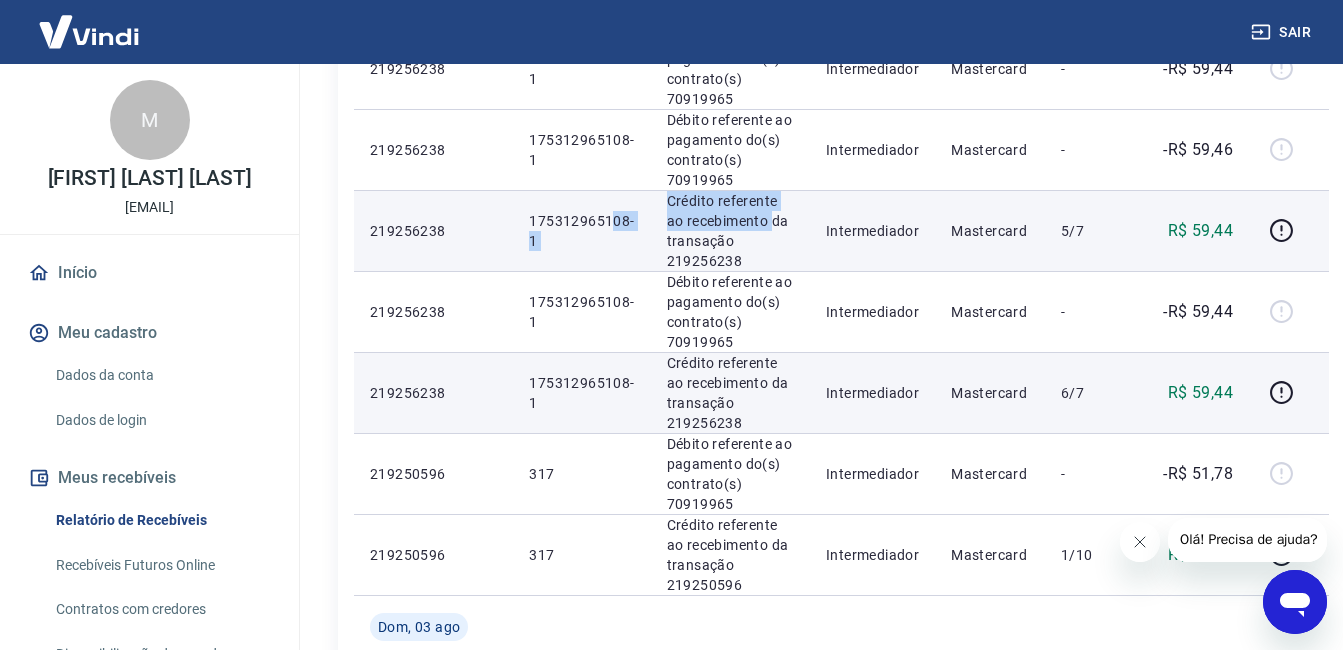drag, startPoint x: 593, startPoint y: 227, endPoint x: 578, endPoint y: 226, distance: 15.033297 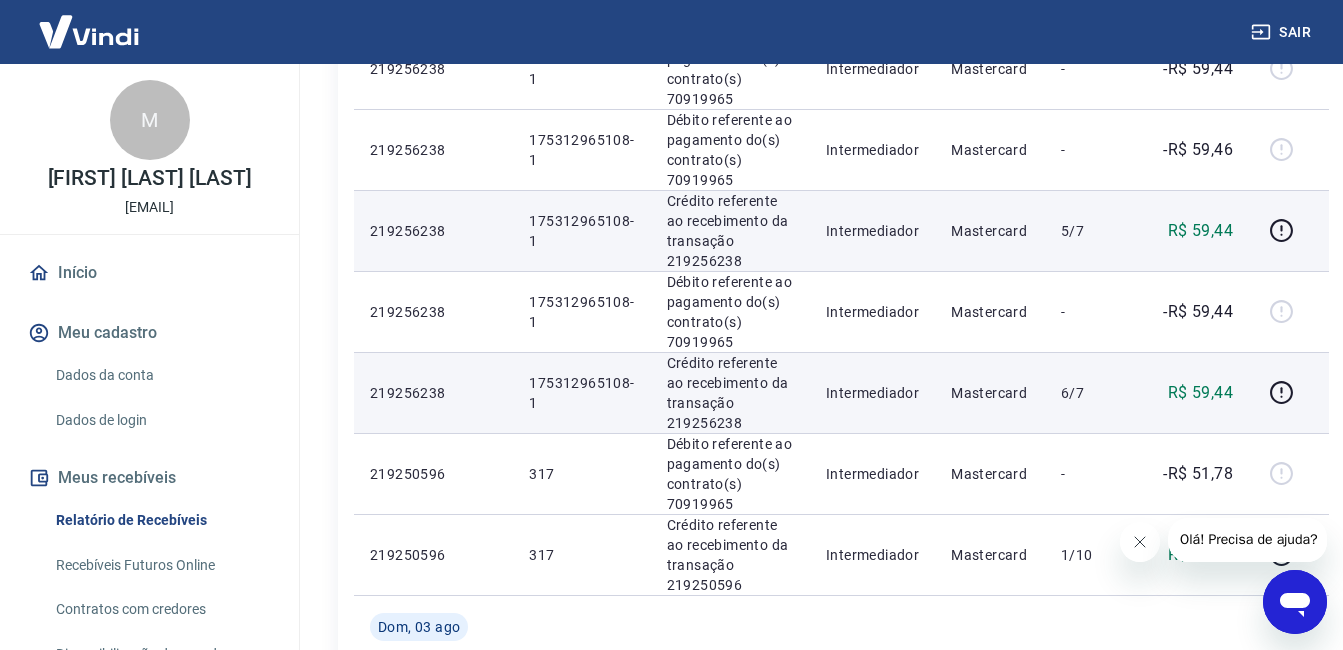 drag, startPoint x: 578, startPoint y: 226, endPoint x: 505, endPoint y: 217, distance: 73.552704 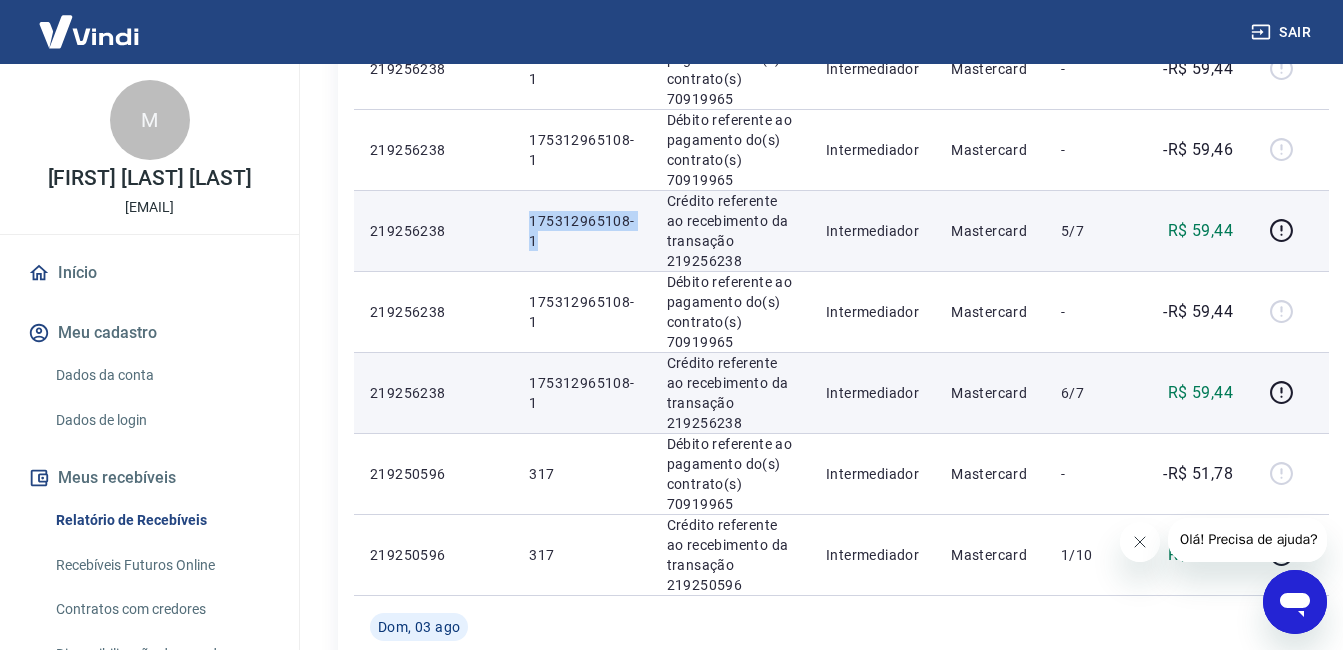drag, startPoint x: 503, startPoint y: 217, endPoint x: 548, endPoint y: 242, distance: 51.47815 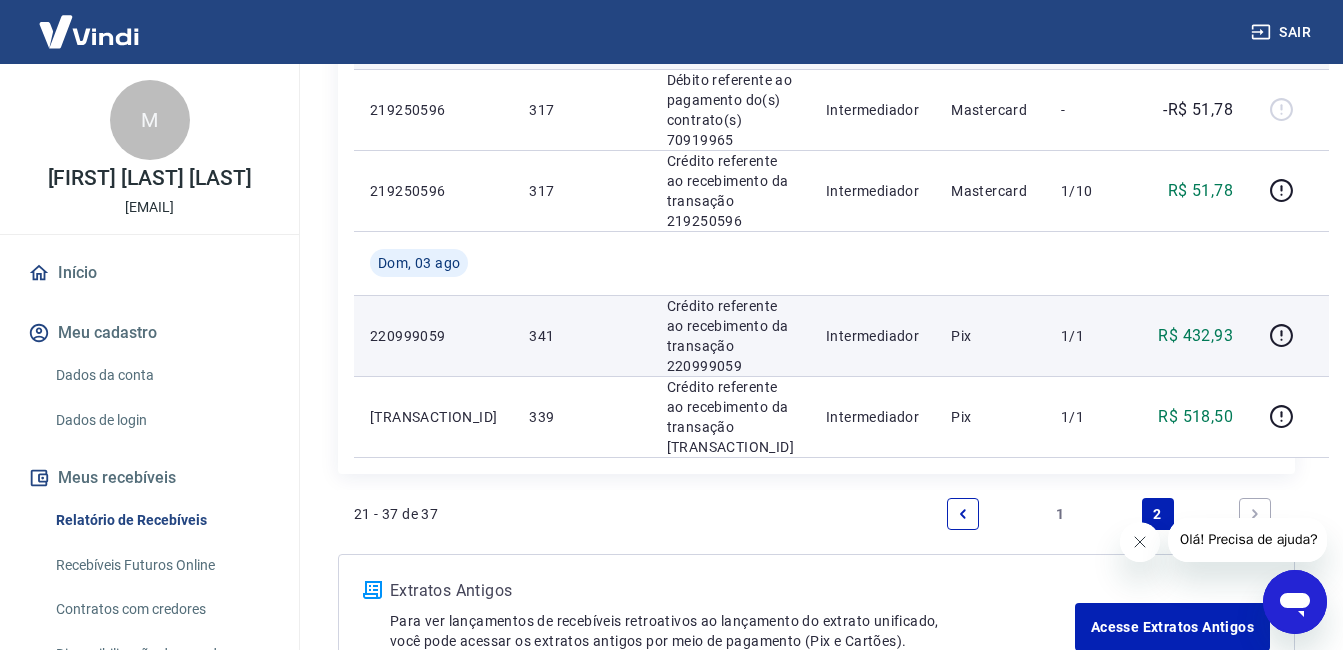 scroll, scrollTop: 1937, scrollLeft: 0, axis: vertical 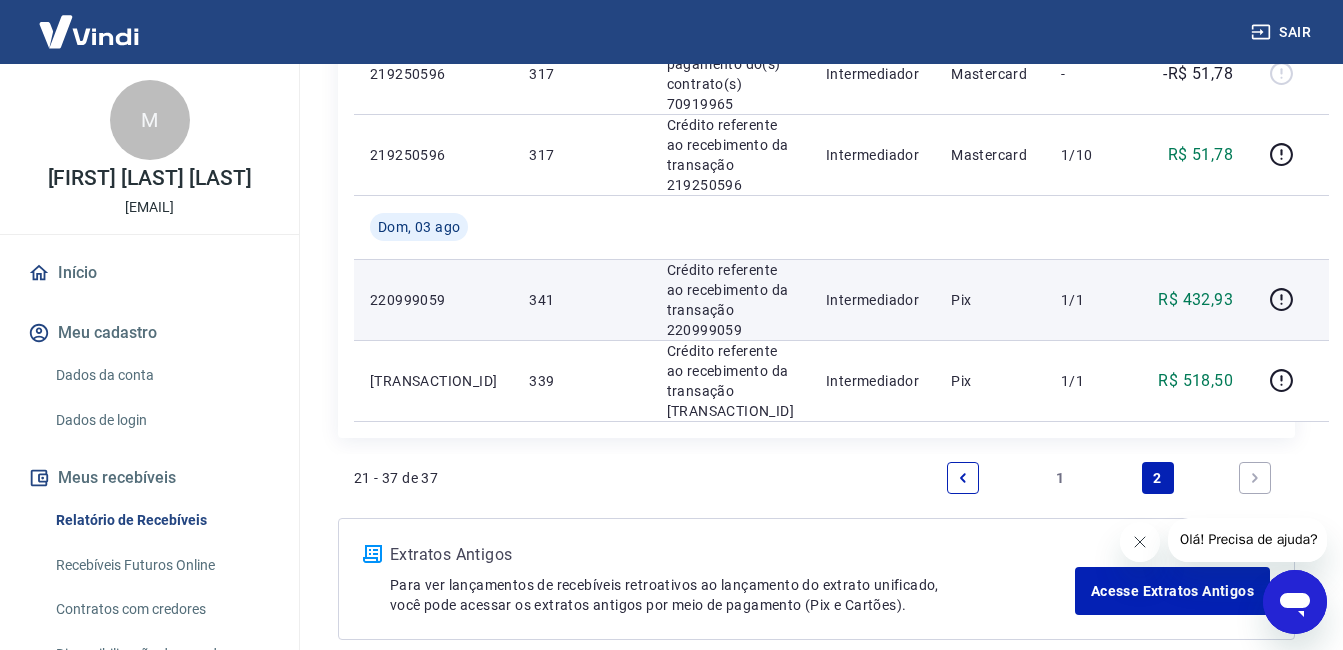 click at bounding box center (963, 478) 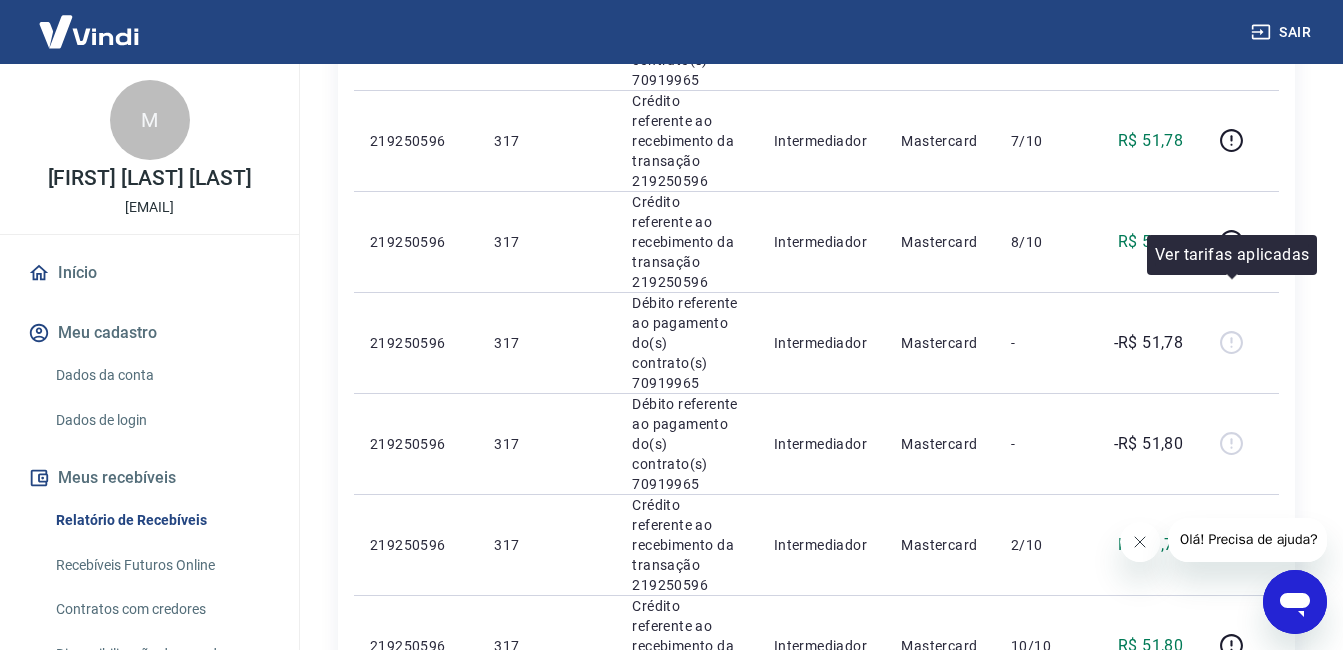 scroll, scrollTop: 2199, scrollLeft: 0, axis: vertical 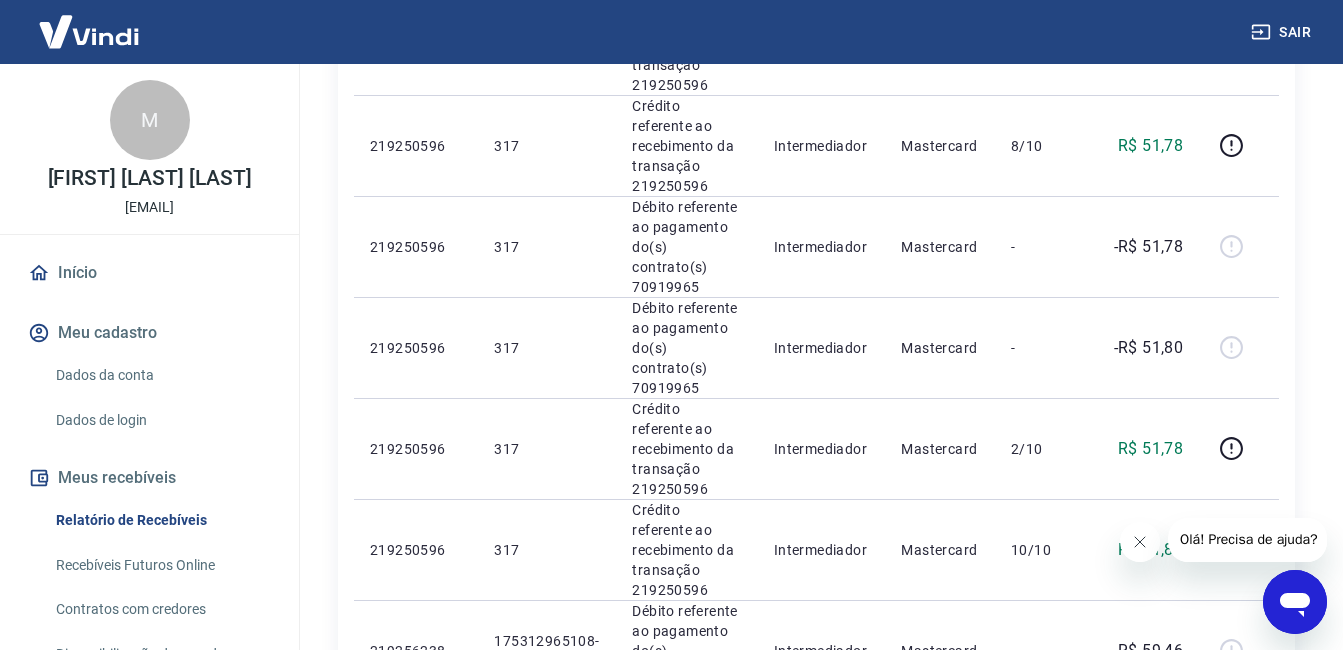 click 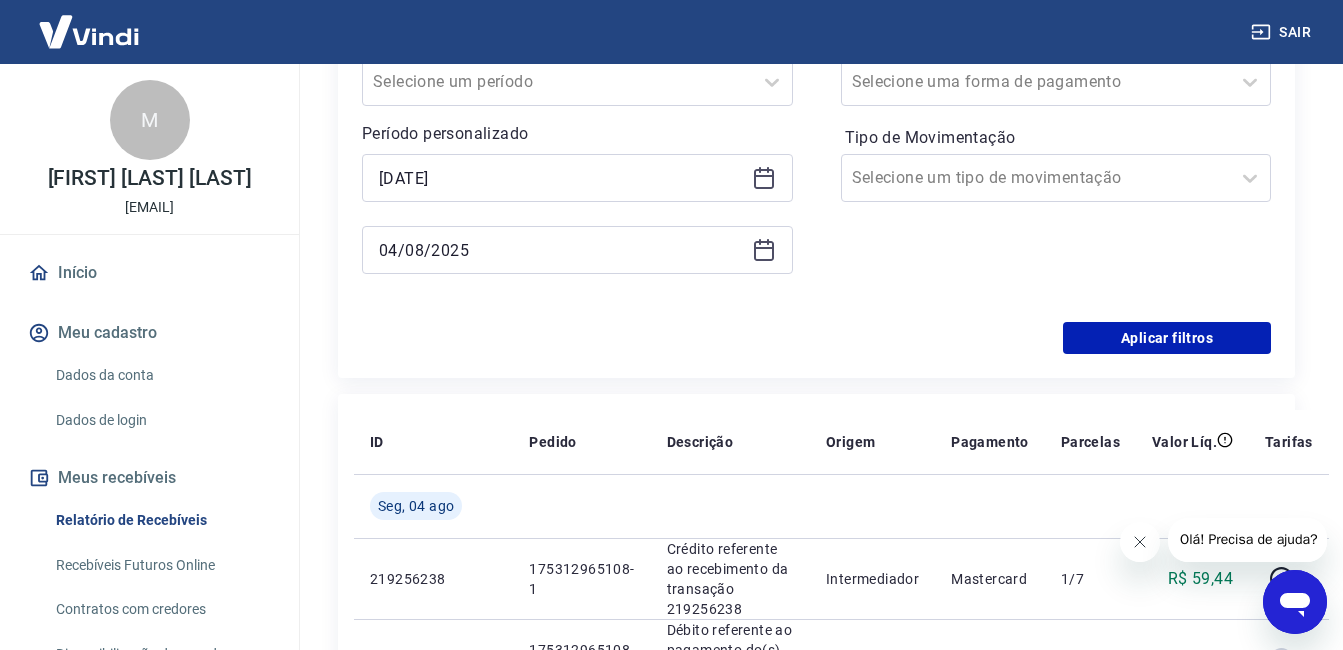 scroll, scrollTop: 2037, scrollLeft: 0, axis: vertical 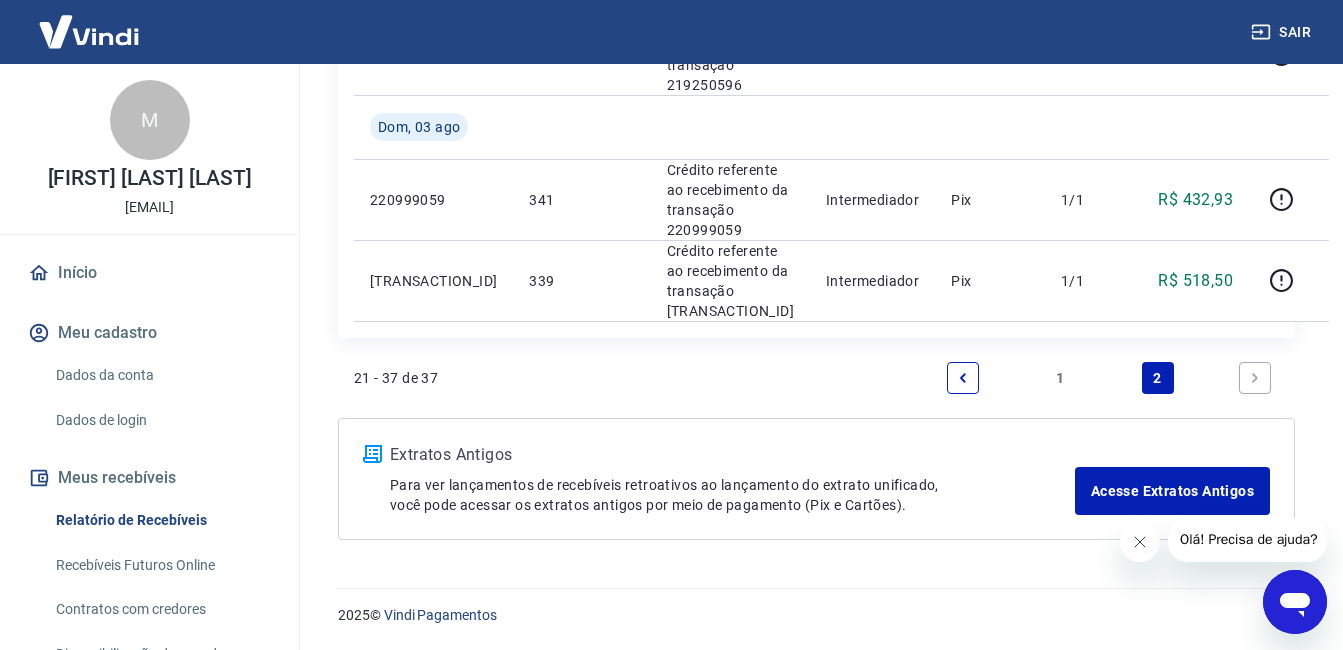 click on "21 - 37 de 37 1 2" at bounding box center (816, 378) 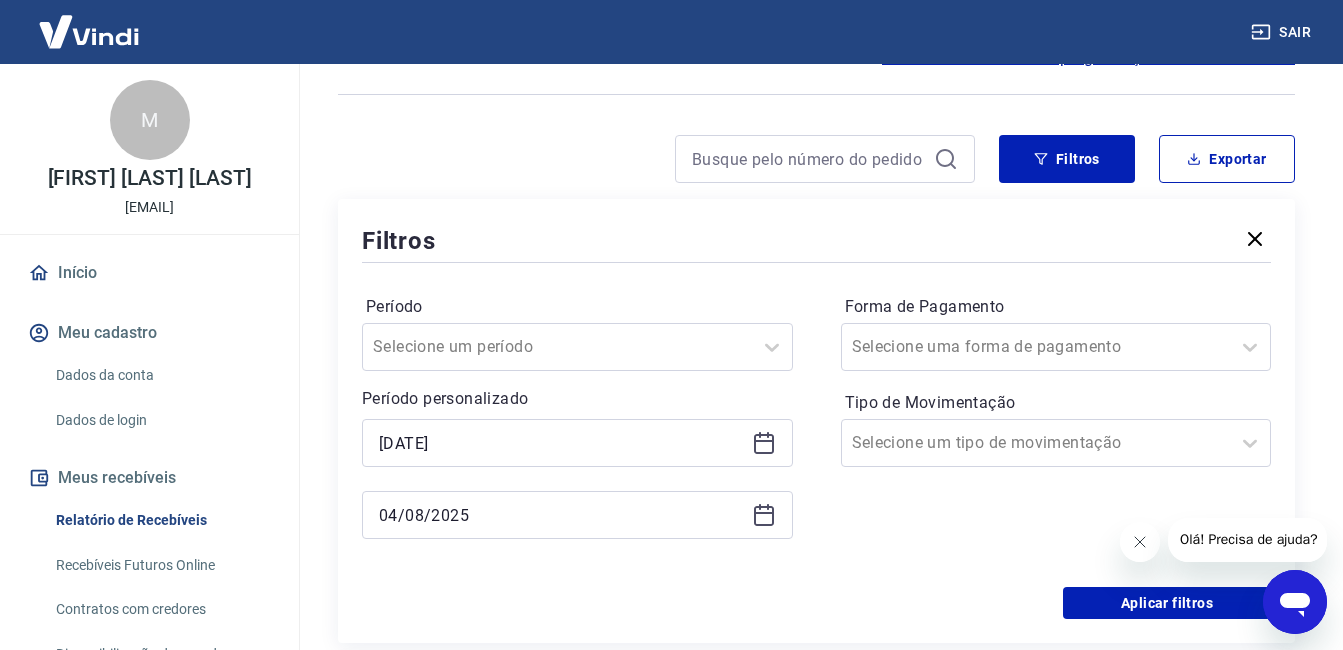 scroll, scrollTop: 300, scrollLeft: 0, axis: vertical 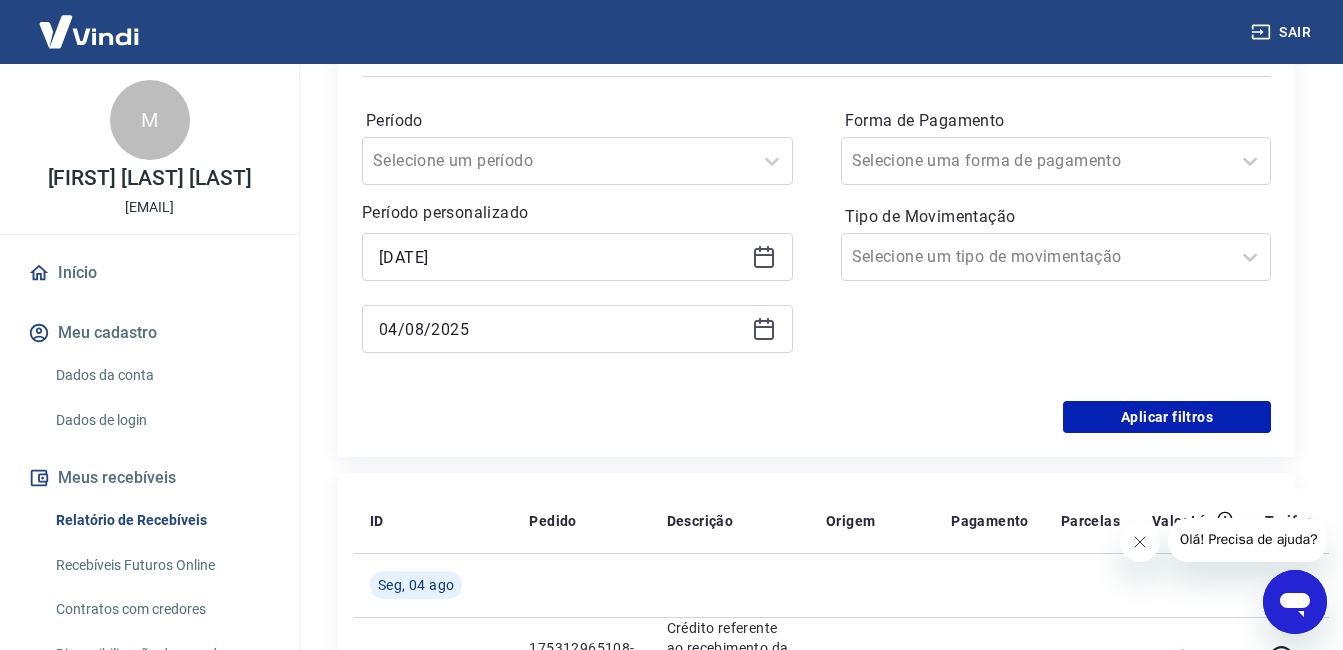 click 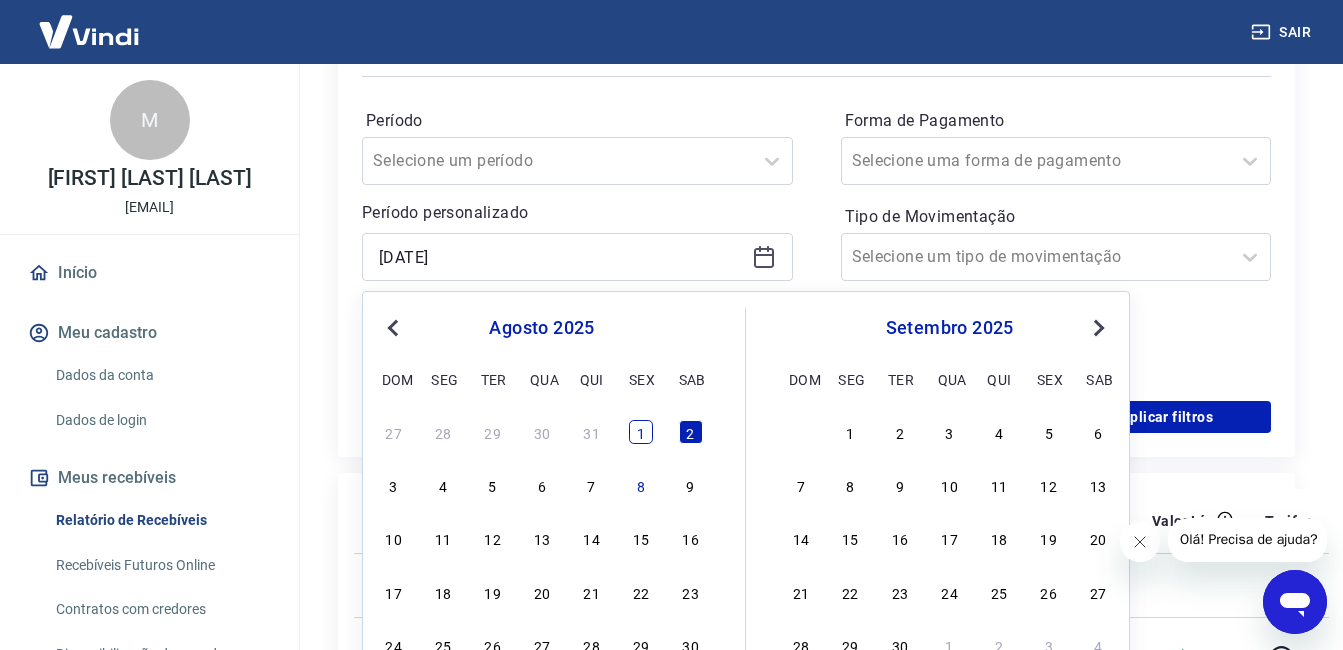 click on "1" at bounding box center [641, 432] 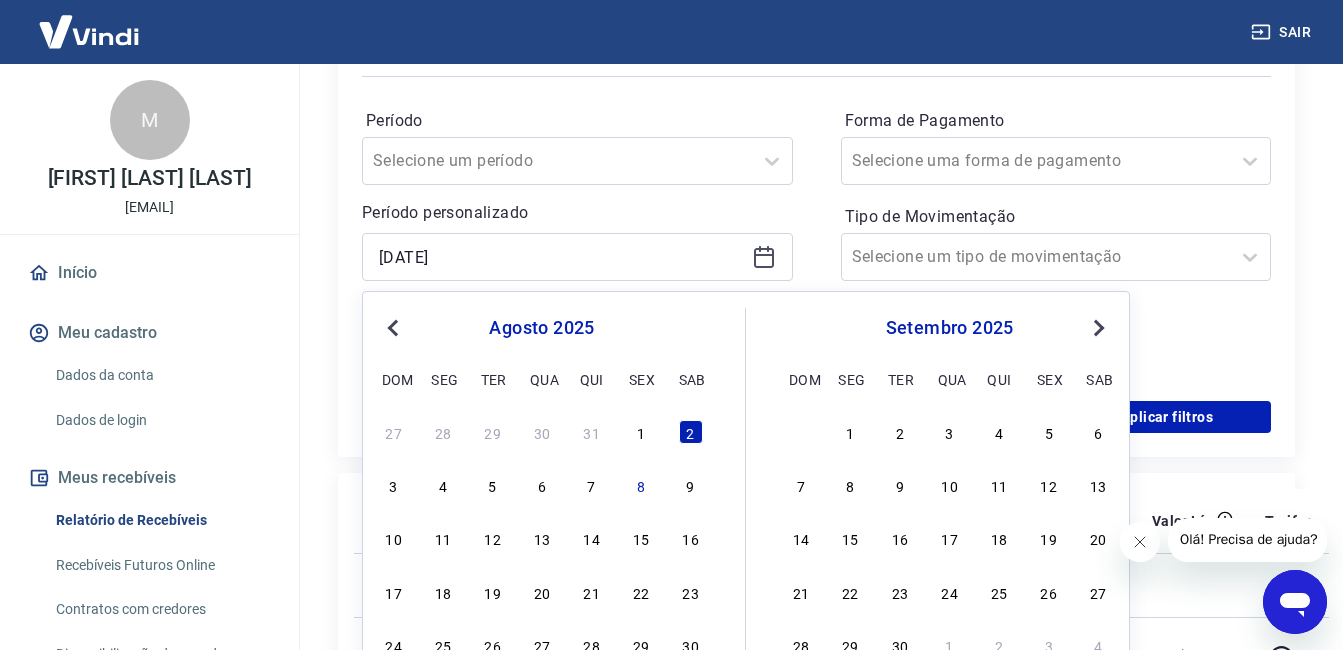 type on "01/08/2025" 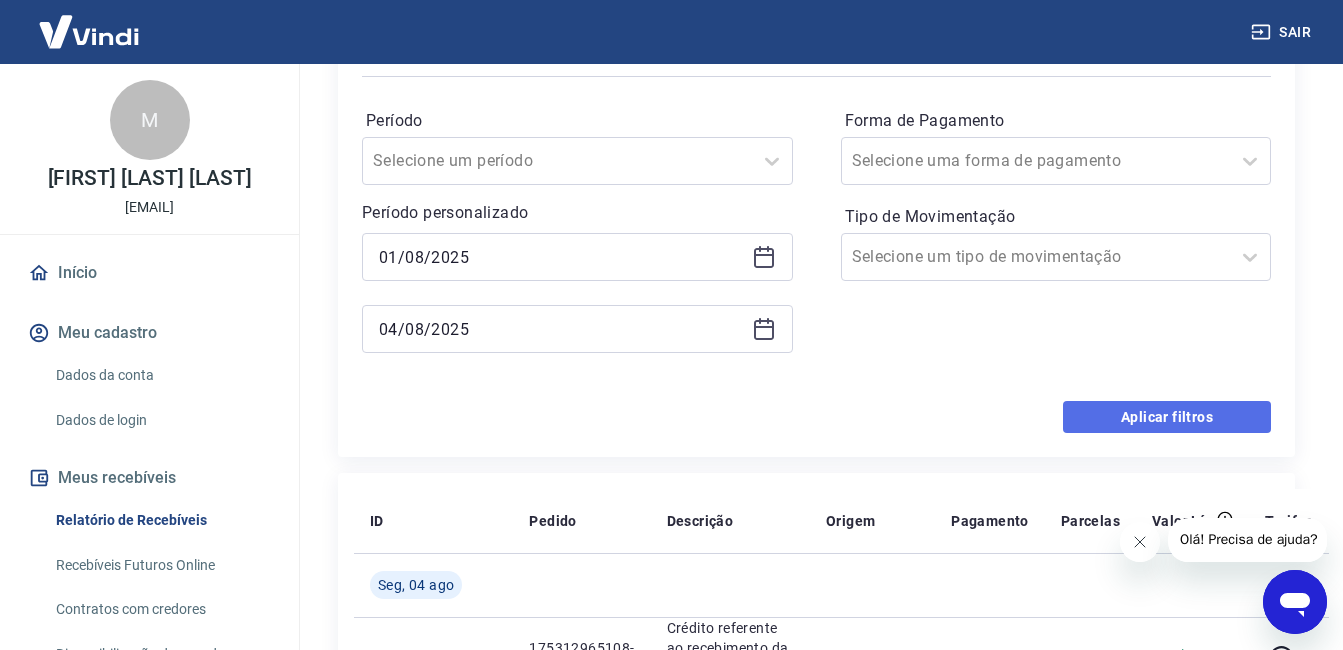 click on "Aplicar filtros" at bounding box center (1167, 417) 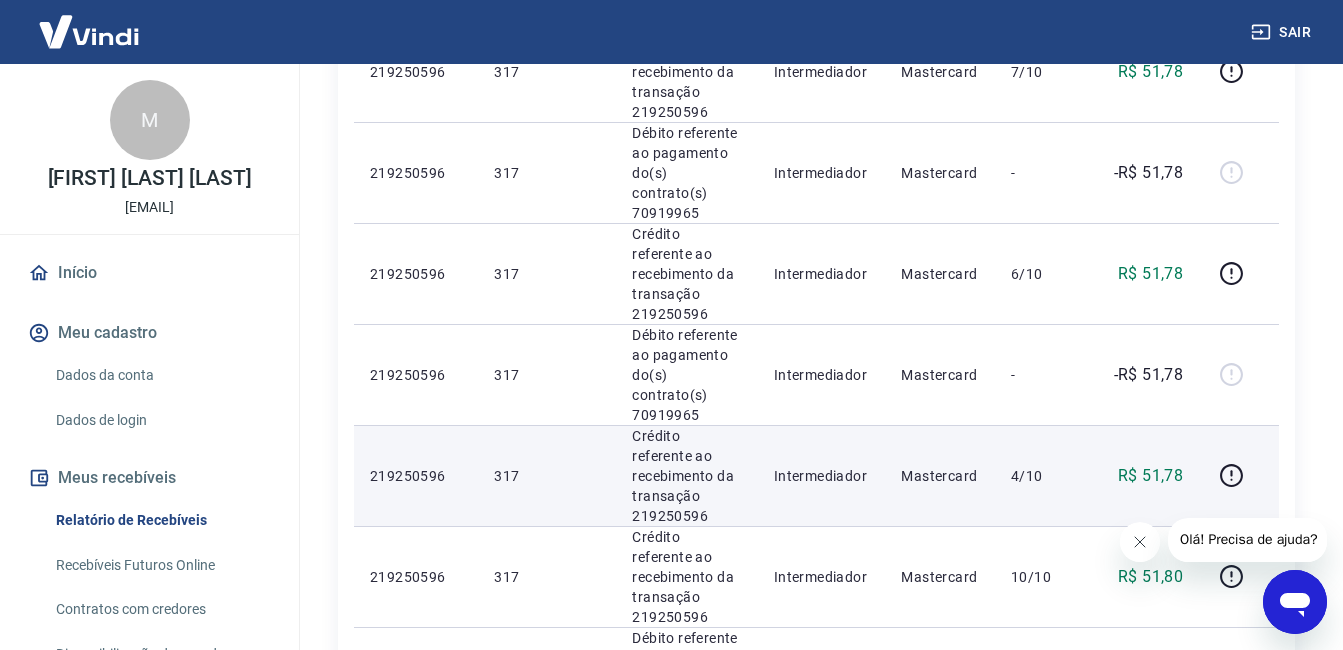 scroll, scrollTop: 1755, scrollLeft: 0, axis: vertical 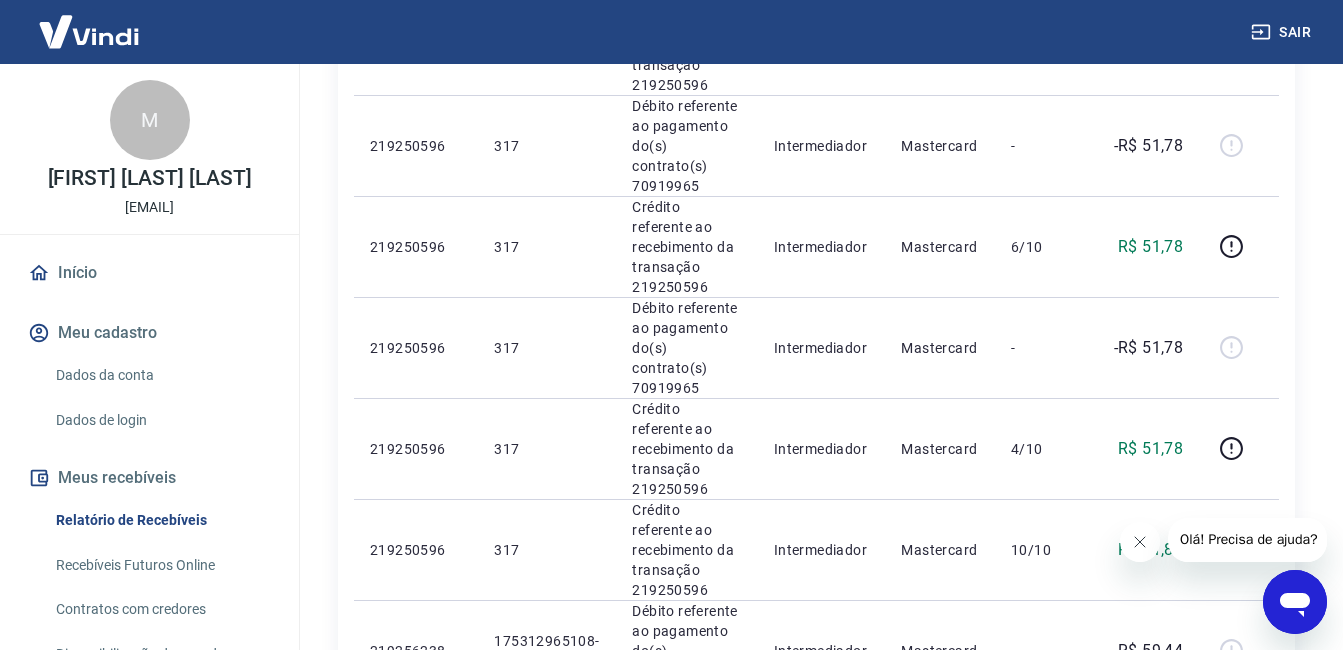 click 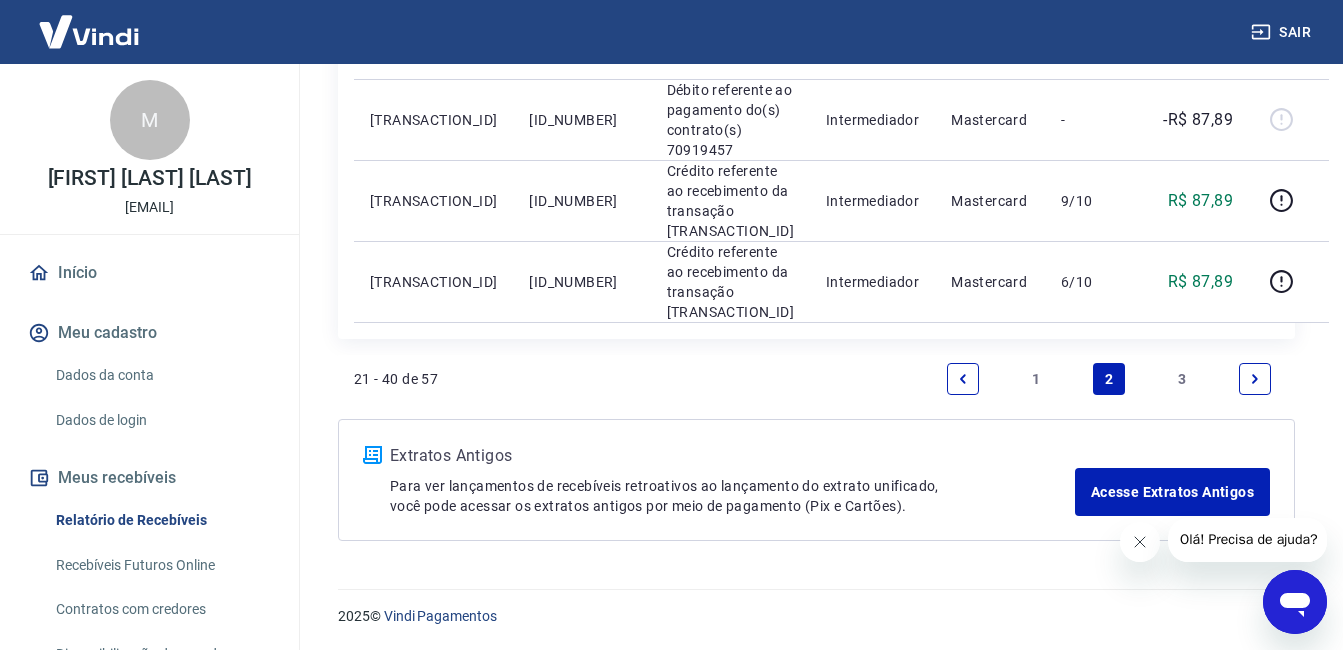 scroll, scrollTop: 1900, scrollLeft: 0, axis: vertical 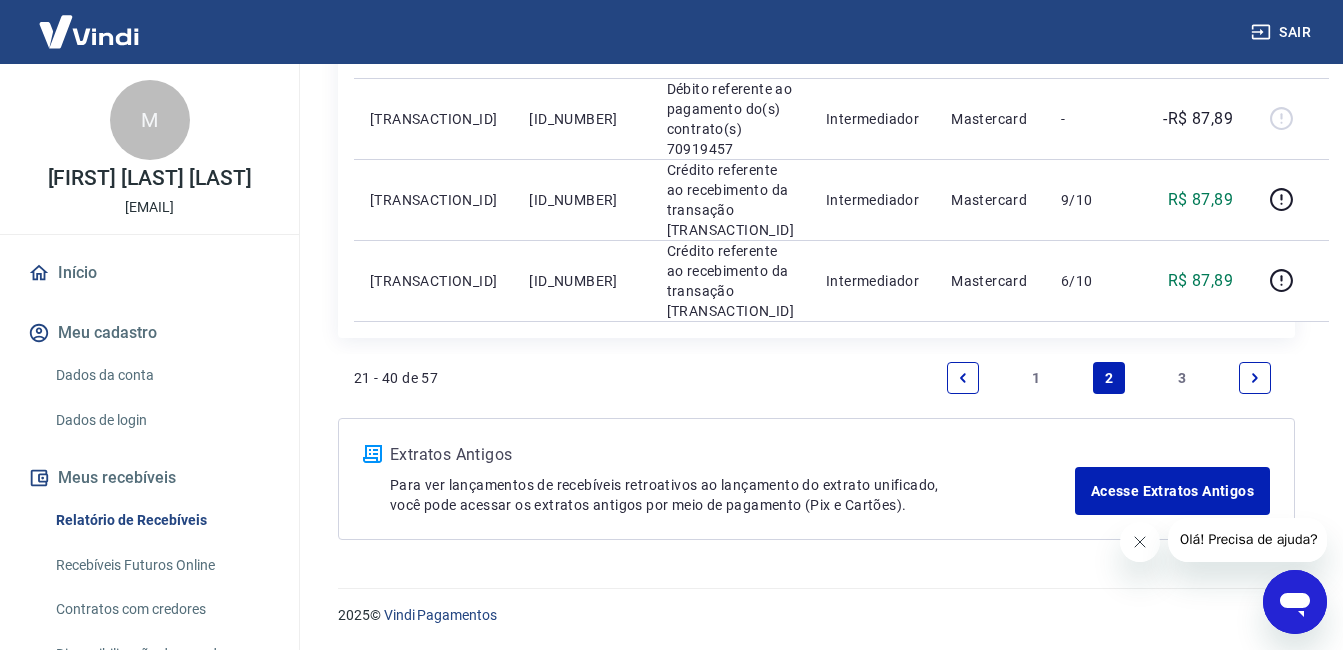 click at bounding box center (1255, 378) 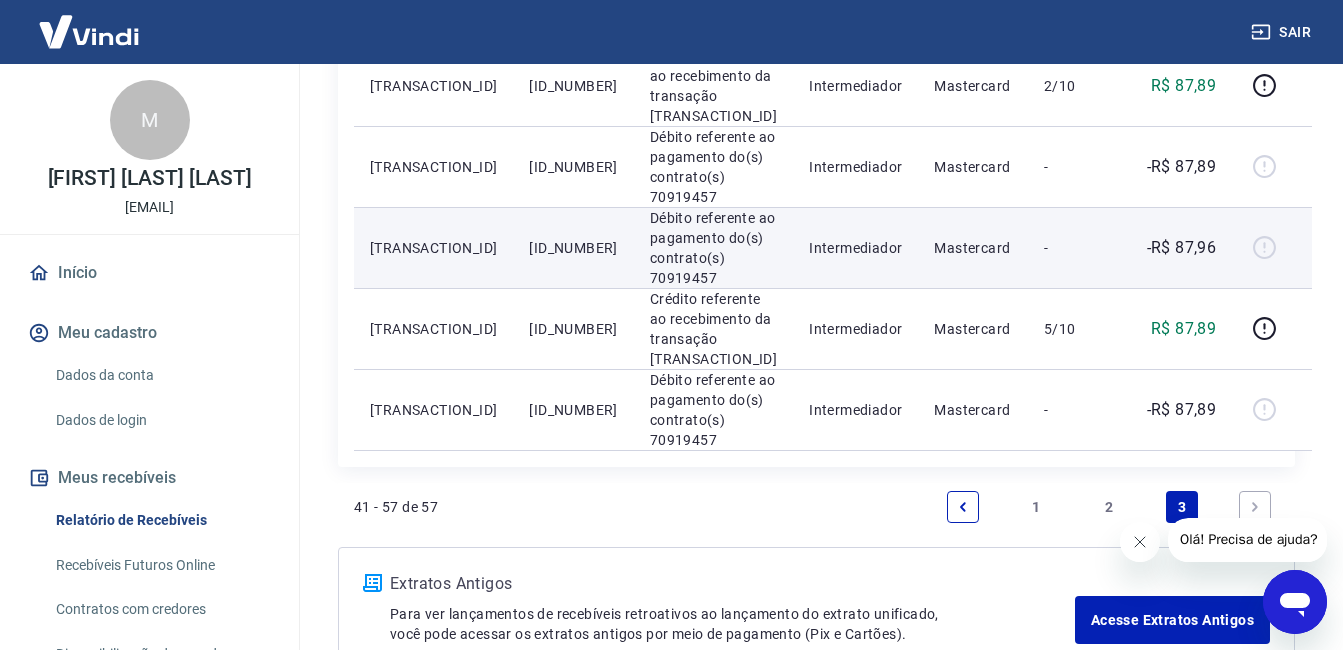 scroll, scrollTop: 1529, scrollLeft: 0, axis: vertical 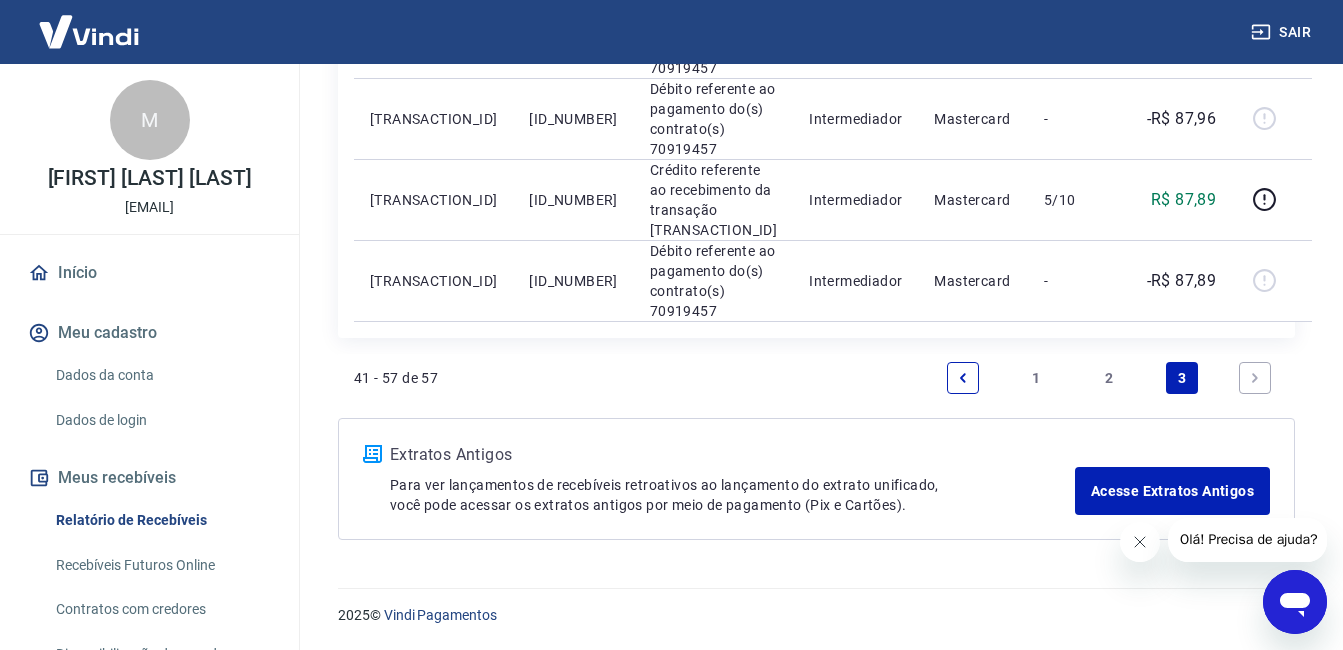 click 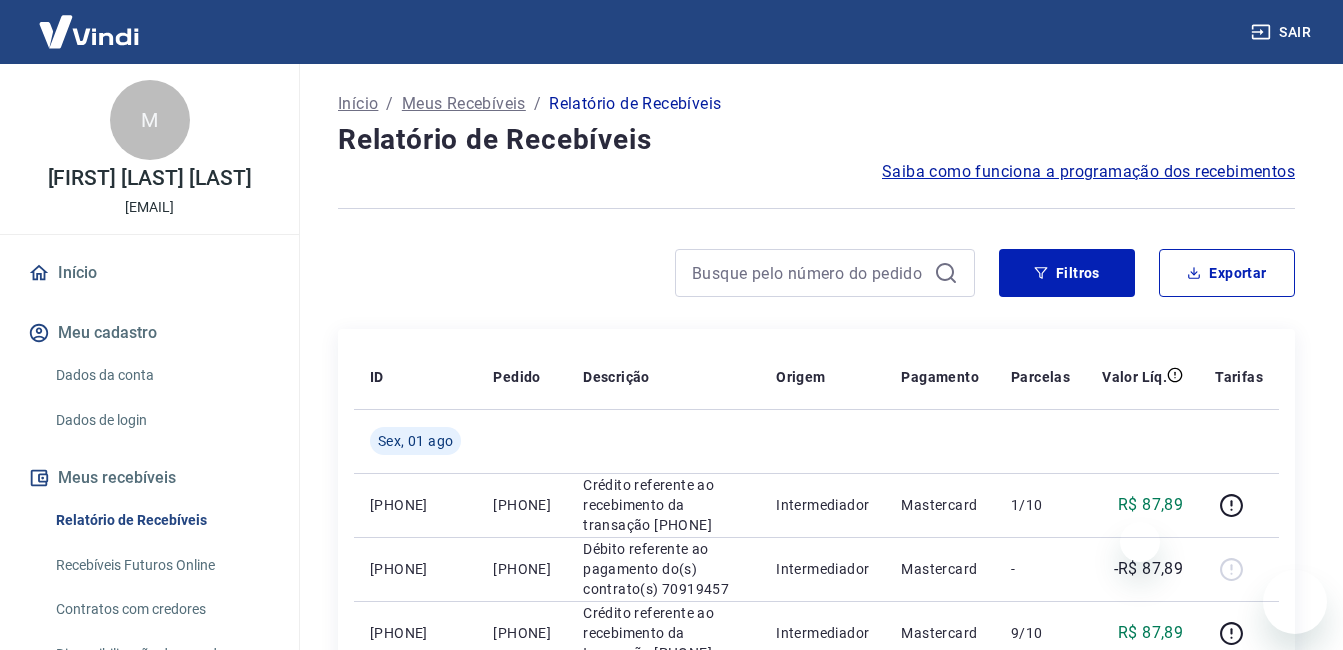 scroll, scrollTop: 1529, scrollLeft: 0, axis: vertical 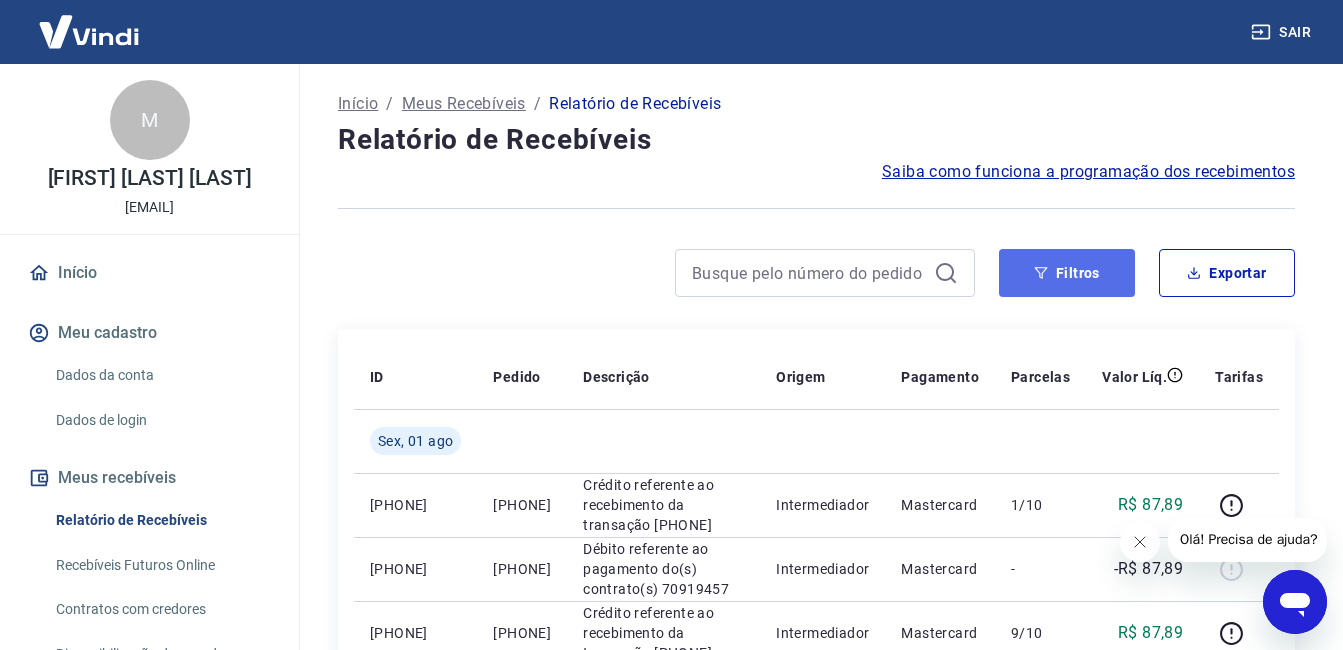 click on "Filtros" at bounding box center (1067, 273) 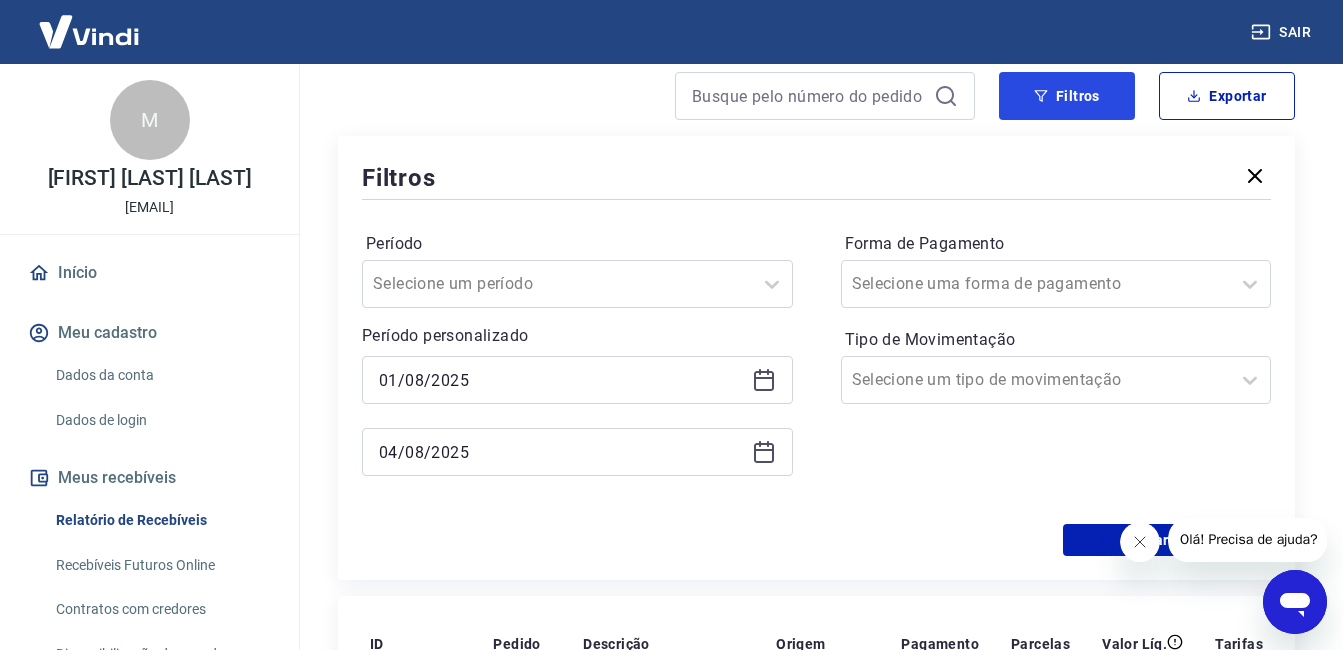 scroll, scrollTop: 400, scrollLeft: 0, axis: vertical 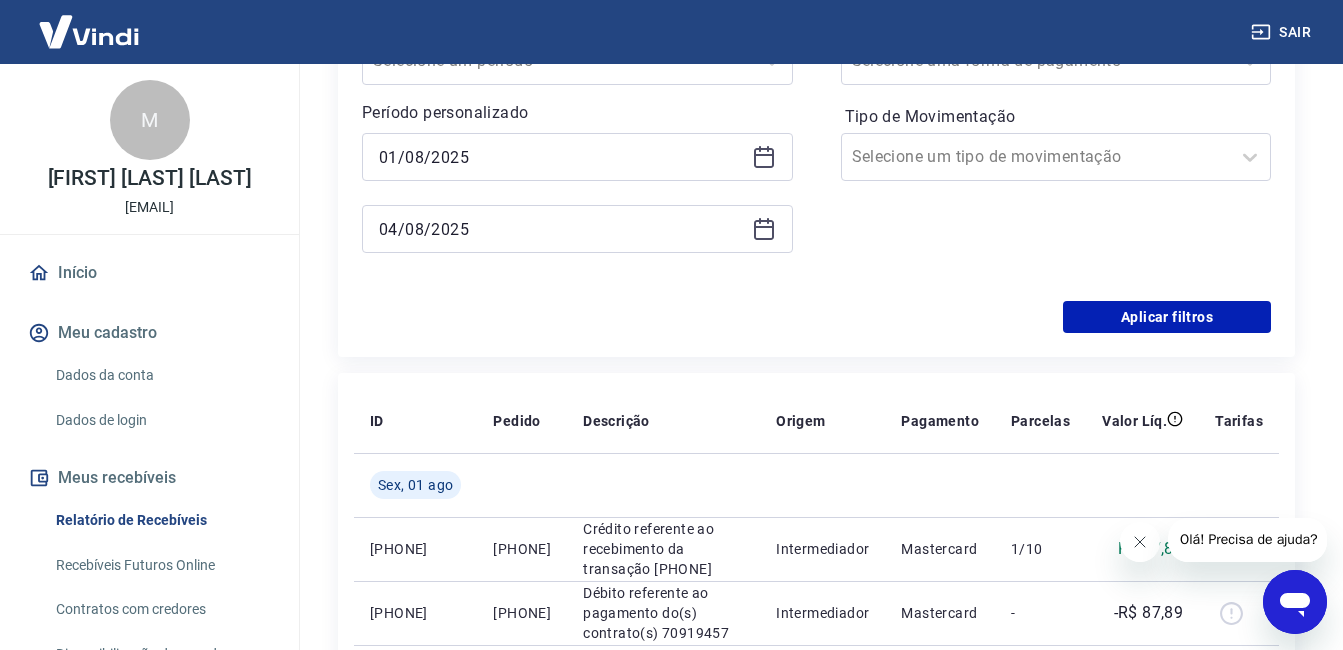 click 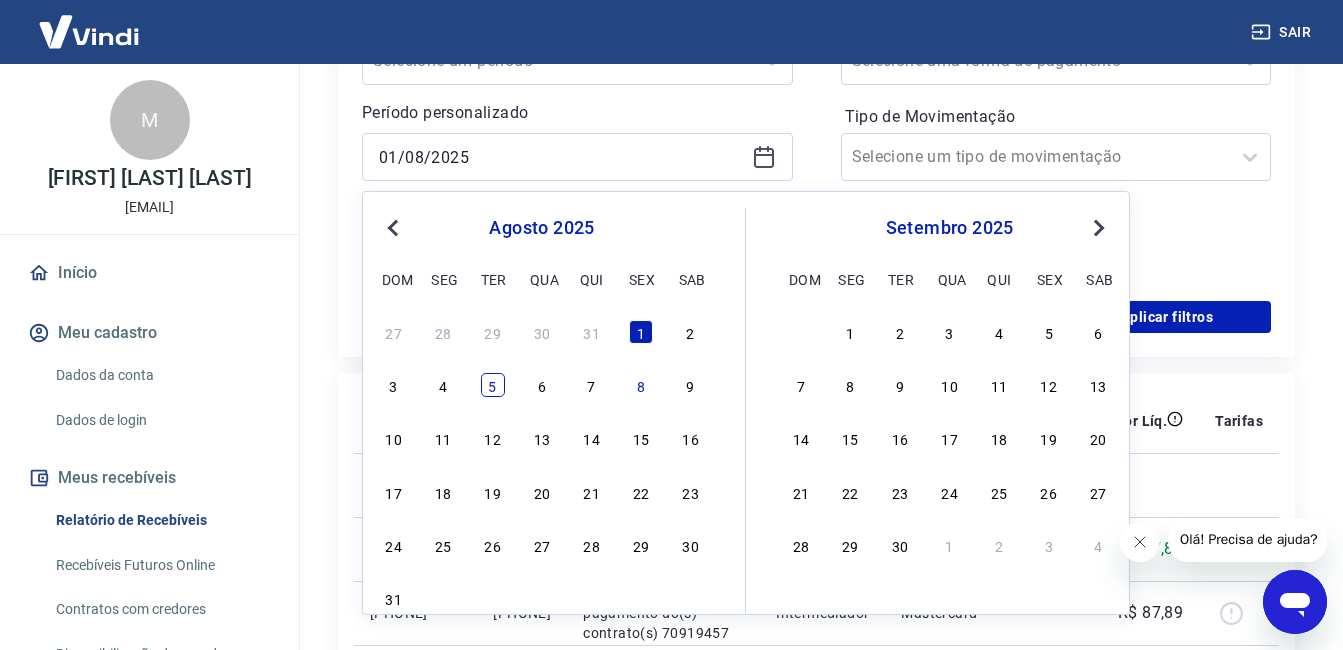 click on "5" at bounding box center [493, 385] 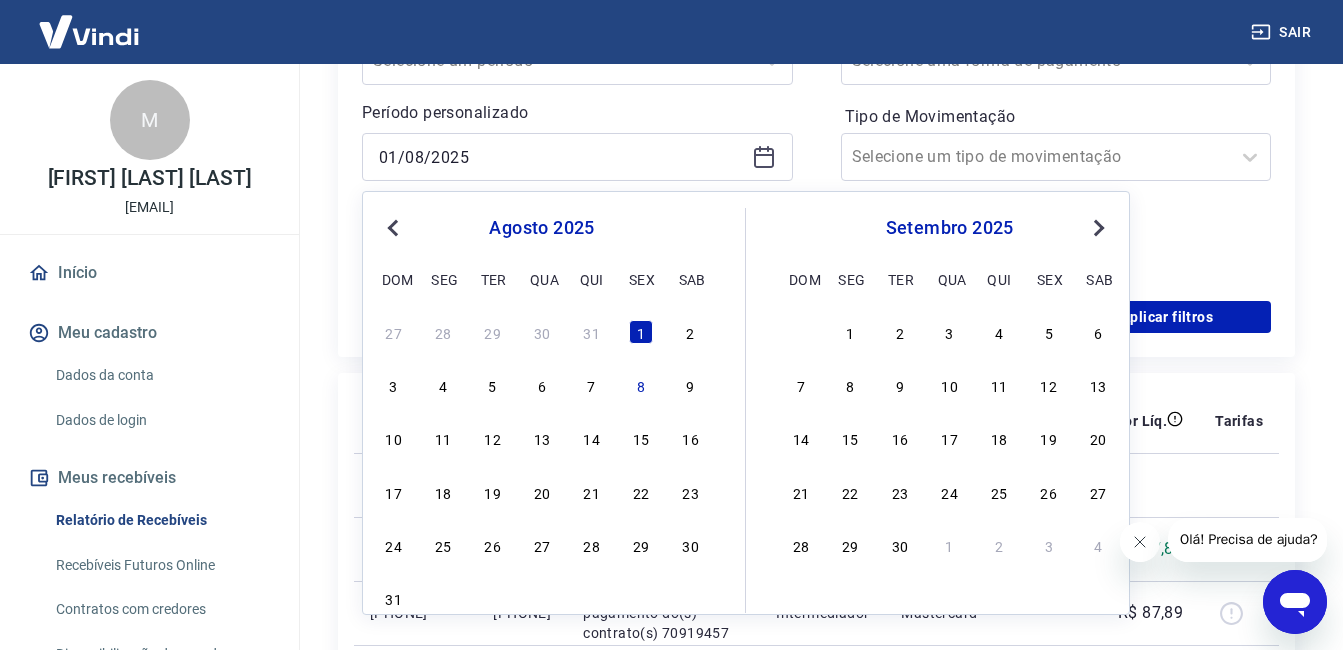 type on "05/08/2025" 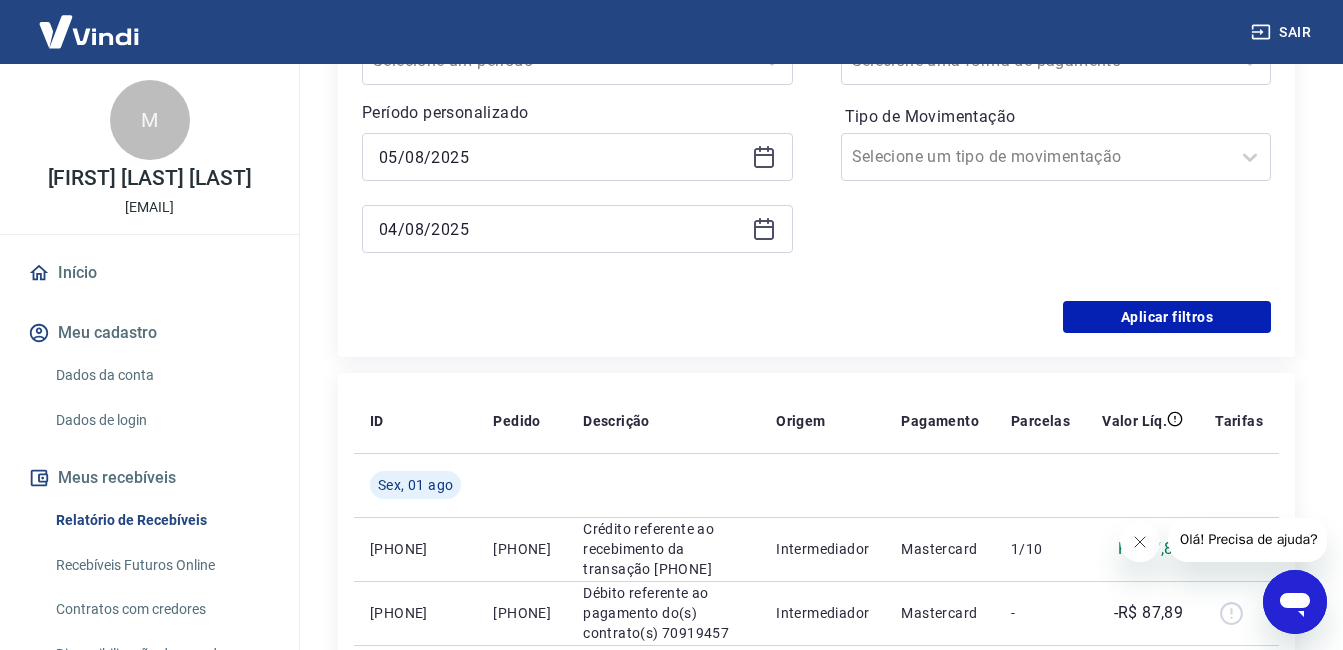 click 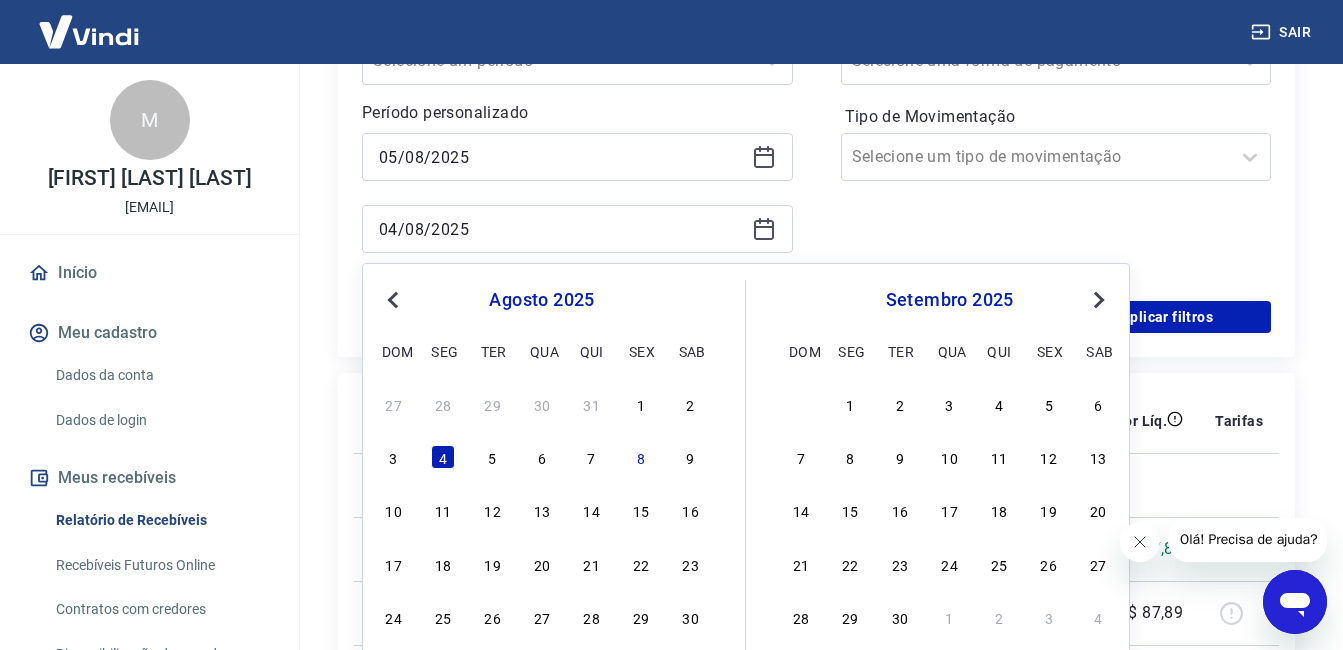 click on "3 4 5 6 7 8 9" at bounding box center (542, 457) 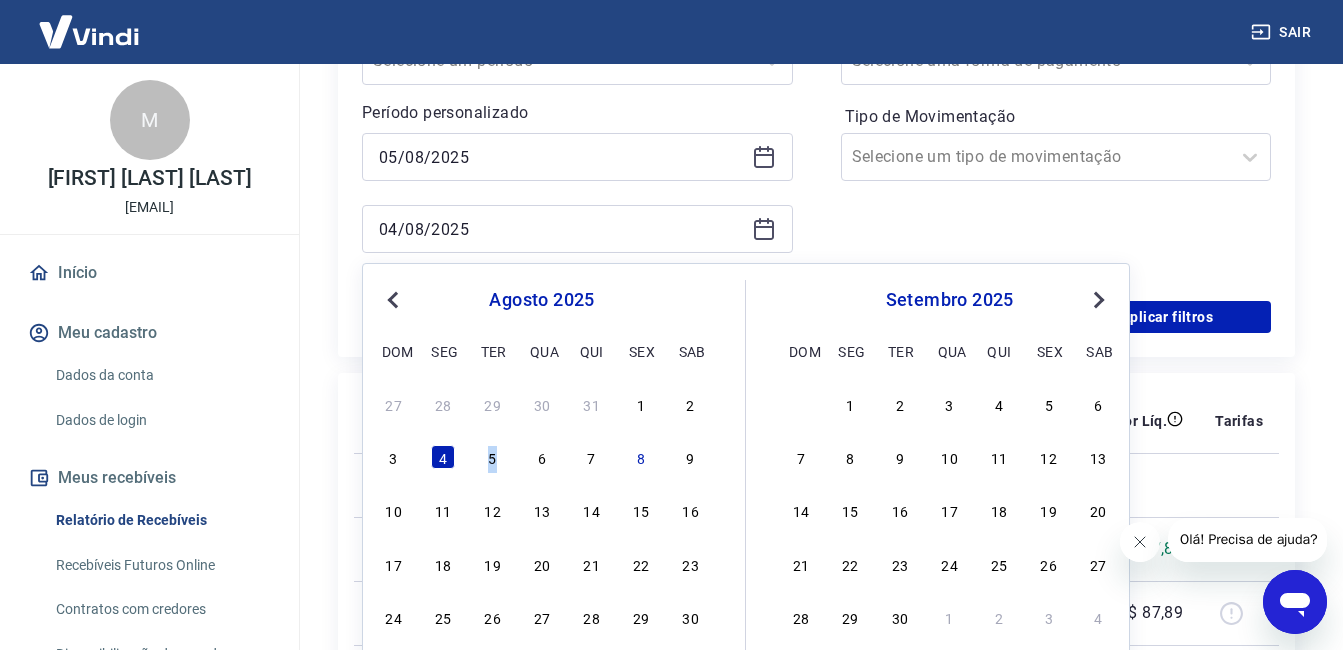click on "3 4 5 6 7 8 9" at bounding box center [542, 457] 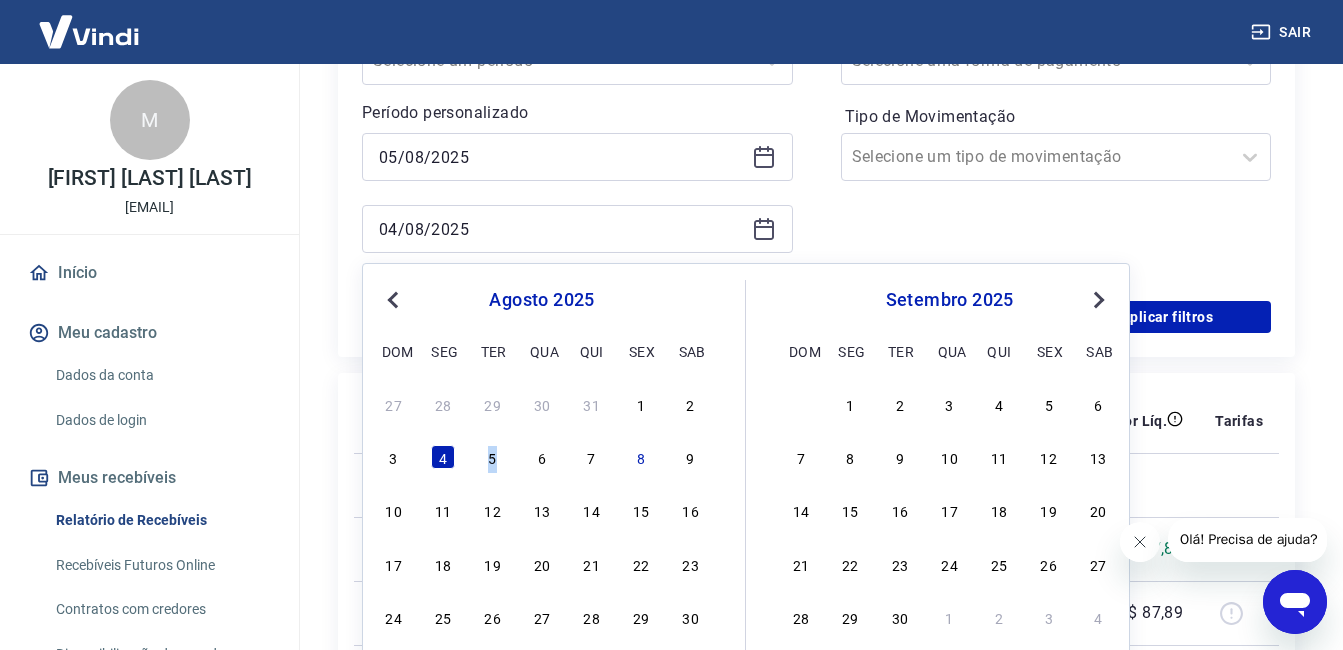 drag, startPoint x: 479, startPoint y: 458, endPoint x: 646, endPoint y: 244, distance: 271.4498 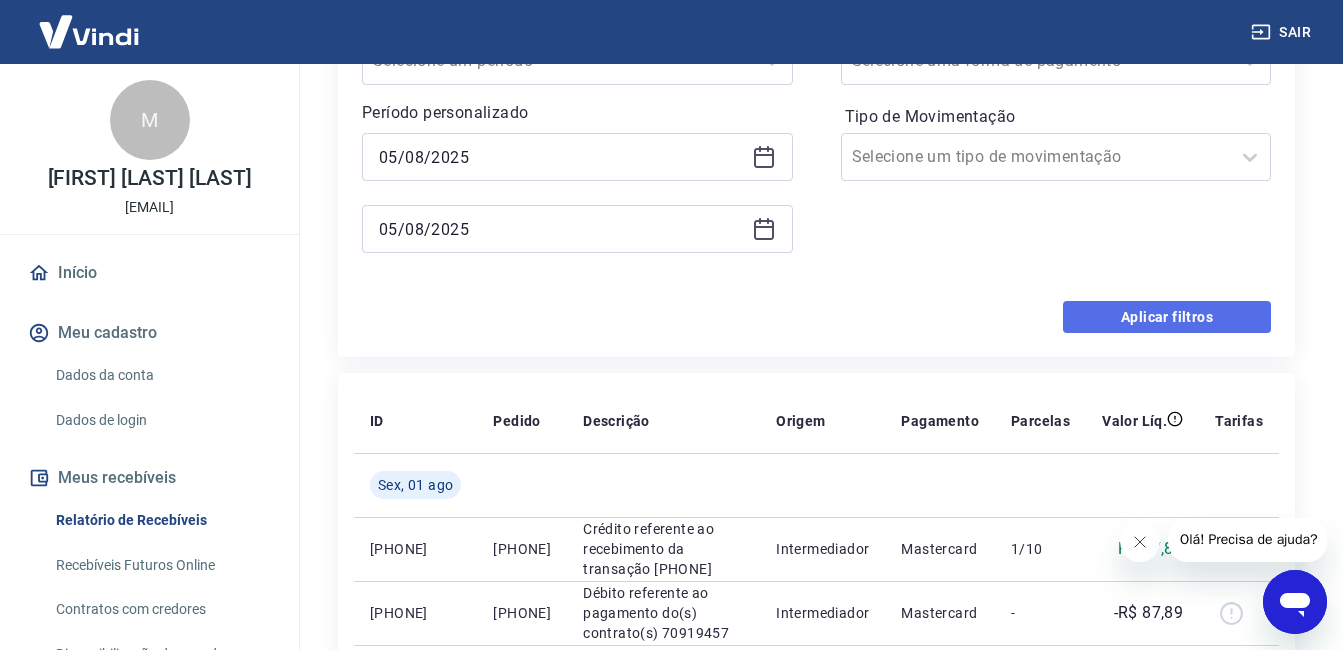 click on "Aplicar filtros" at bounding box center [1167, 317] 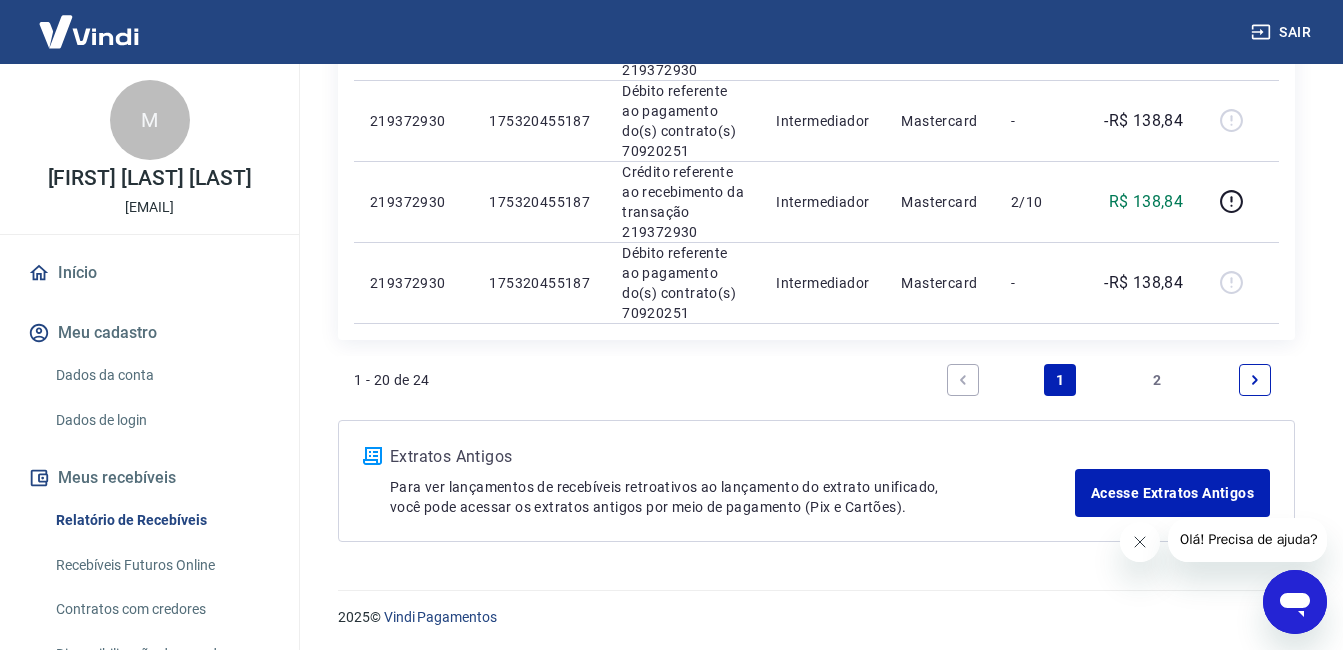 scroll, scrollTop: 1772, scrollLeft: 0, axis: vertical 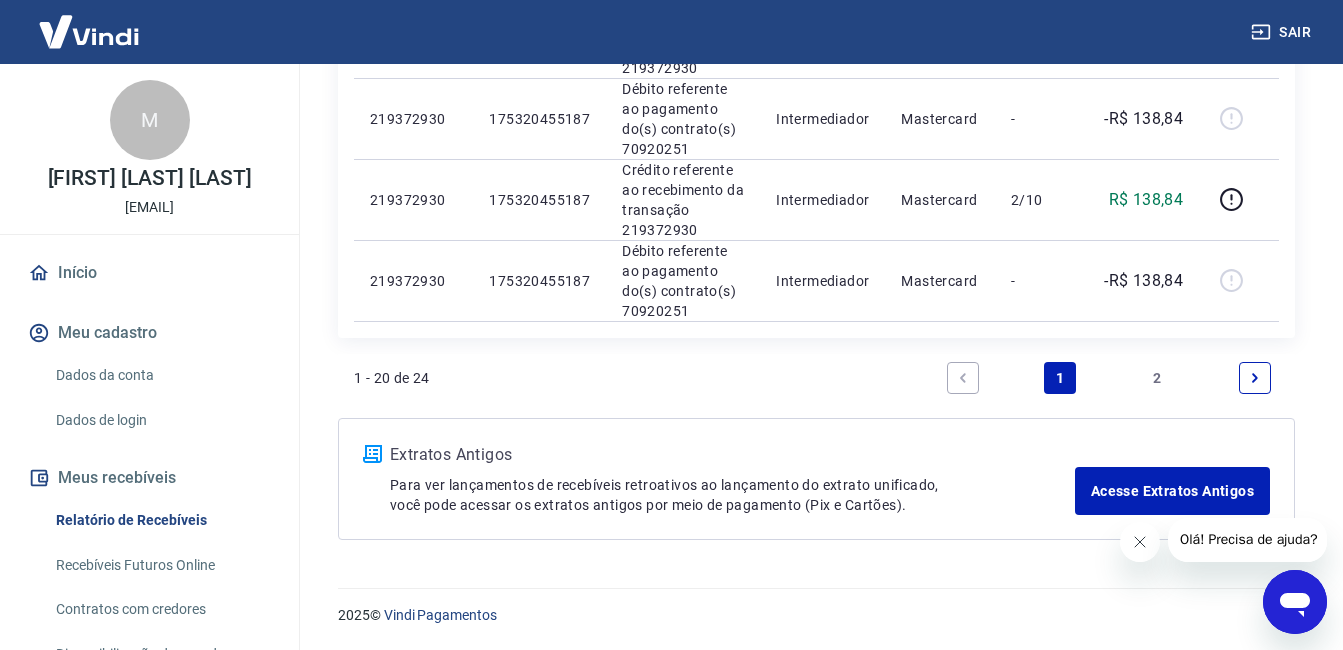 click at bounding box center [1255, 378] 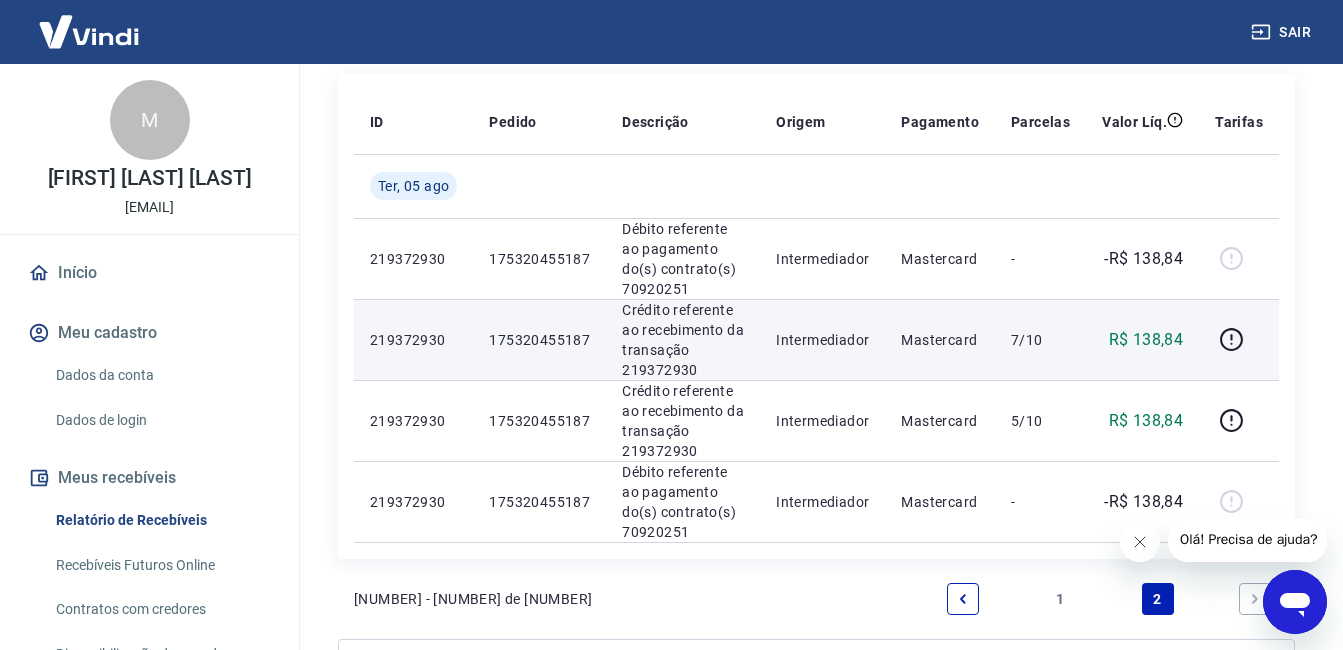 scroll, scrollTop: 300, scrollLeft: 0, axis: vertical 